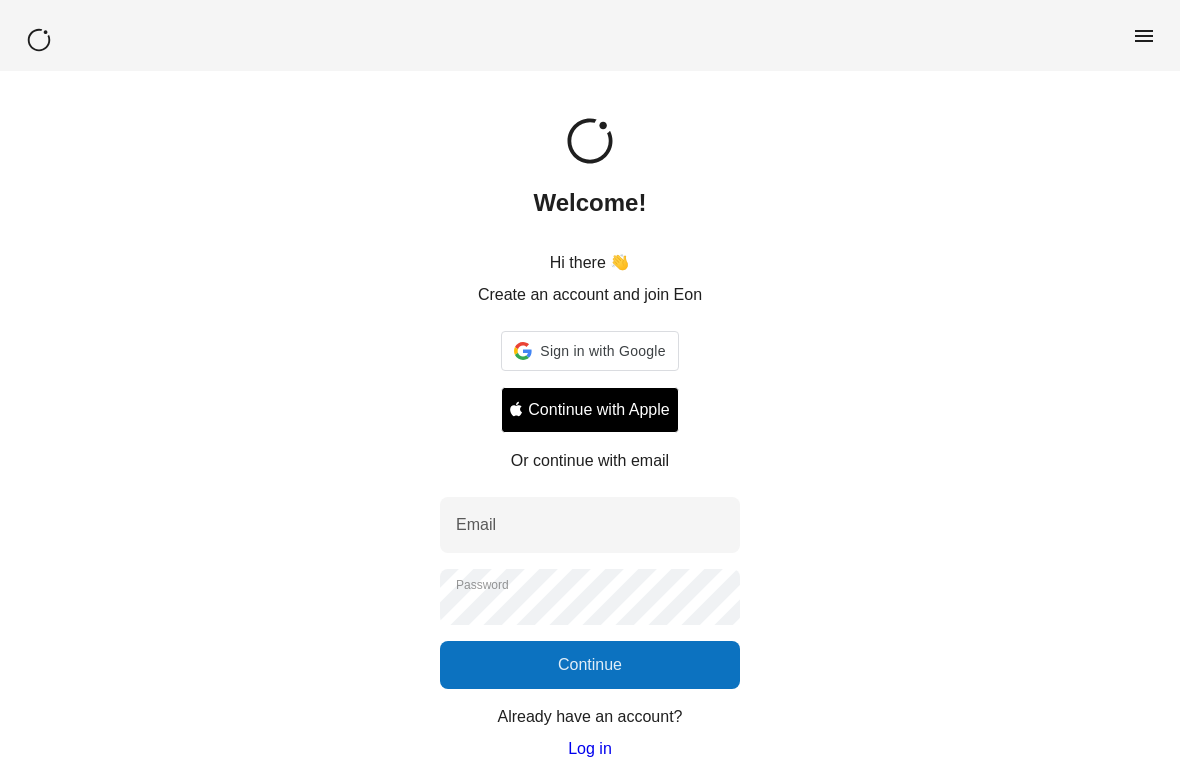 scroll, scrollTop: 0, scrollLeft: 0, axis: both 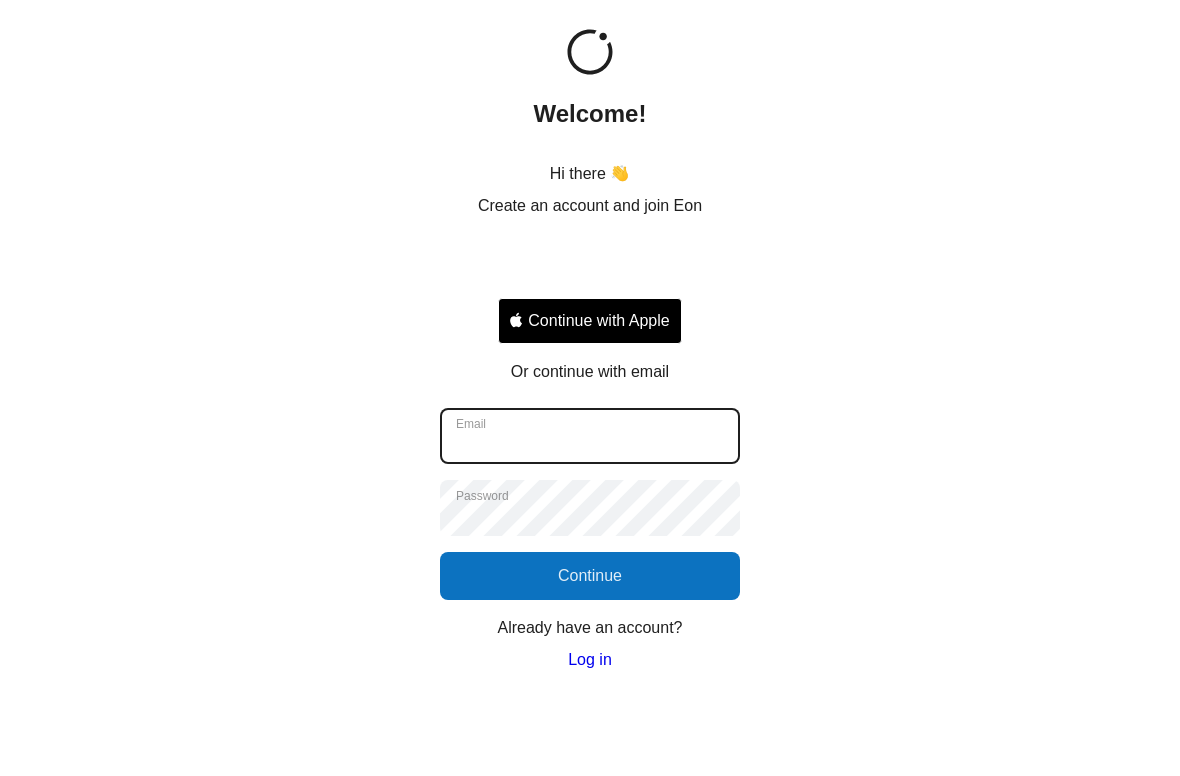 click on "Email" at bounding box center (590, 525) 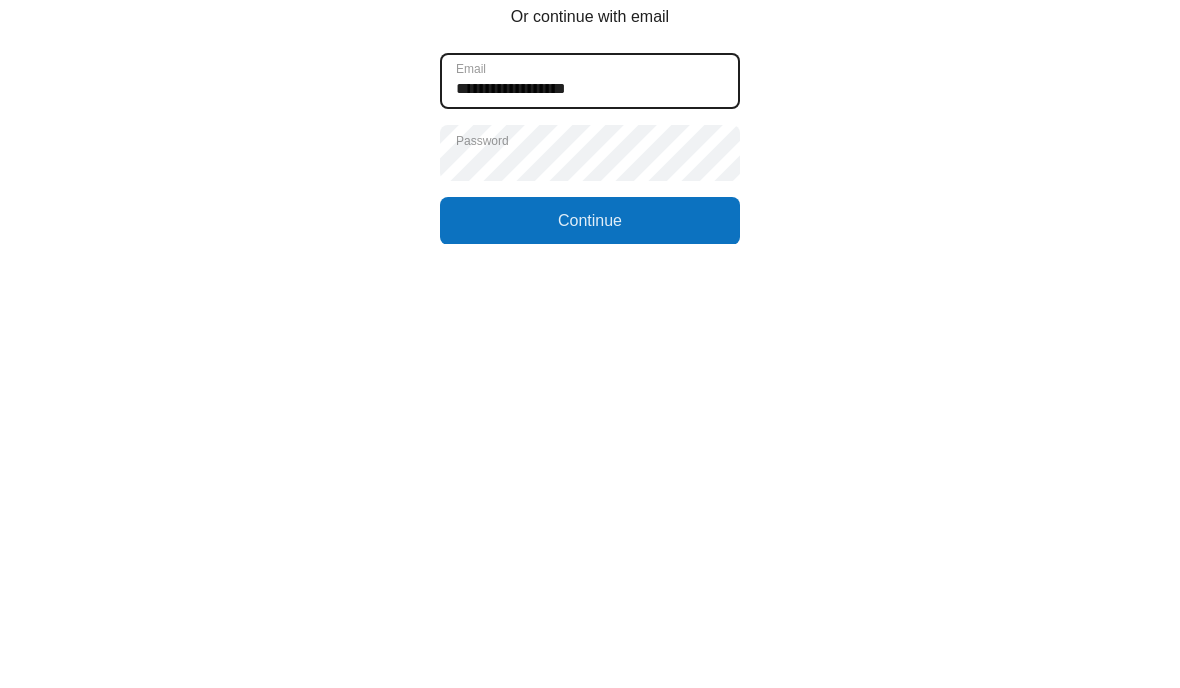 type on "**********" 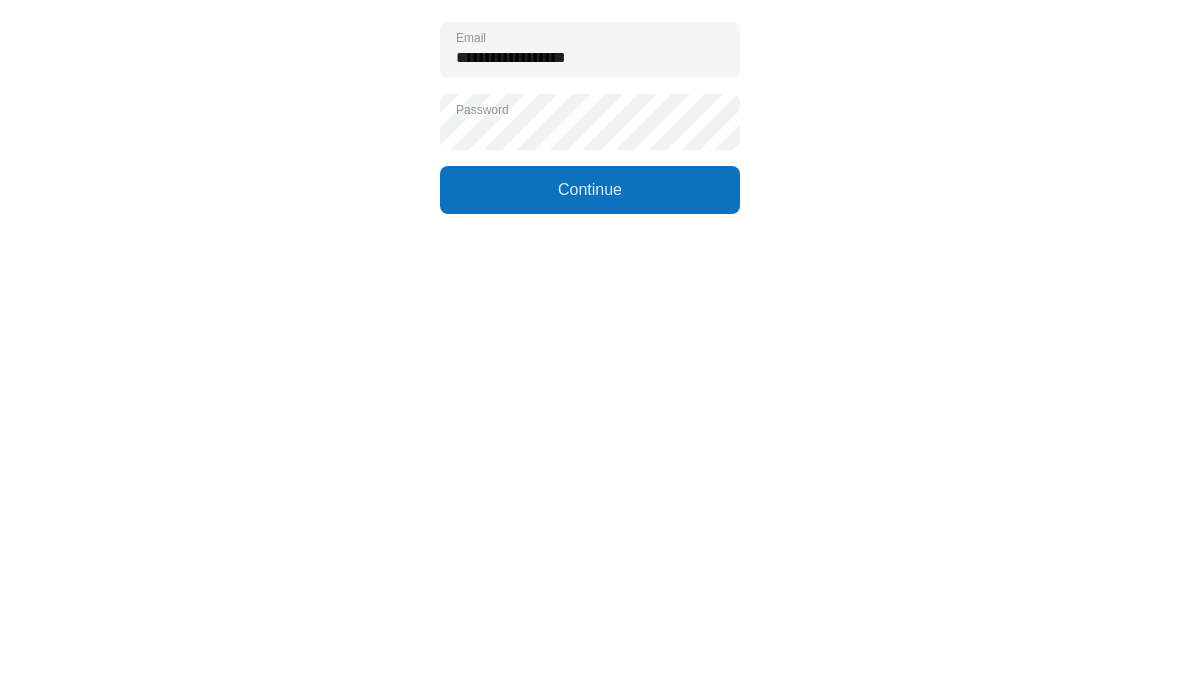 click on "Continue" at bounding box center (590, 657) 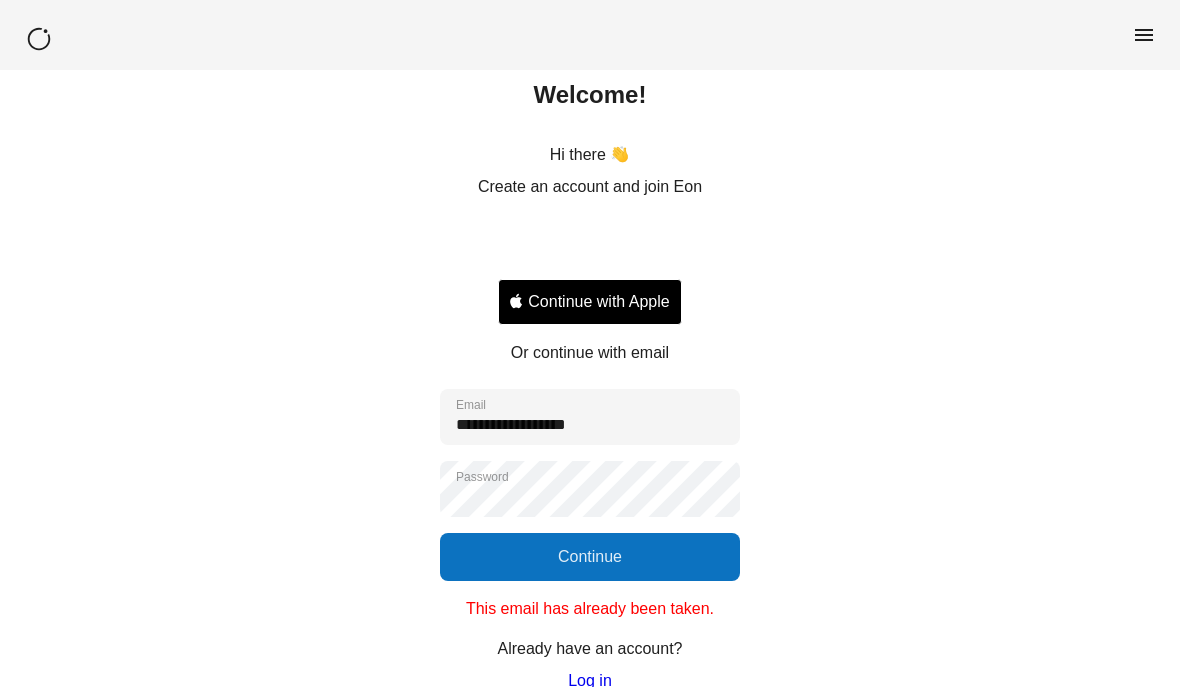 scroll, scrollTop: 112, scrollLeft: 0, axis: vertical 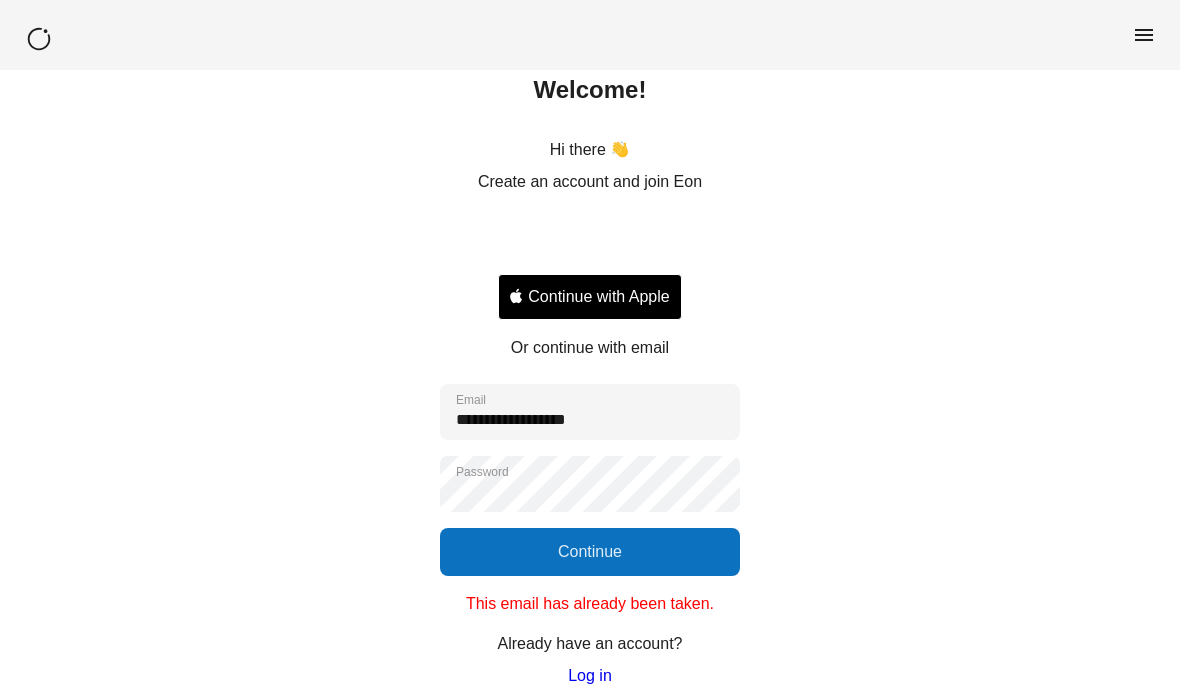 click on "Log in" at bounding box center (590, 677) 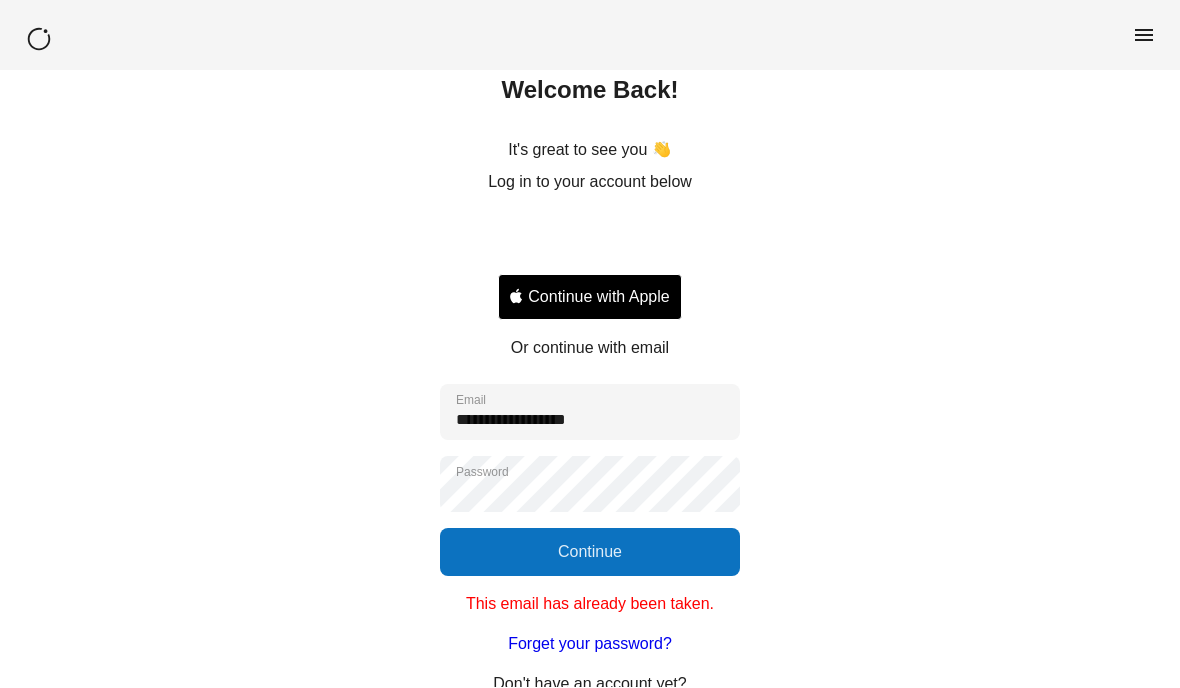 scroll, scrollTop: 113, scrollLeft: 0, axis: vertical 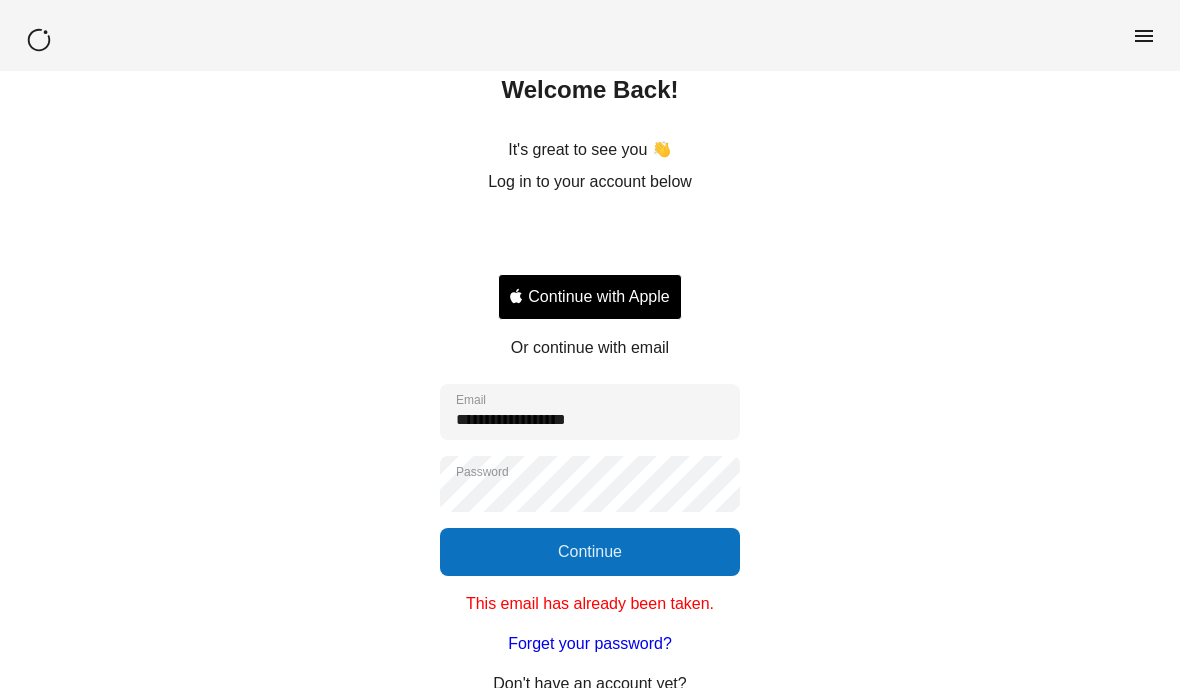 click on "Continue" at bounding box center [590, 552] 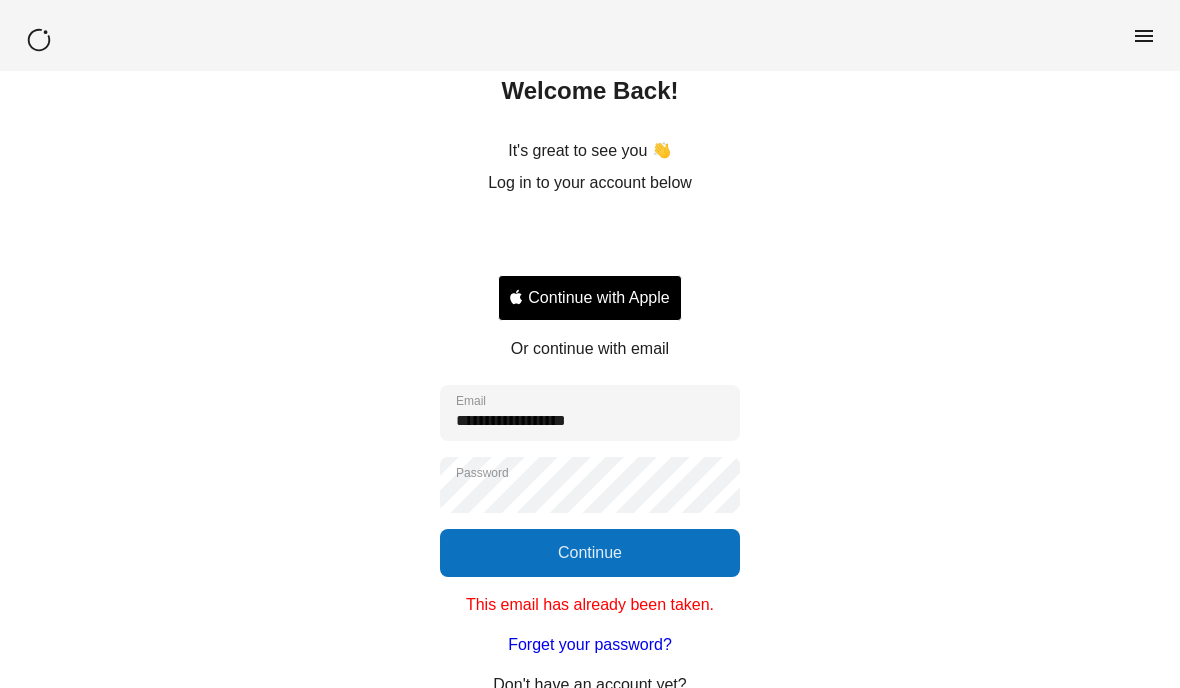 scroll, scrollTop: 152, scrollLeft: 0, axis: vertical 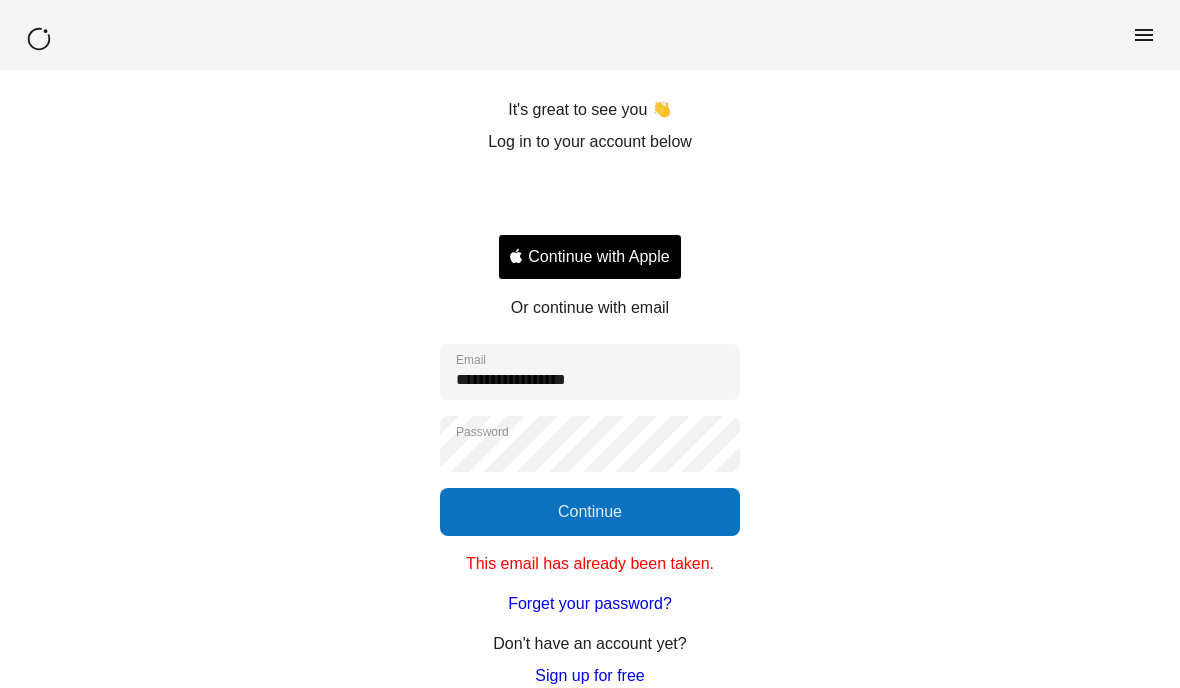 click on "Continue" at bounding box center (590, 513) 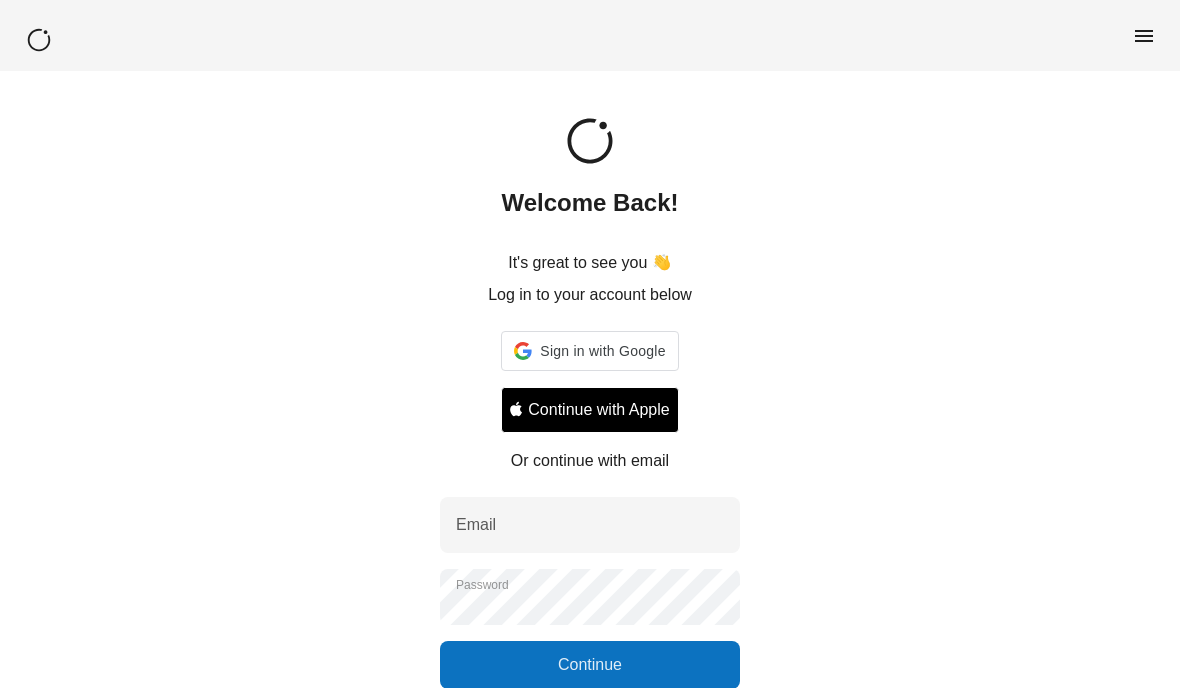 scroll, scrollTop: 0, scrollLeft: 0, axis: both 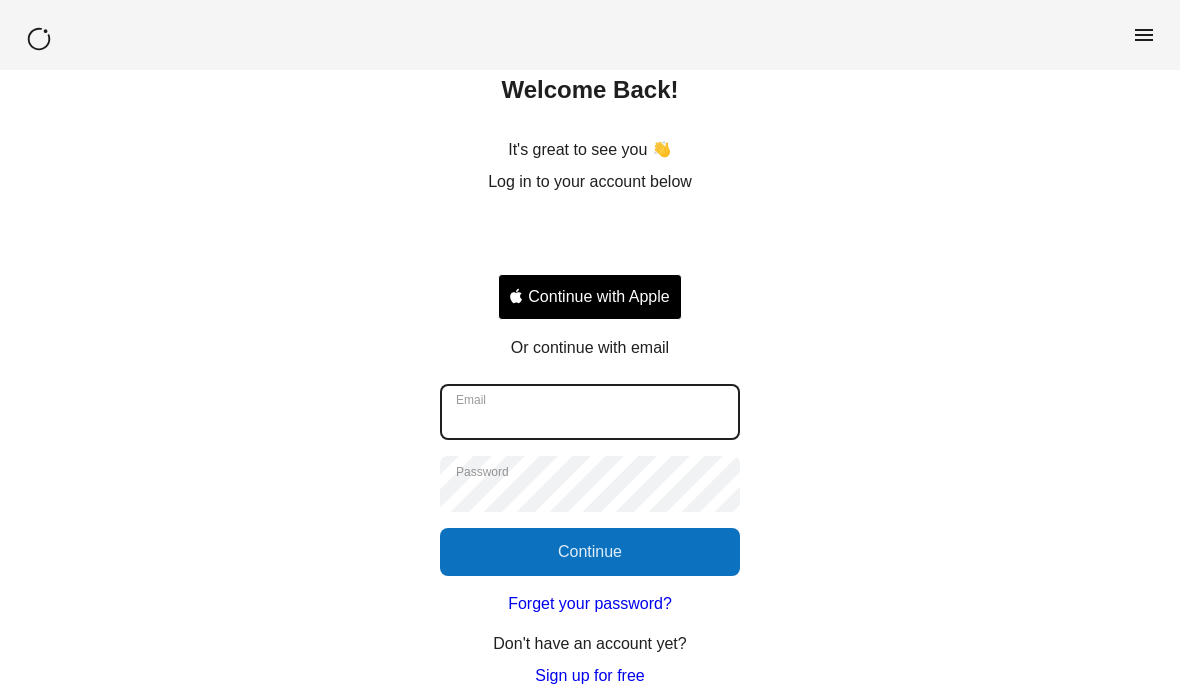 click on "Email" at bounding box center (590, 413) 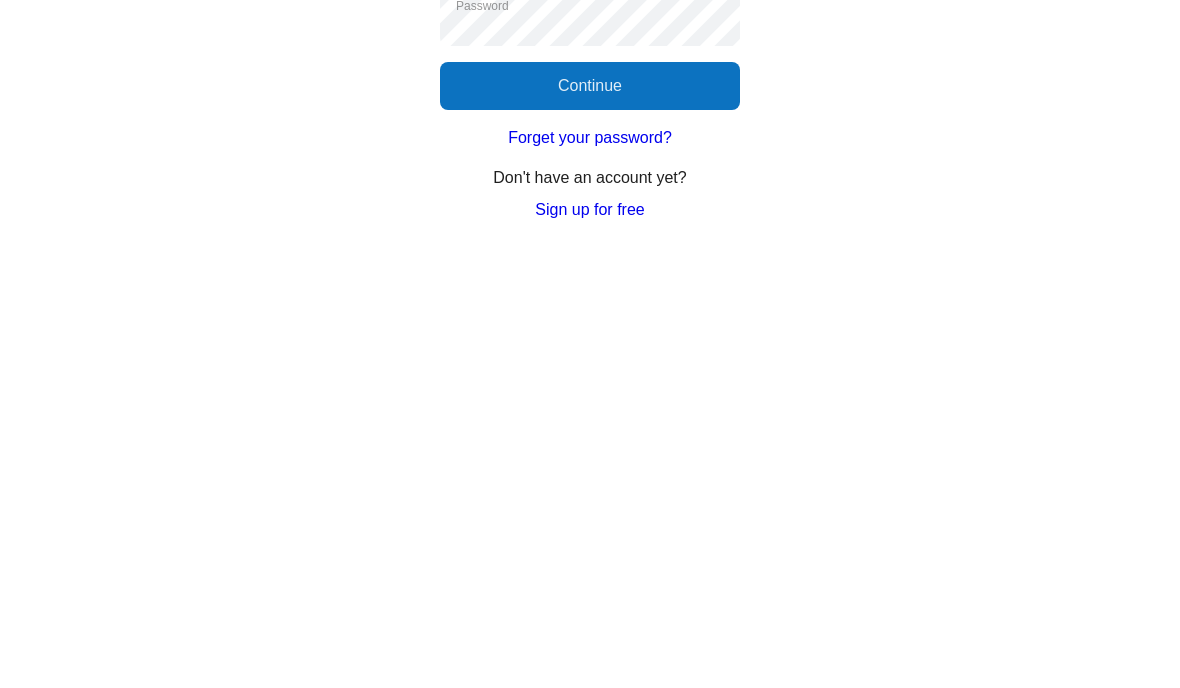 click on "Sign up for free" at bounding box center [589, 677] 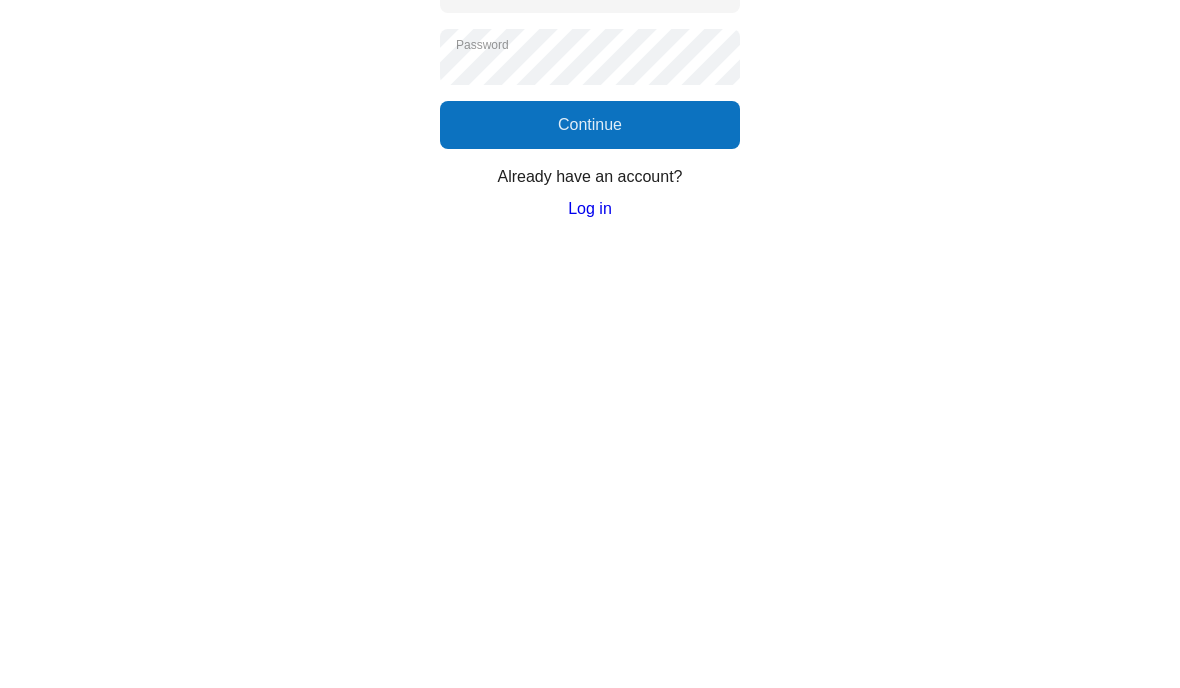 scroll, scrollTop: 72, scrollLeft: 0, axis: vertical 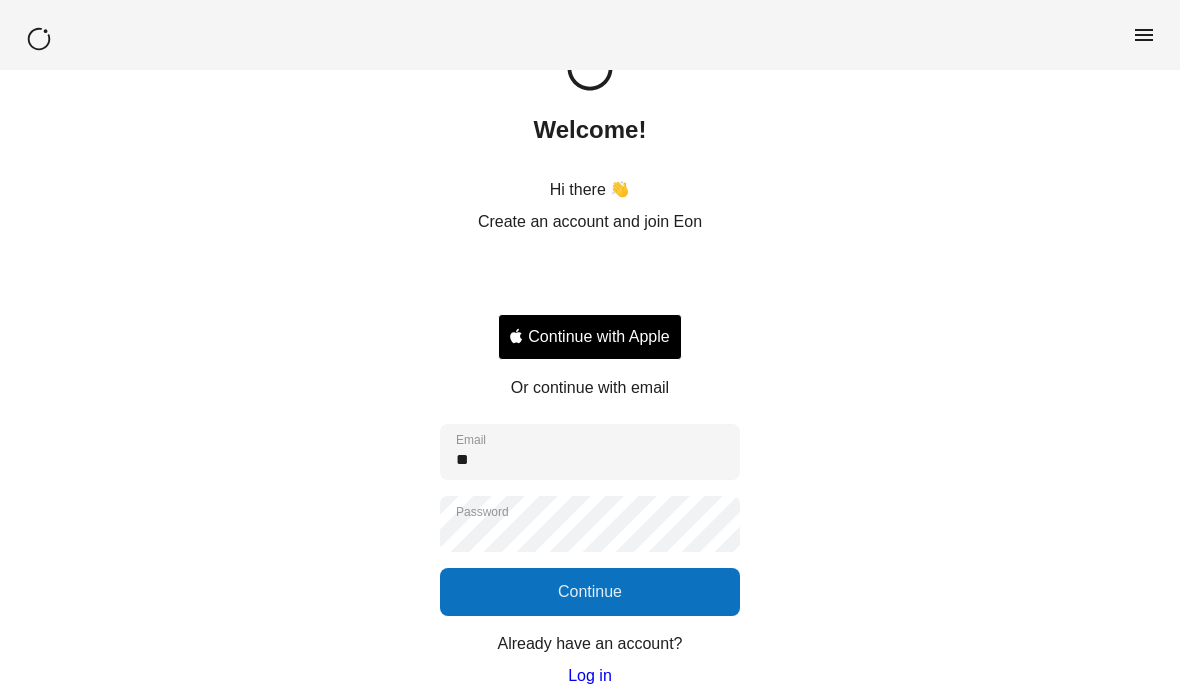 click on "Already have an account?" at bounding box center (589, 645) 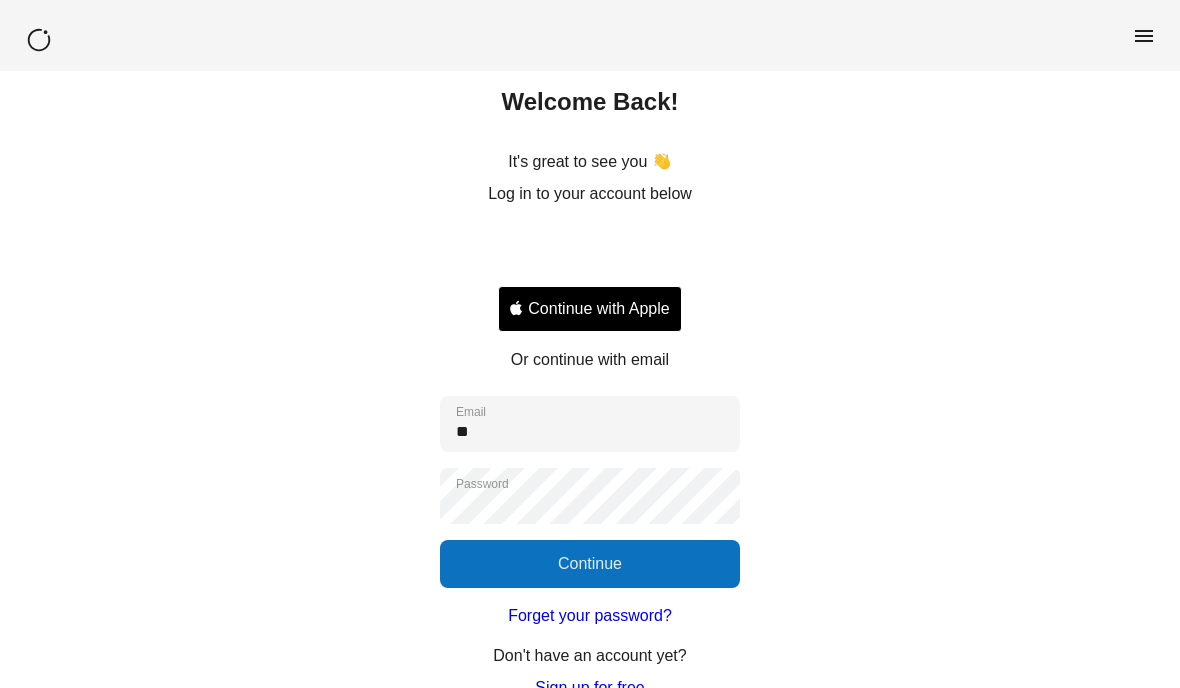 scroll, scrollTop: 112, scrollLeft: 0, axis: vertical 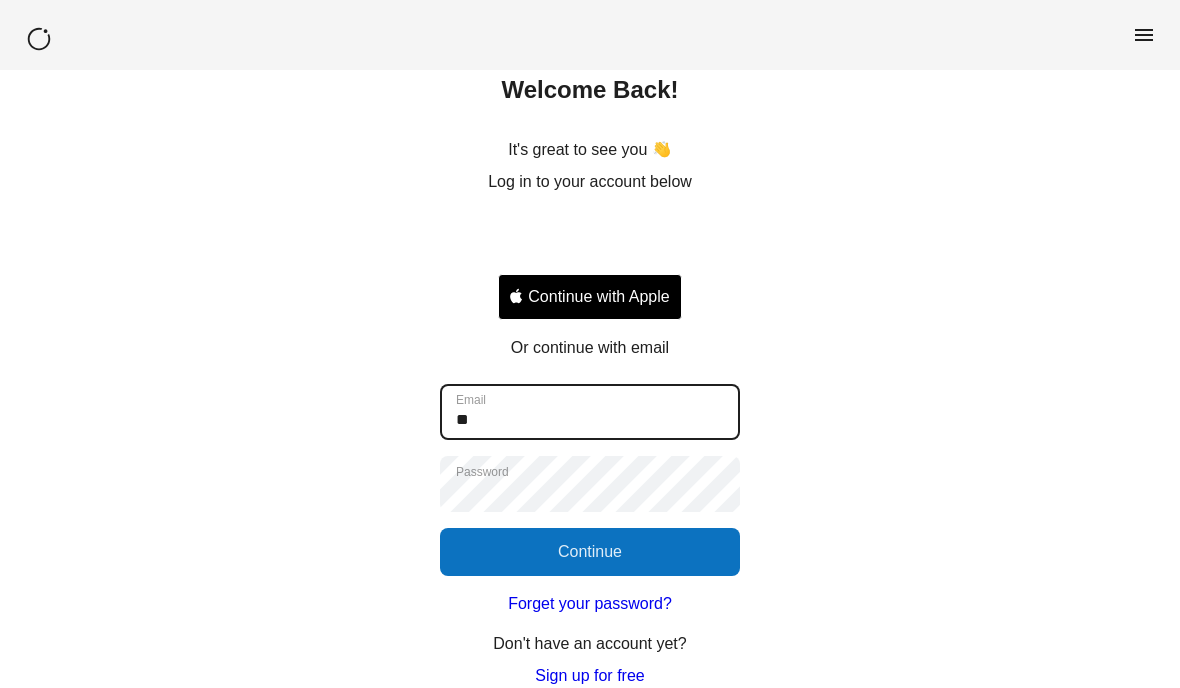 click on "**" at bounding box center [590, 413] 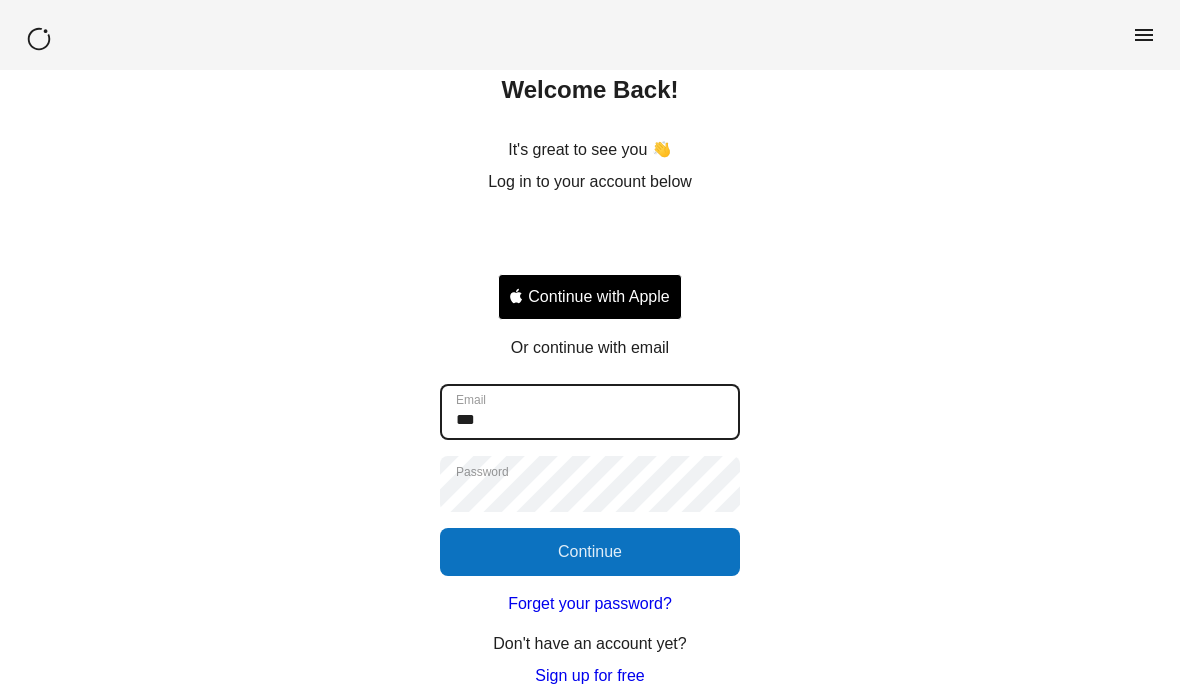 type on "**********" 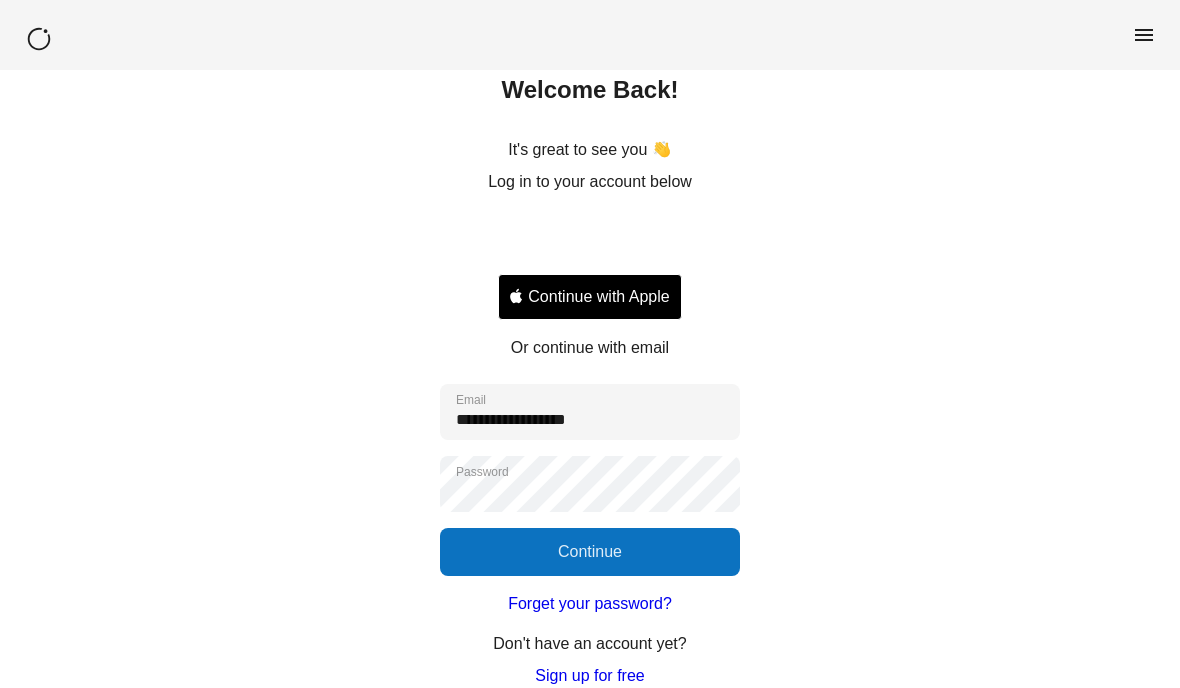click on "Continue" at bounding box center (590, 553) 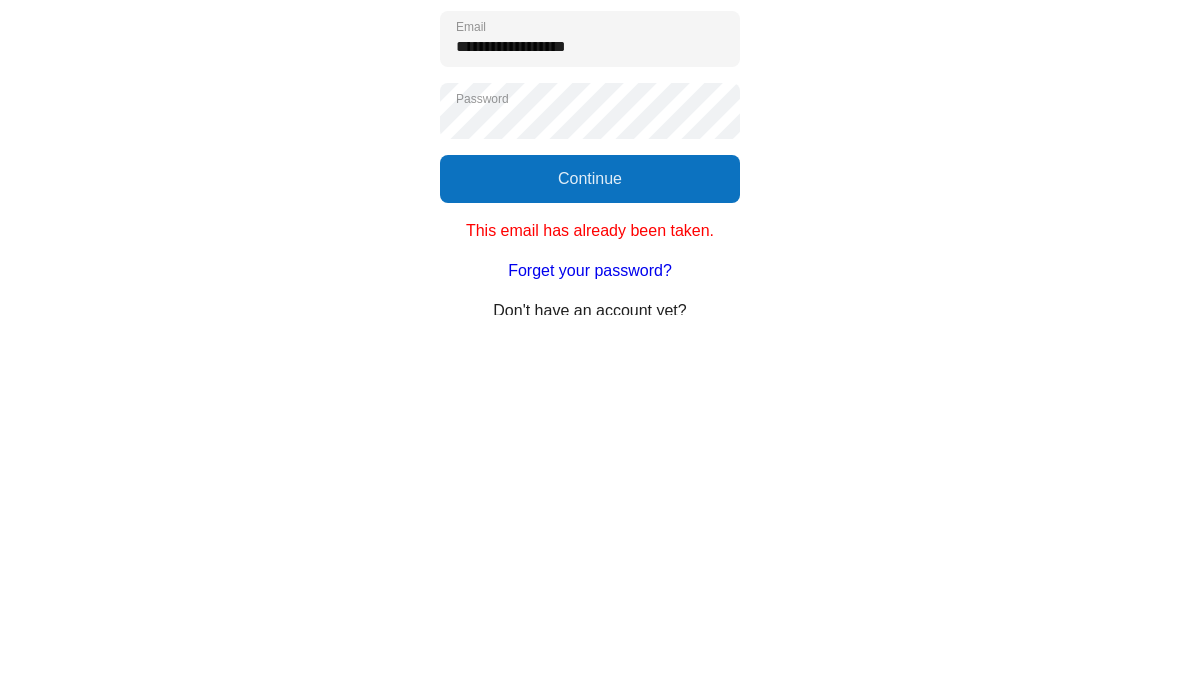 scroll, scrollTop: 152, scrollLeft: 0, axis: vertical 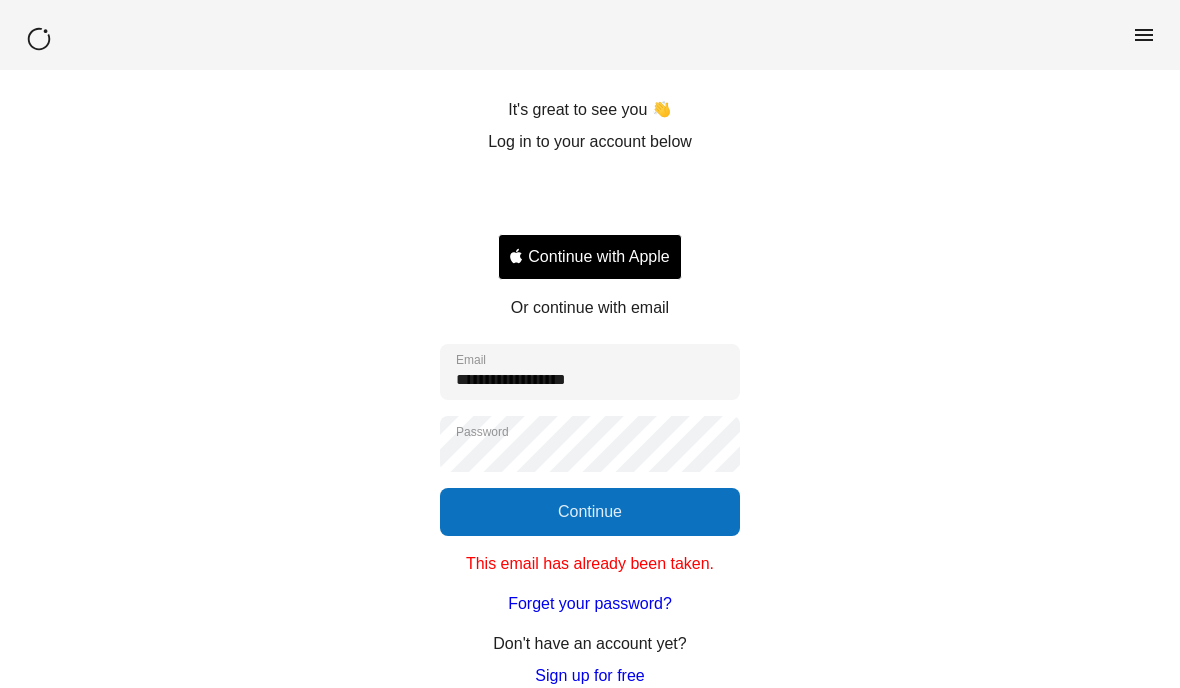 click at bounding box center (590, 199) 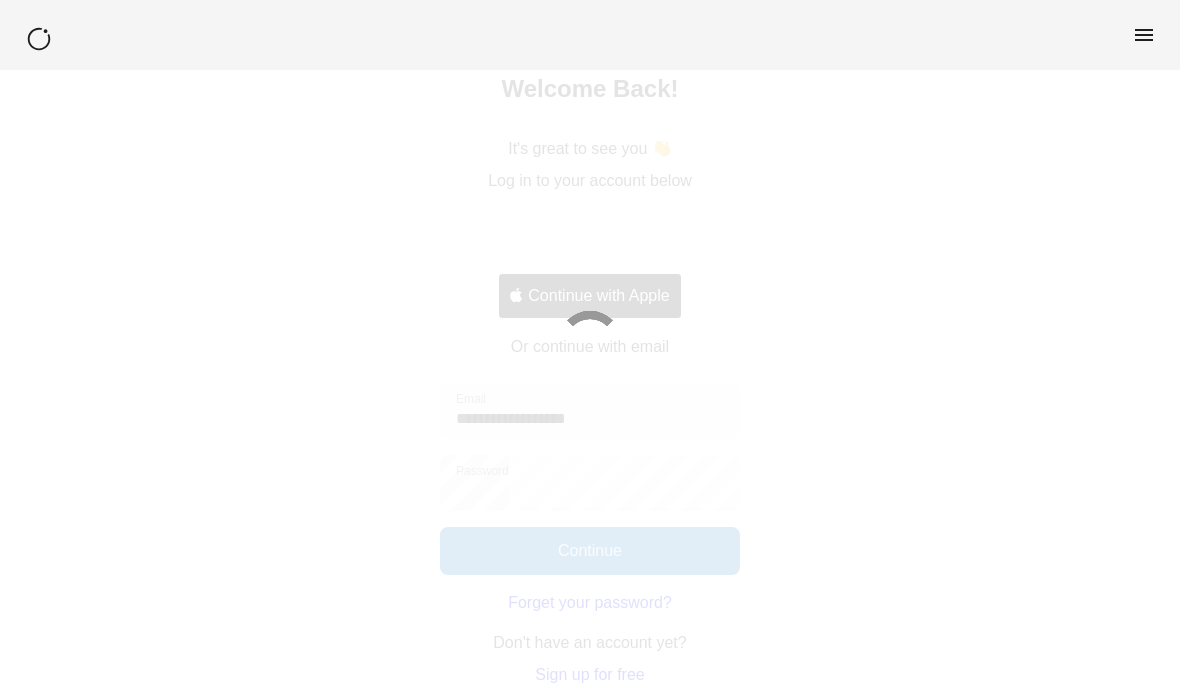 scroll, scrollTop: 112, scrollLeft: 0, axis: vertical 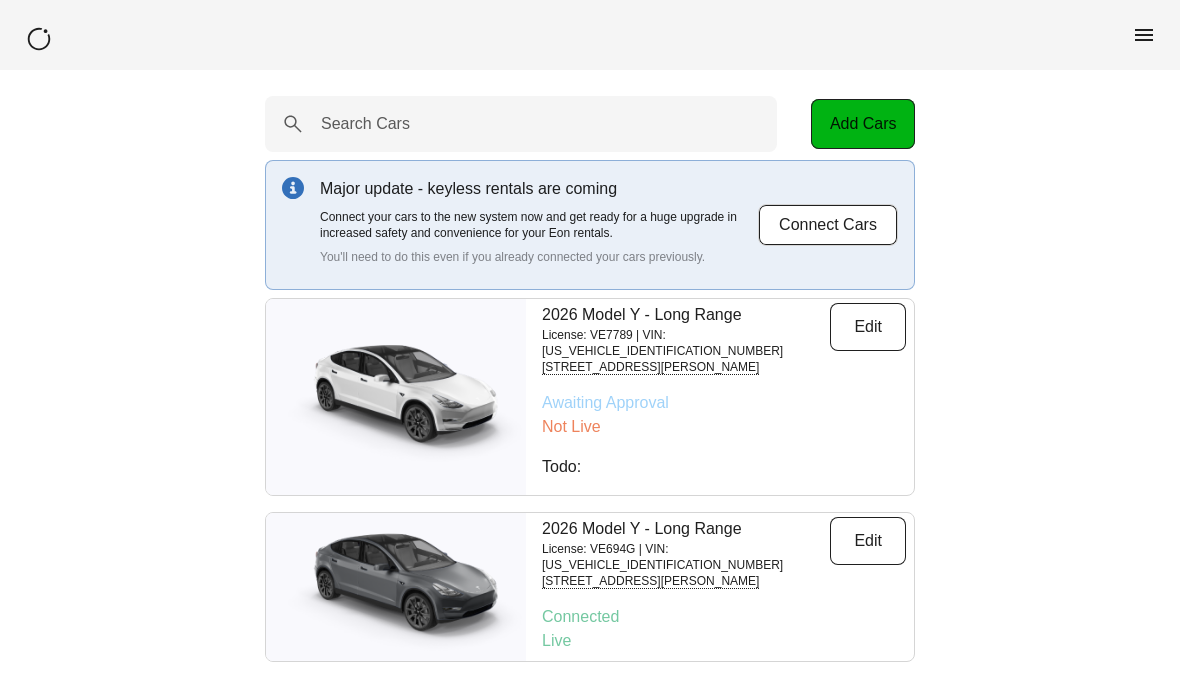 click on "Edit" at bounding box center [868, 542] 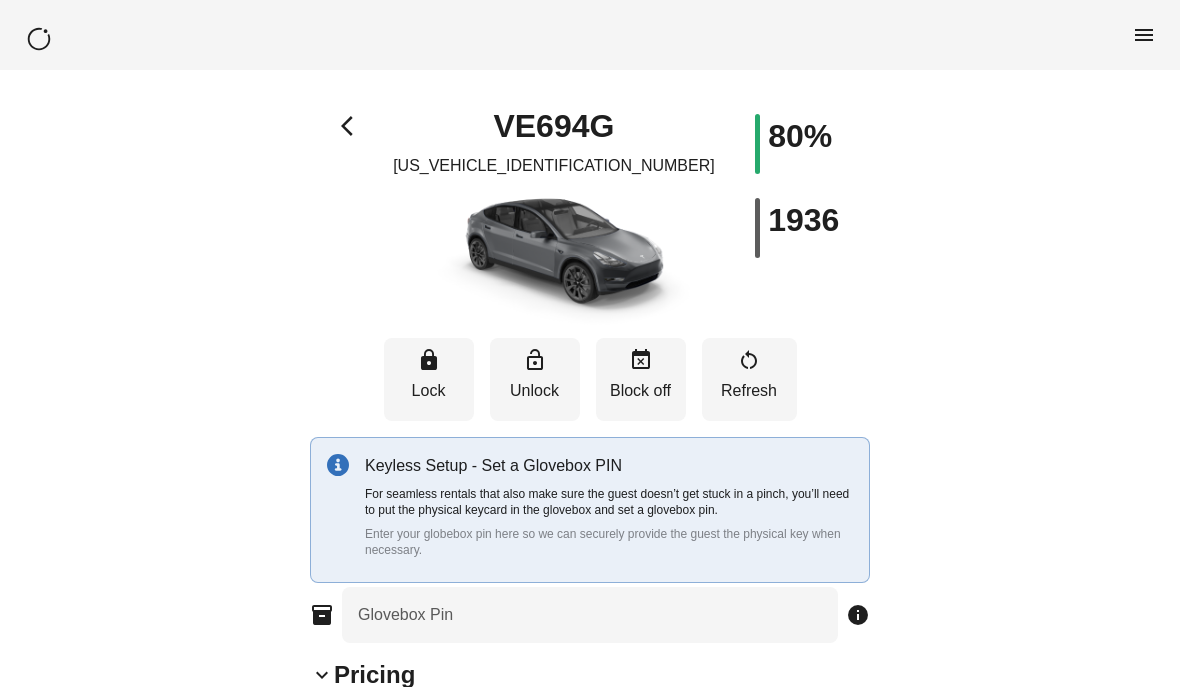 type on "****" 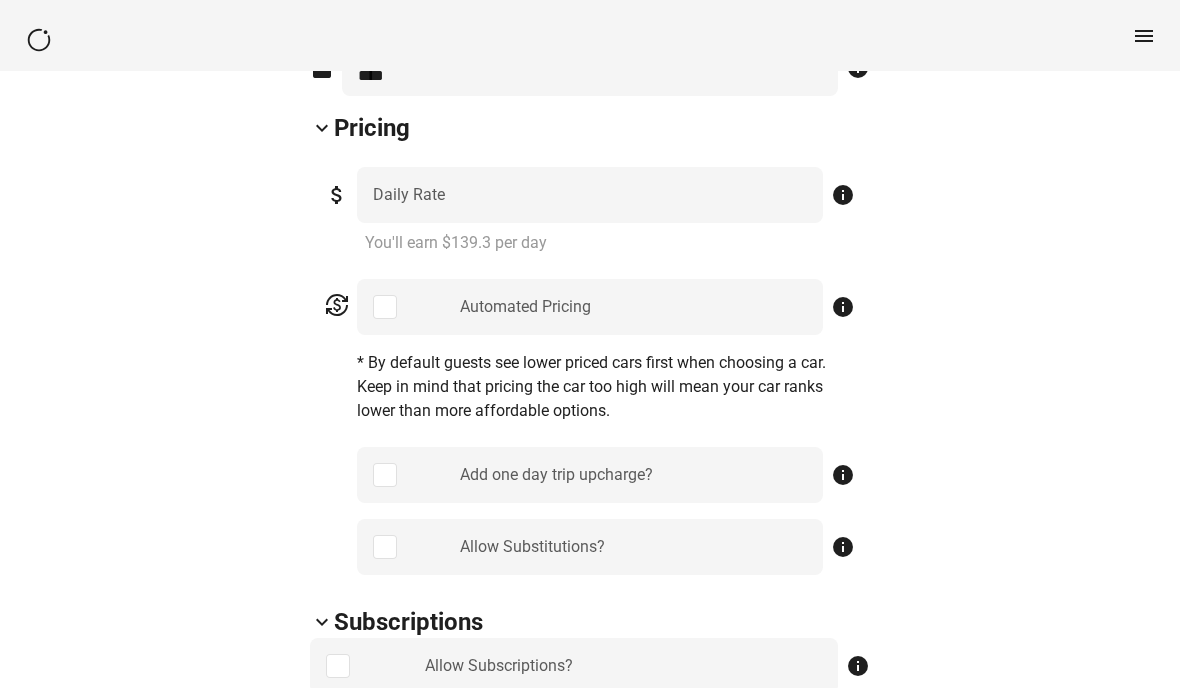 scroll, scrollTop: 864, scrollLeft: 0, axis: vertical 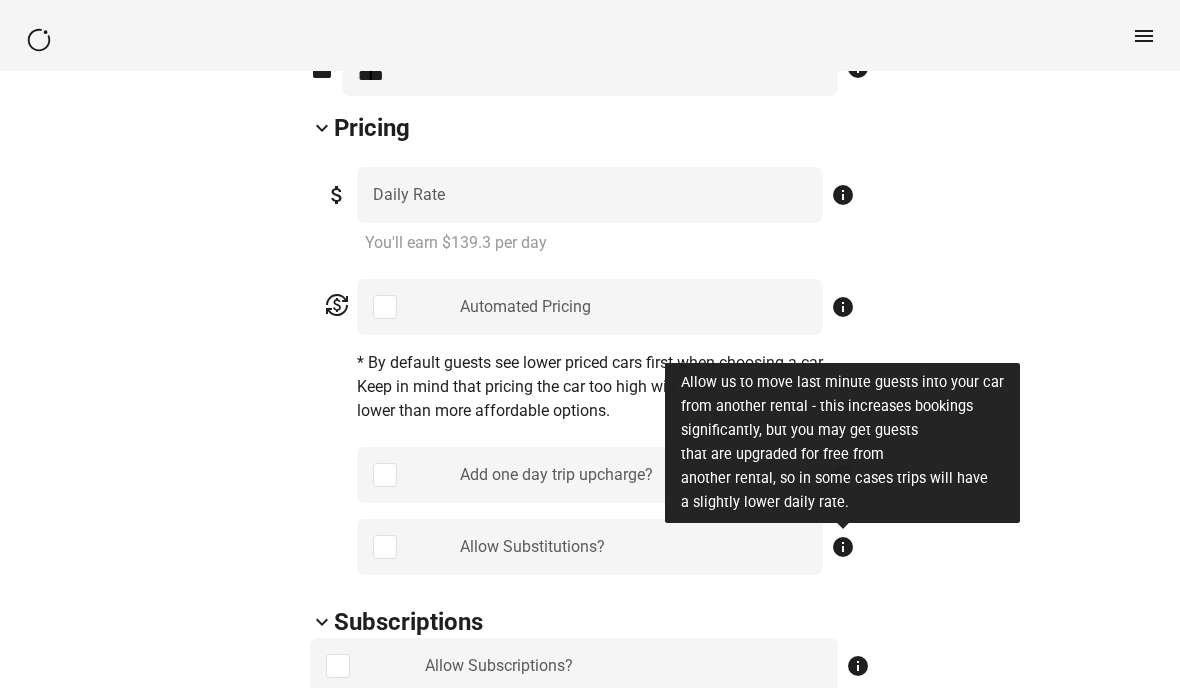 click on "arrow_back_ios VE694G [US_VEHICLE_IDENTIFICATION_NUMBER] 80% 1936 lock Lock lock_open Unlock event_busy Block off restart_alt Refresh To navigate the map with touch gestures double-tap and hold your finger on the map, then drag the map. ← Move left → Move right ↑ Move up ↓ Move down + Zoom in - Zoom out Home Jump left by 75% End Jump right by 75% Page Up Jump up by 75% Page Down Jump down by 75% Map Terrain Satellite Labels Keyboard shortcuts Map Data Map data ©2025 Google Map data ©2025 Google 5 km  Click to toggle between metric and imperial units Terms Report a map error Keyless Setup - Set a Glovebox PIN For seamless rentals that also make sure the guest doesn’t get stuck in a pinch, you’ll need to put the physical keycard in the glovebox and set a glovebox pin. Enter your globebox pin here so we can securely provide the guest the physical key when necessary. inventory_2 Glovebox Pin info keyboard_arrow_down Pricing attach_money *** Daily Rate info You'll earn $139.3 per day currency_exchange info info info" at bounding box center (590, 1100) 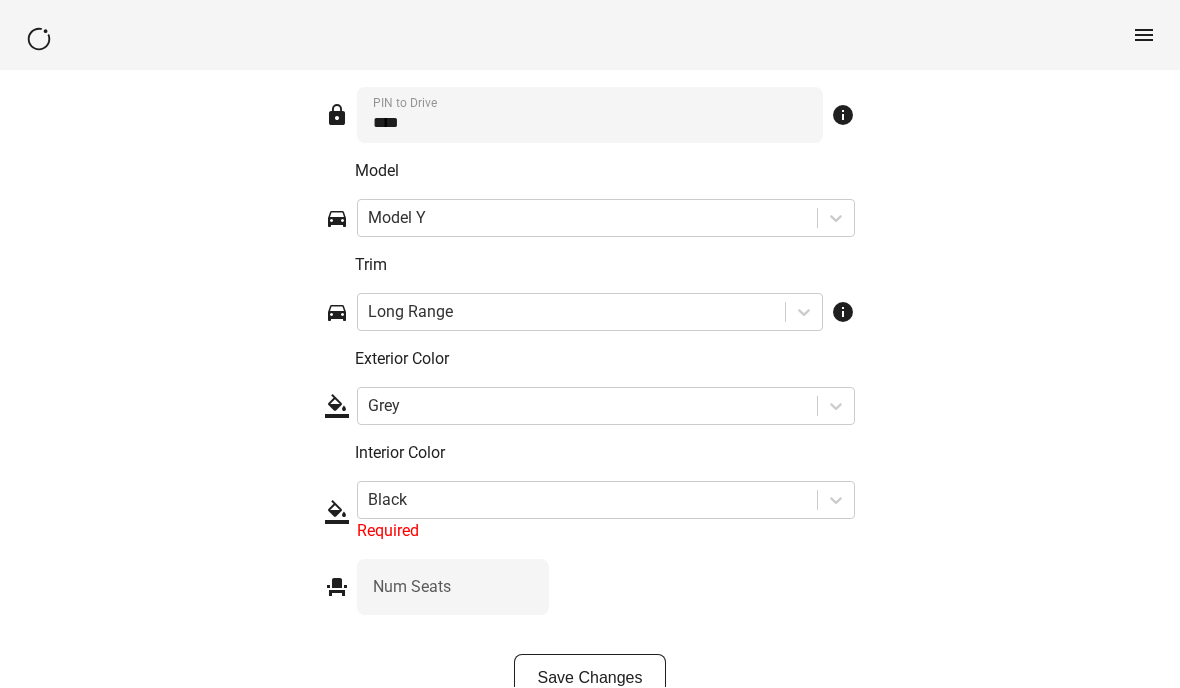 scroll, scrollTop: 3108, scrollLeft: 0, axis: vertical 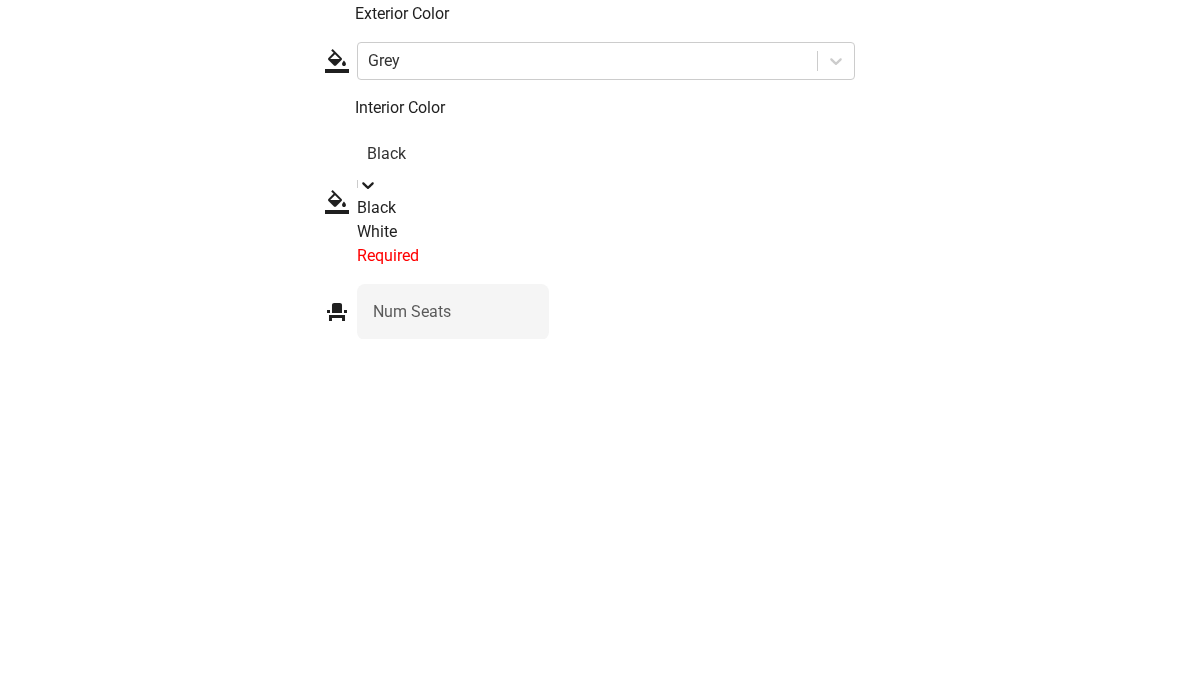 click on "Black" at bounding box center [606, 557] 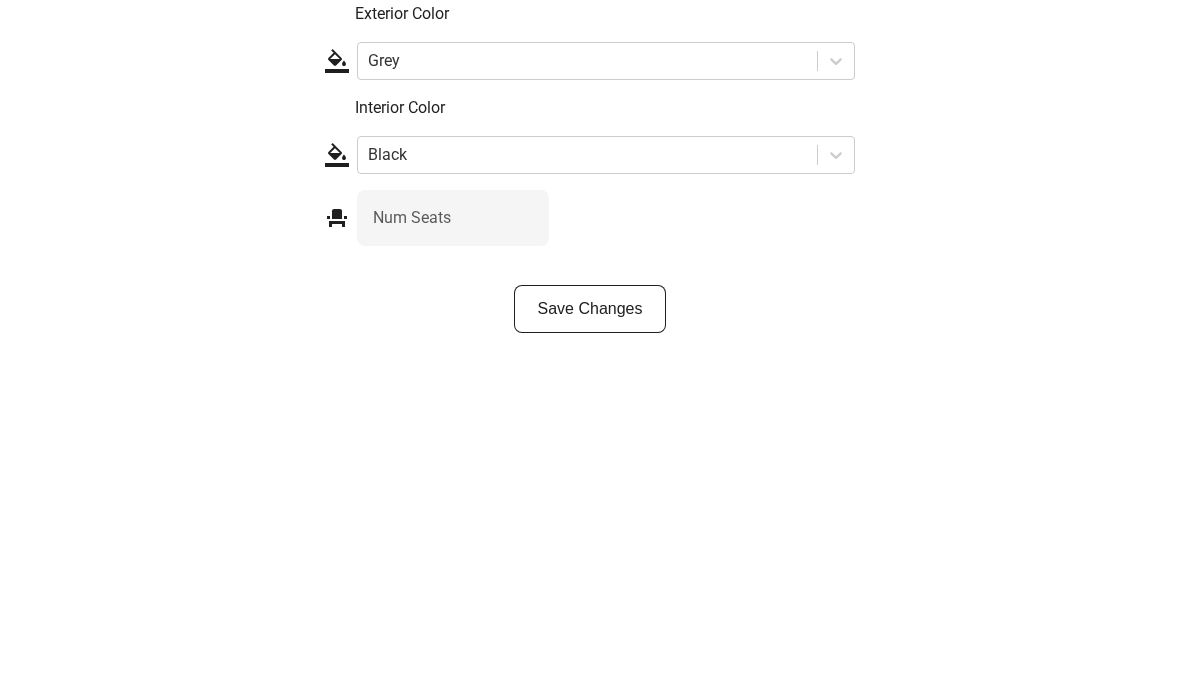 scroll, scrollTop: 3084, scrollLeft: 0, axis: vertical 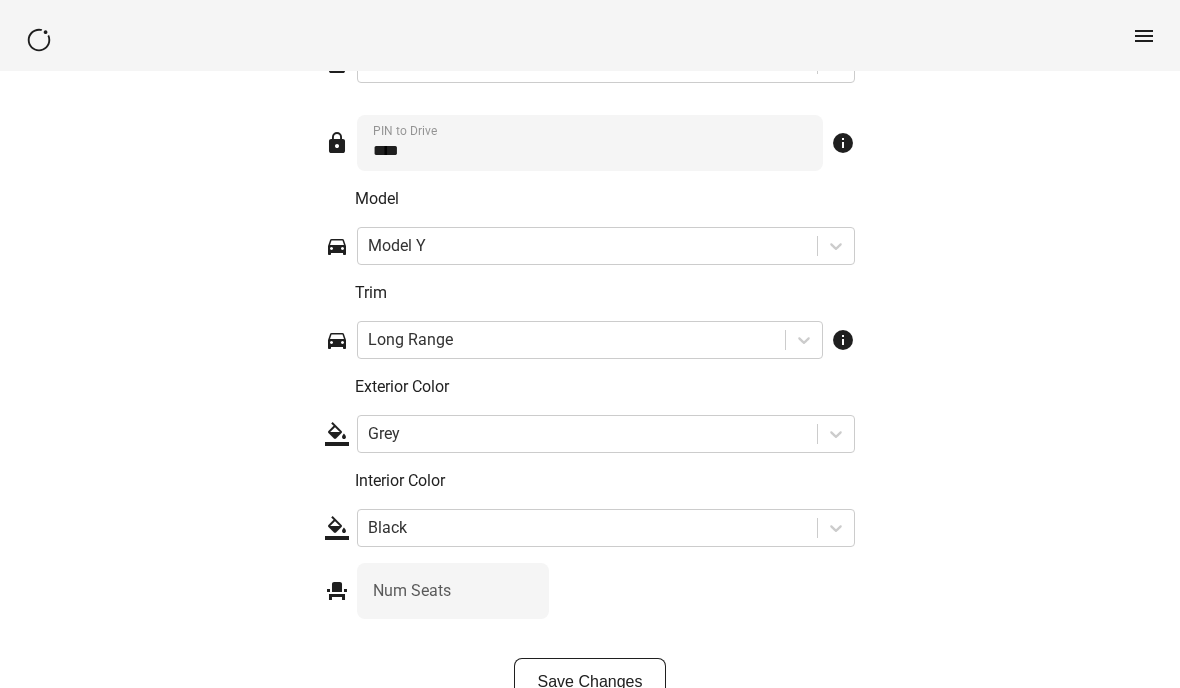 click on "Save Changes" at bounding box center [590, 682] 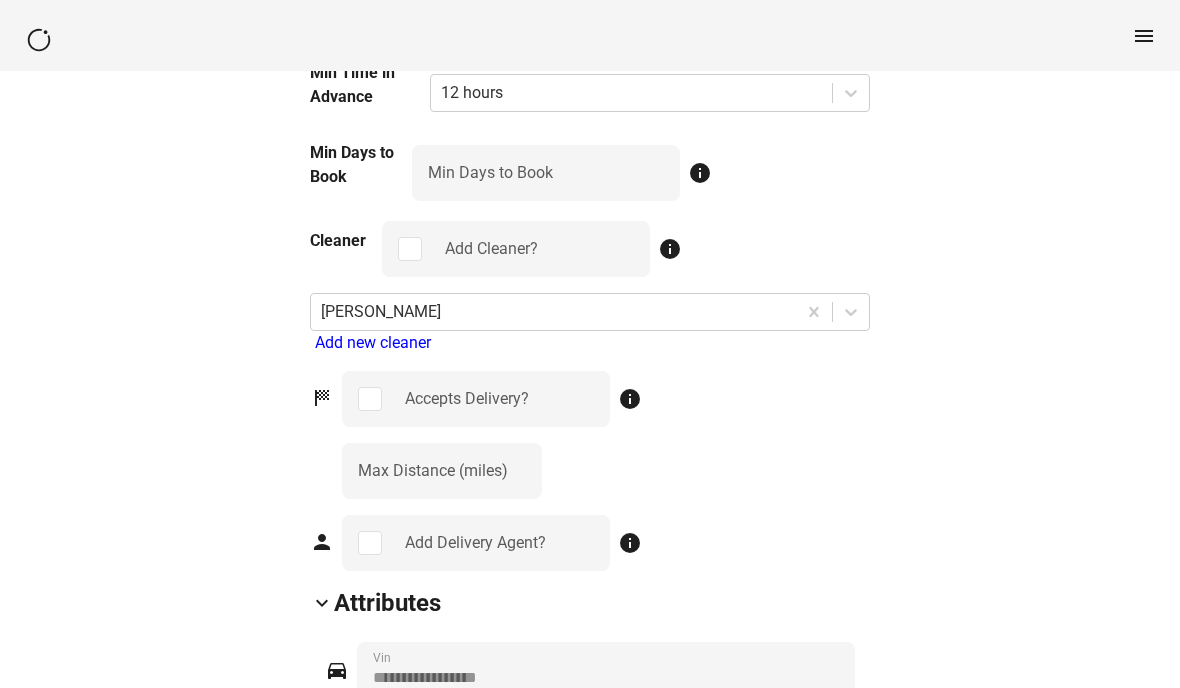 scroll, scrollTop: 2233, scrollLeft: 0, axis: vertical 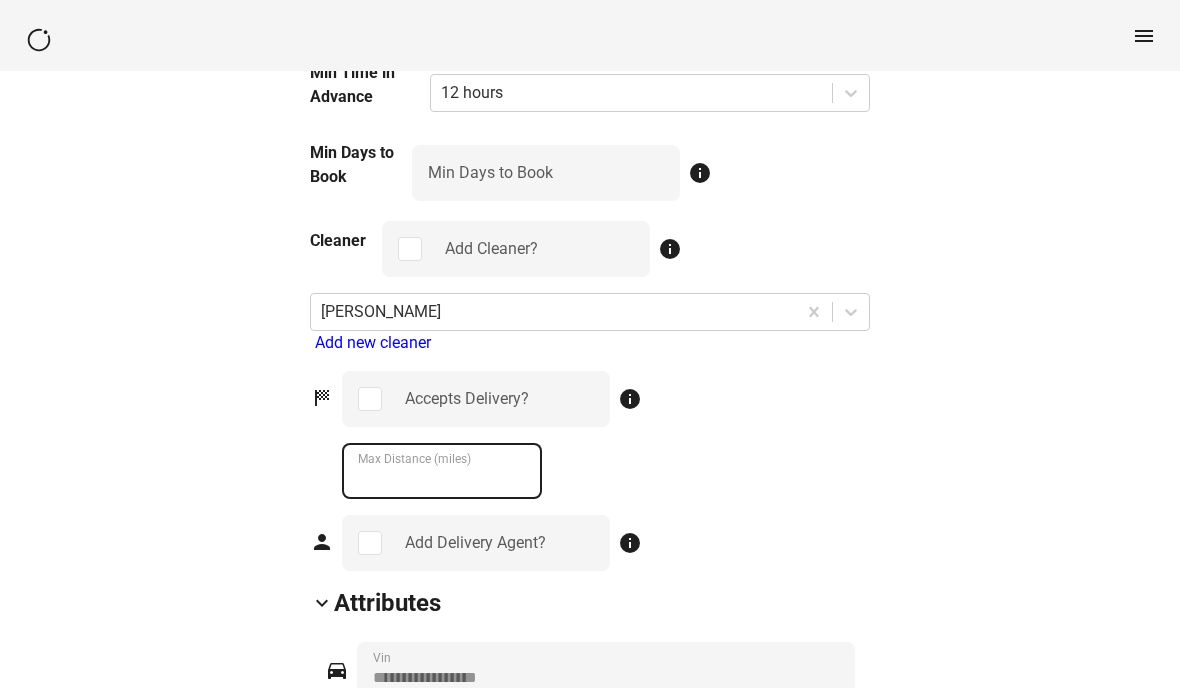click on "**" at bounding box center (442, 471) 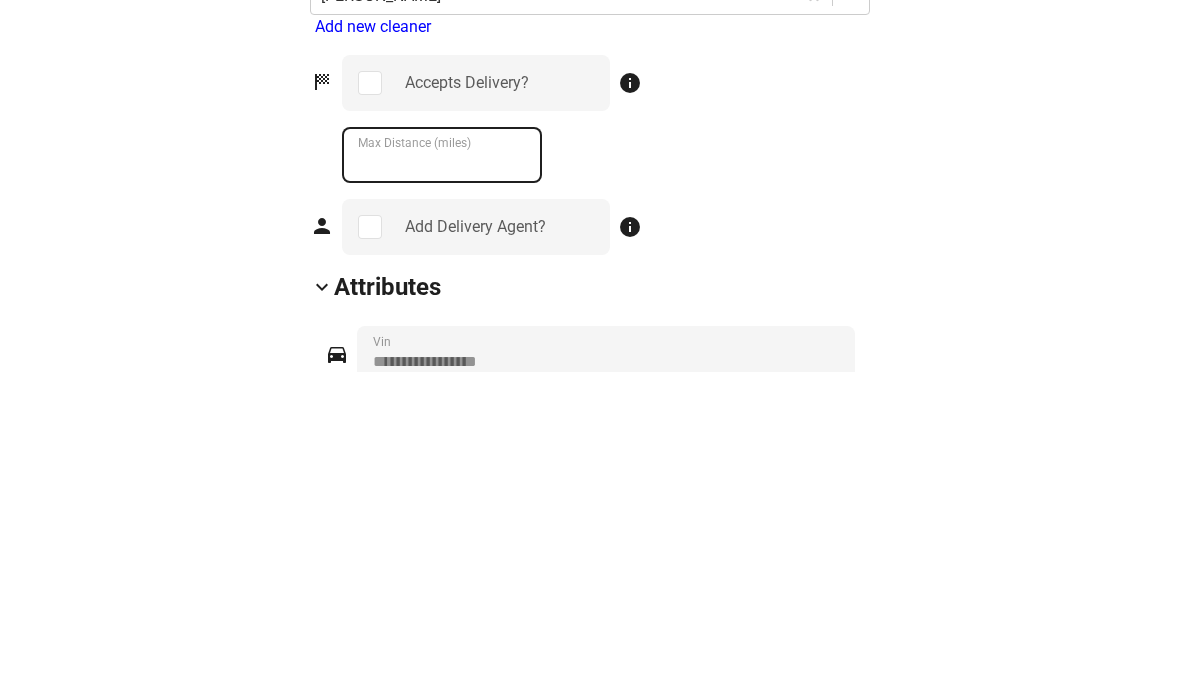 type on "*" 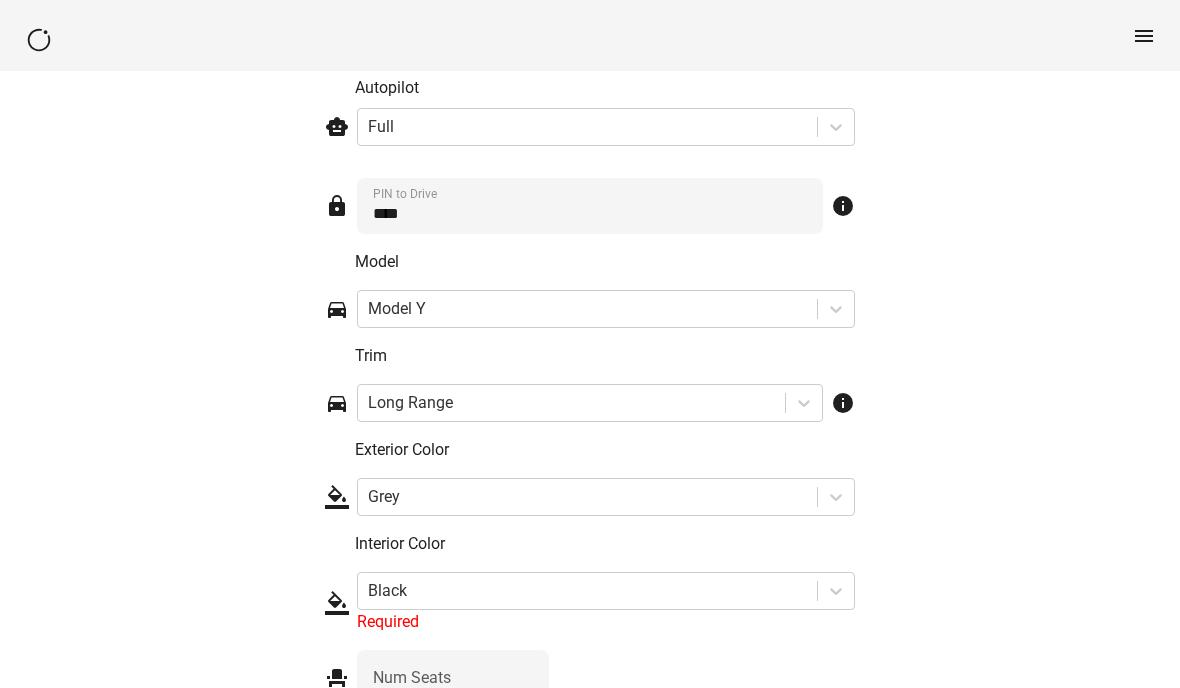 scroll, scrollTop: 3192, scrollLeft: 0, axis: vertical 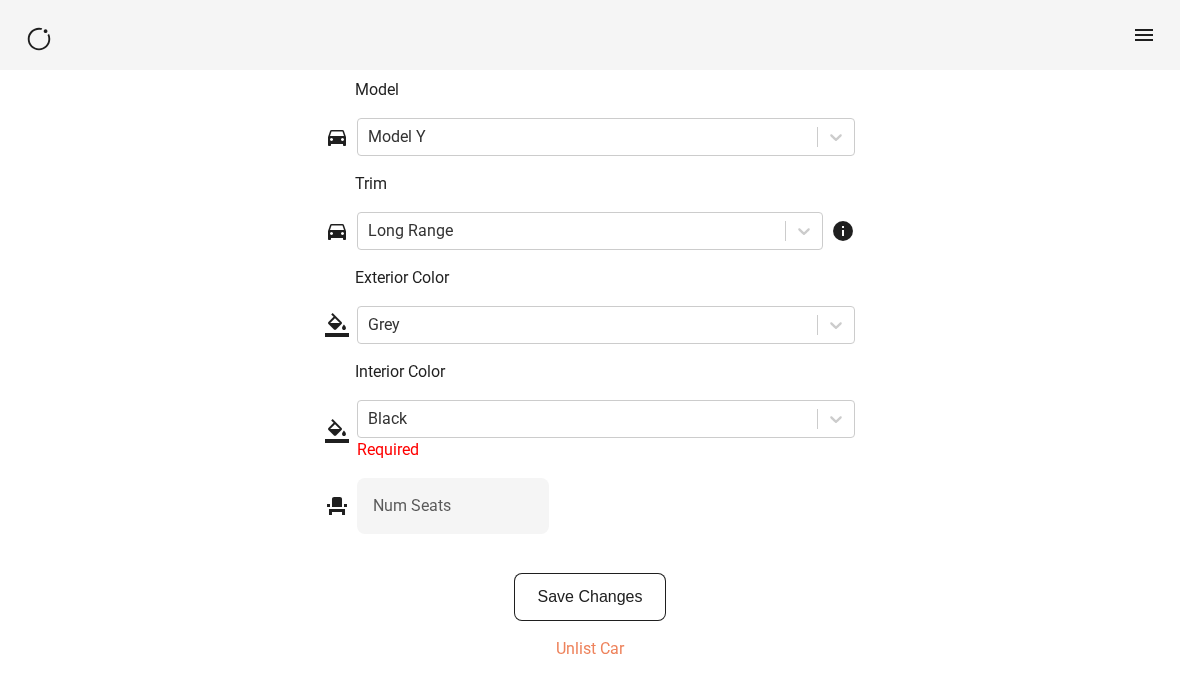 type on "**" 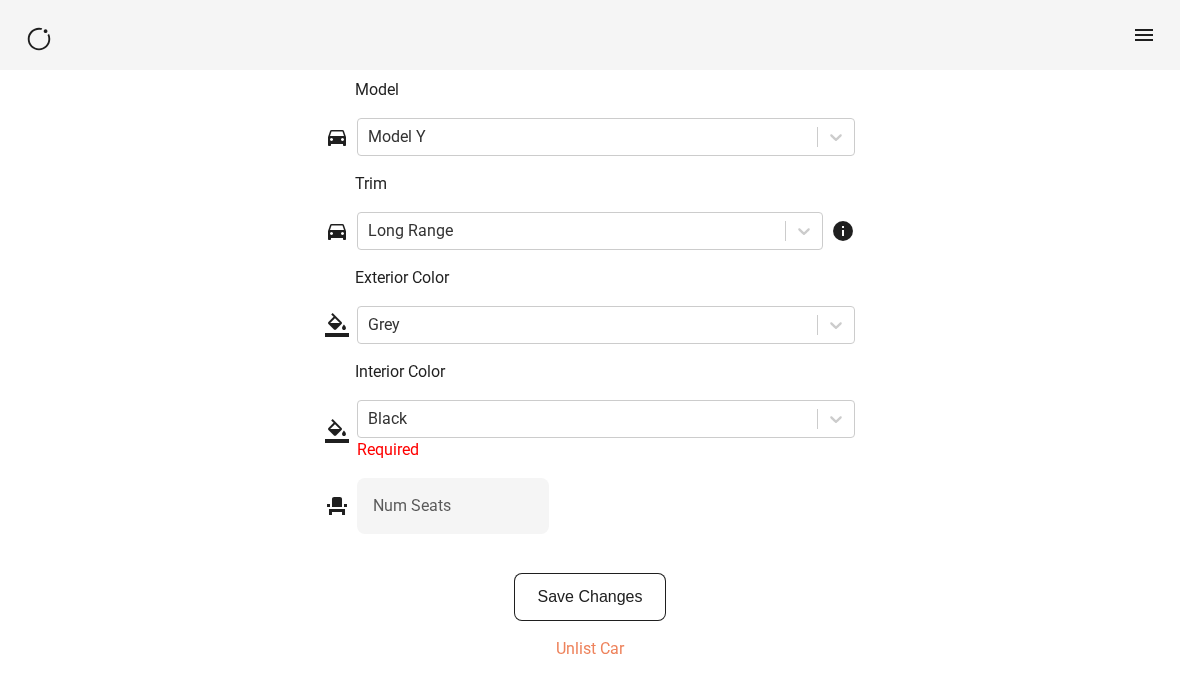 click on "Save Changes" at bounding box center [590, 598] 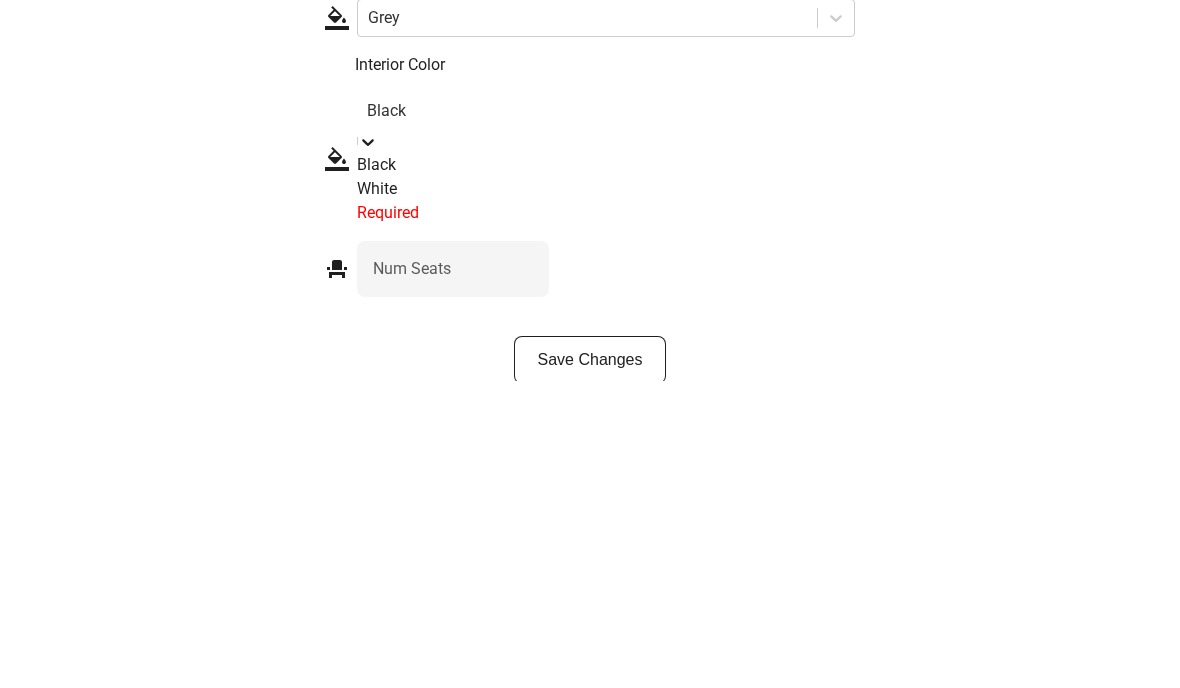 click on "Black" at bounding box center [606, 473] 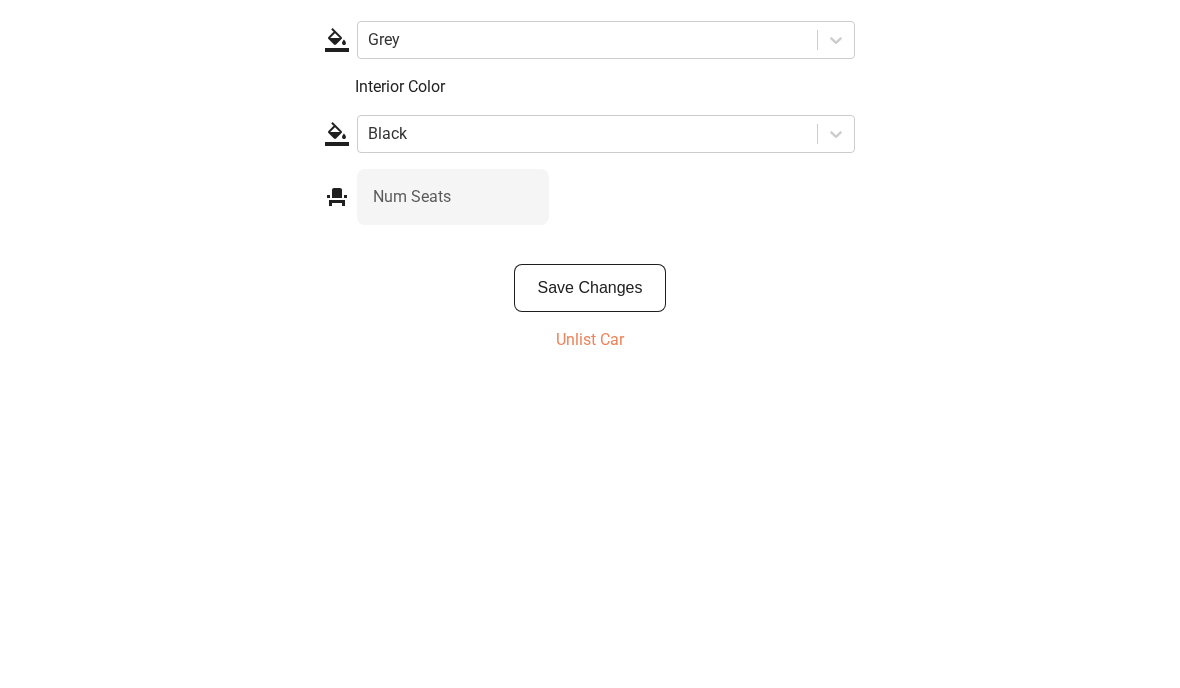 scroll, scrollTop: 3168, scrollLeft: 0, axis: vertical 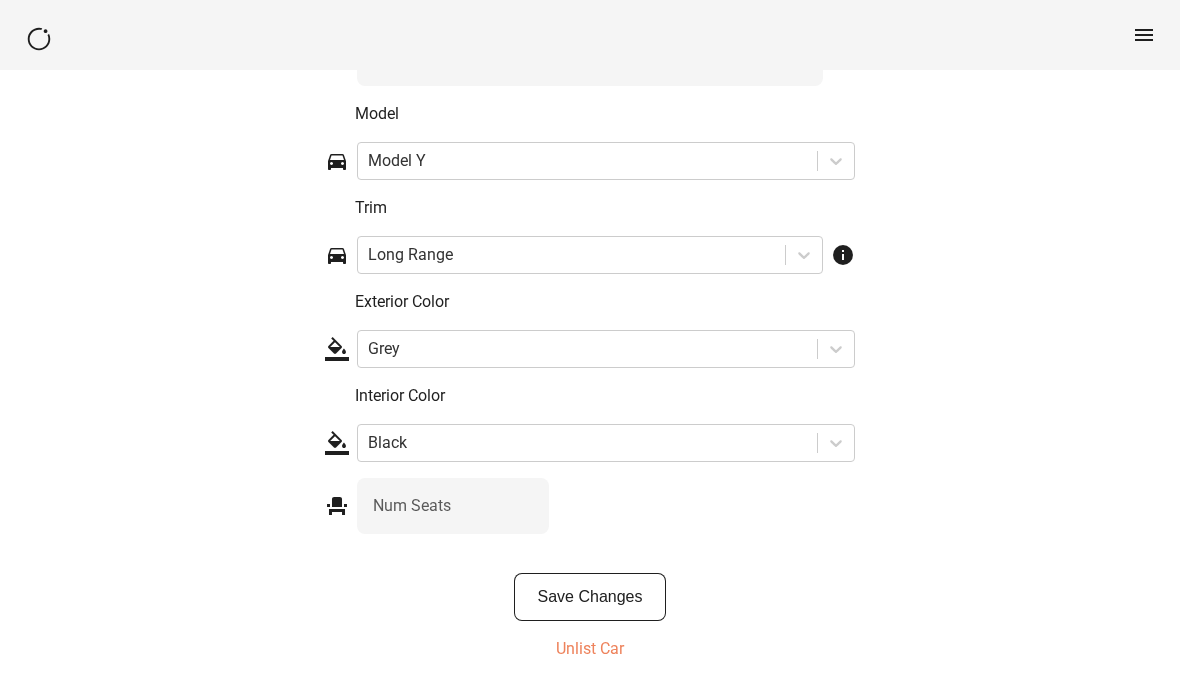 click on "Save Changes" at bounding box center (590, 598) 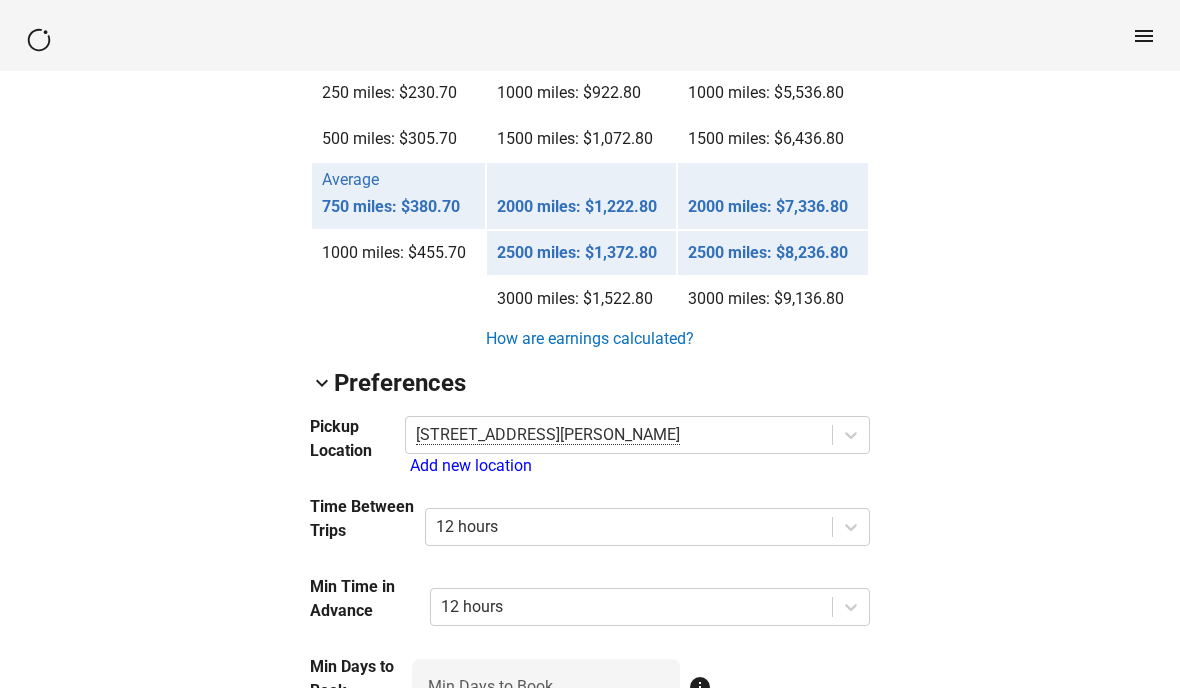 scroll, scrollTop: 1718, scrollLeft: 0, axis: vertical 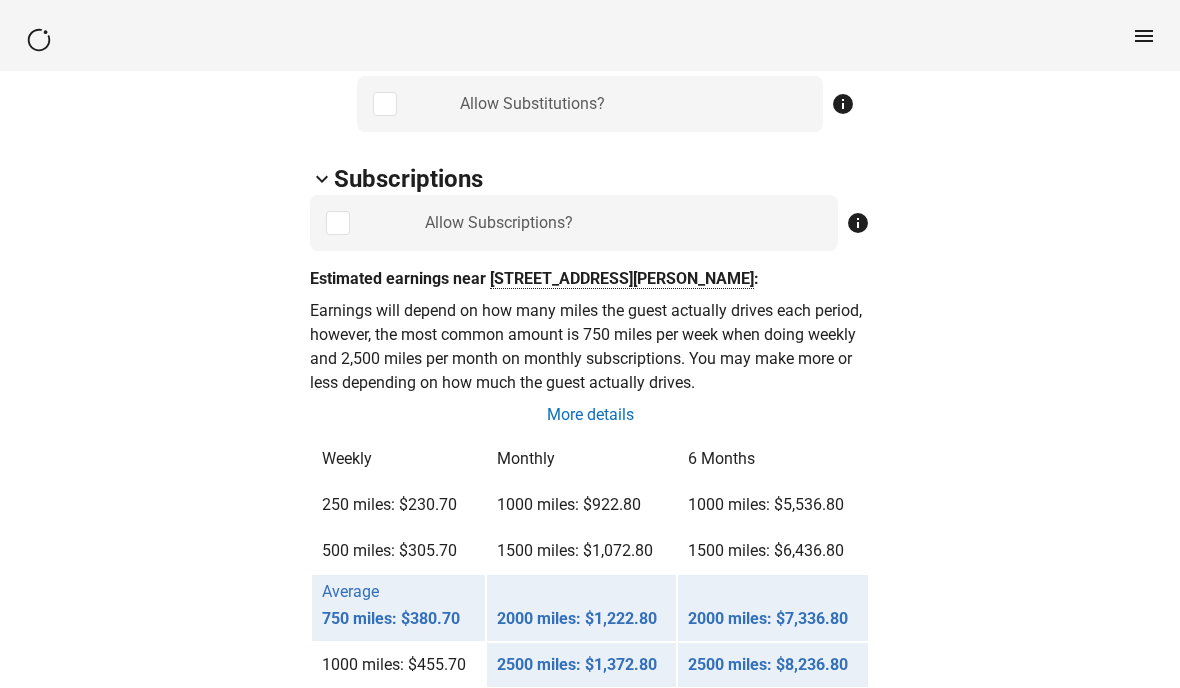 click on "More details" at bounding box center (590, 415) 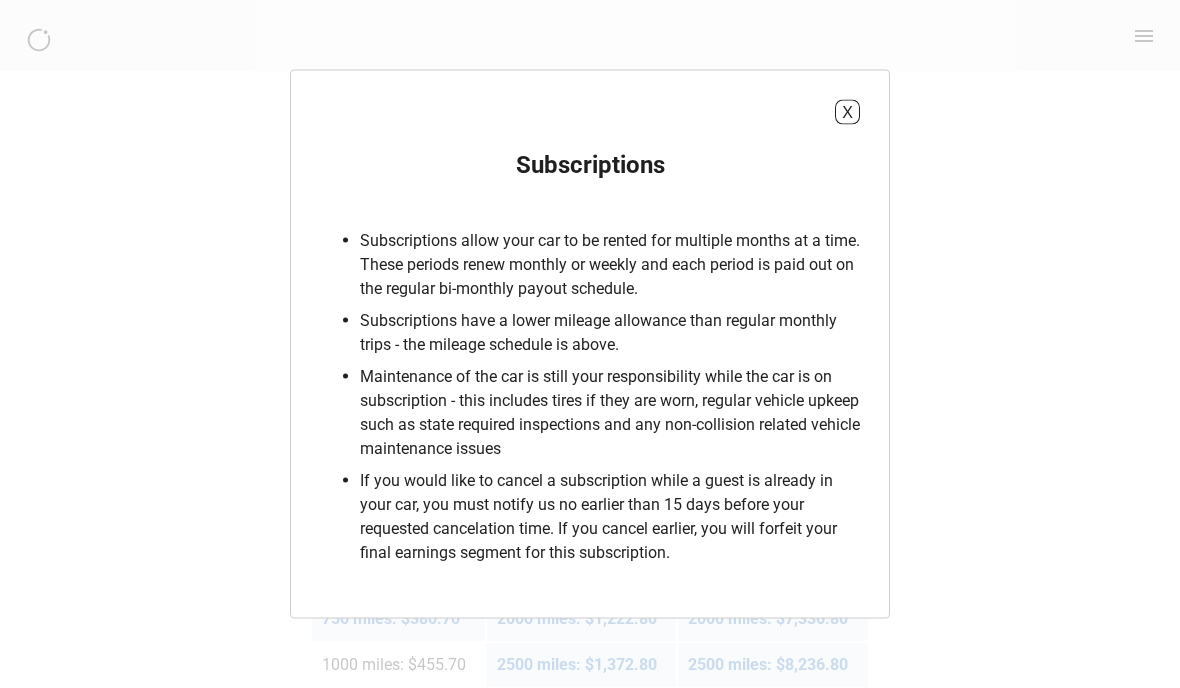 click on "X" at bounding box center [847, 112] 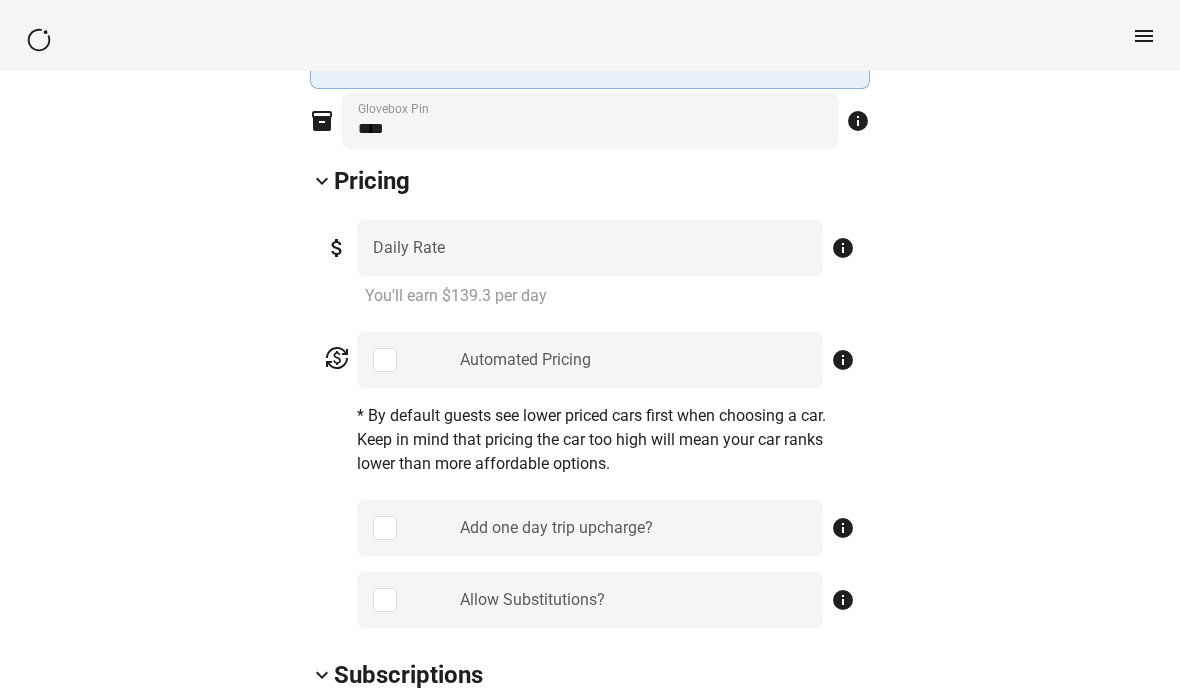scroll, scrollTop: 802, scrollLeft: 0, axis: vertical 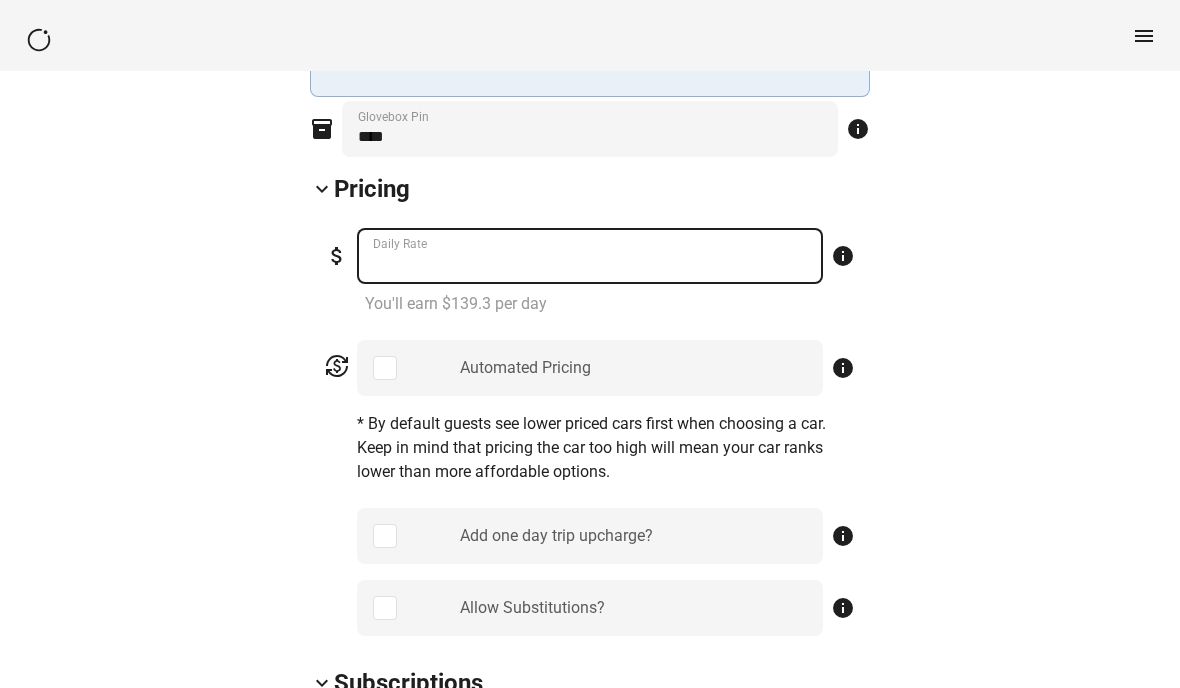 click on "***" at bounding box center (590, 257) 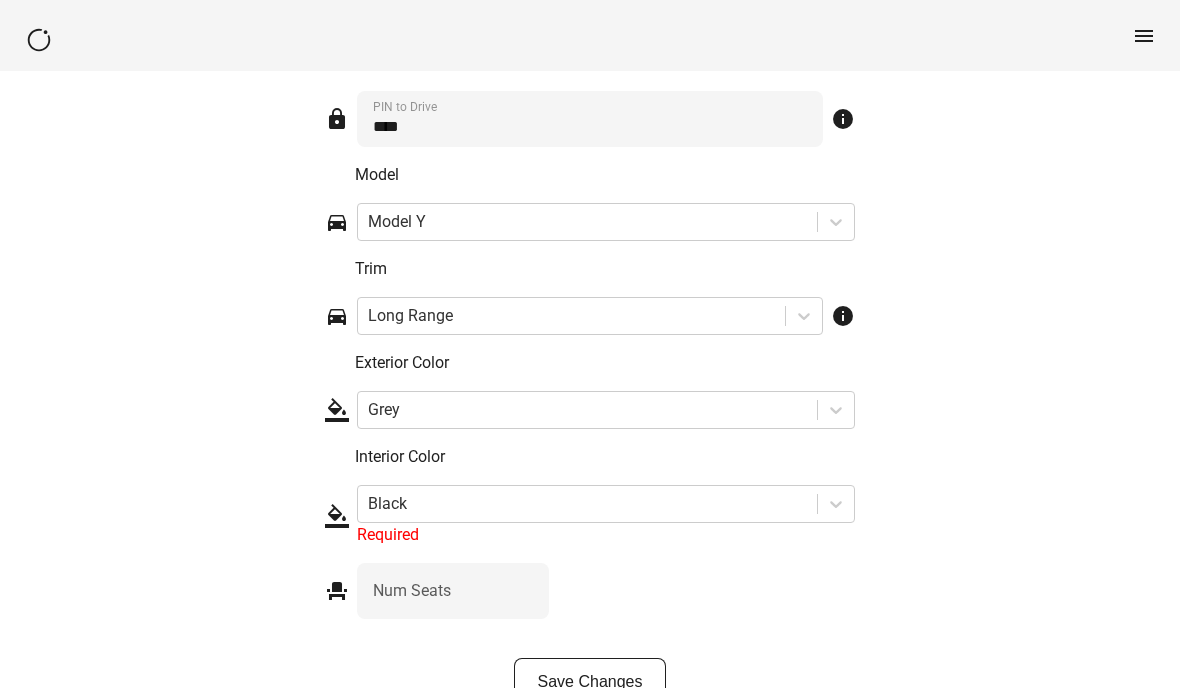 scroll, scrollTop: 2506, scrollLeft: 0, axis: vertical 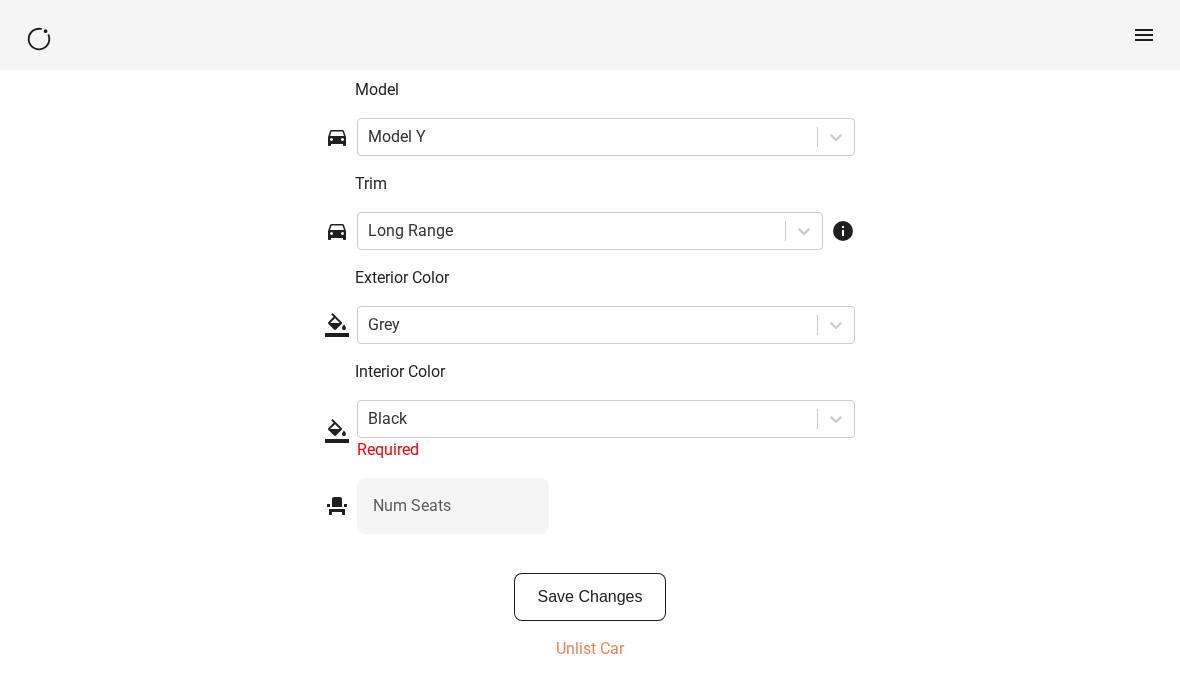 type on "***" 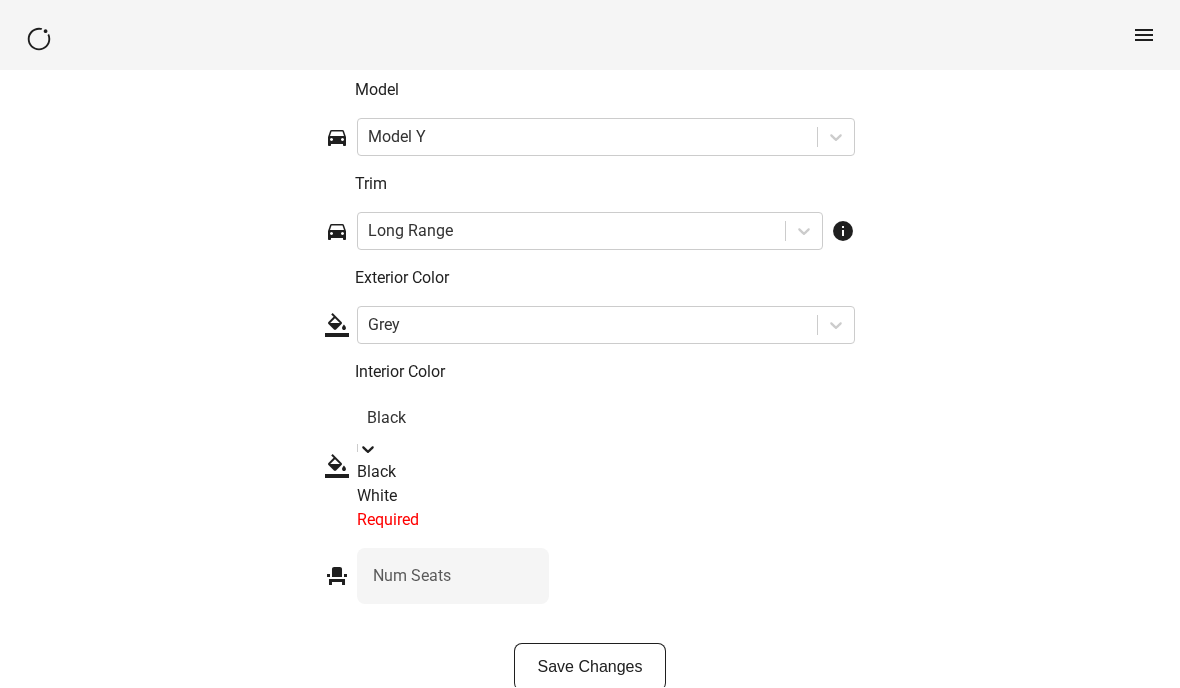 click on "Black" at bounding box center (606, 473) 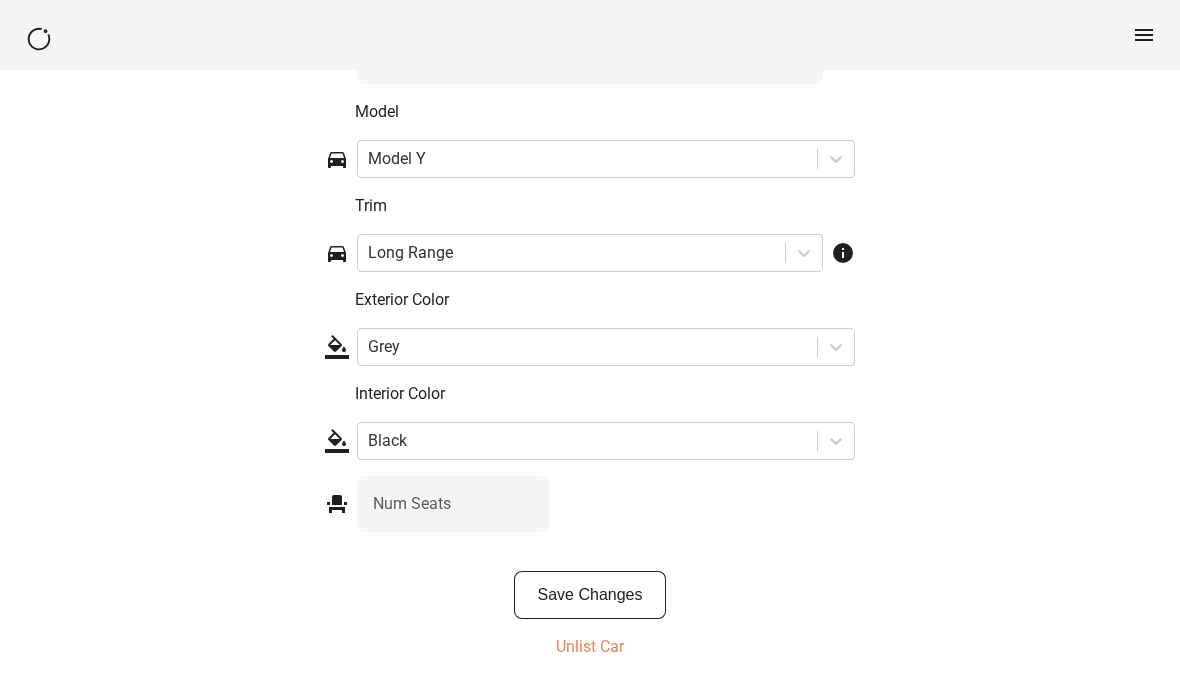 scroll, scrollTop: 2482, scrollLeft: 0, axis: vertical 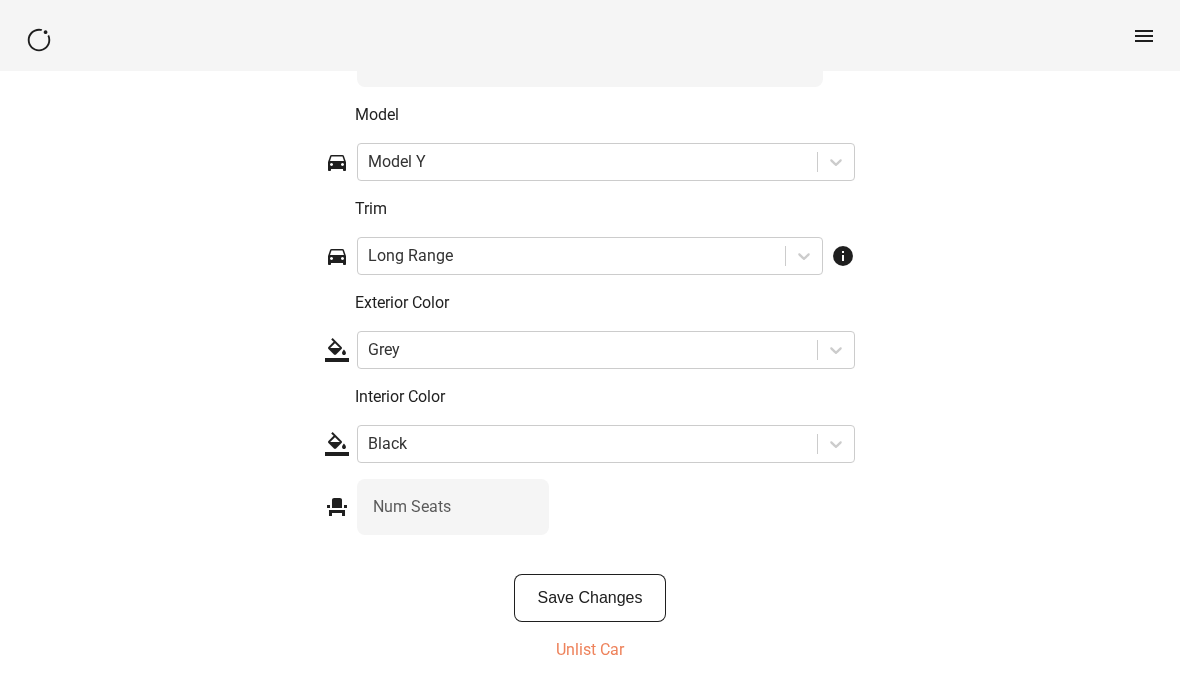 click on "Save Changes" at bounding box center (590, 598) 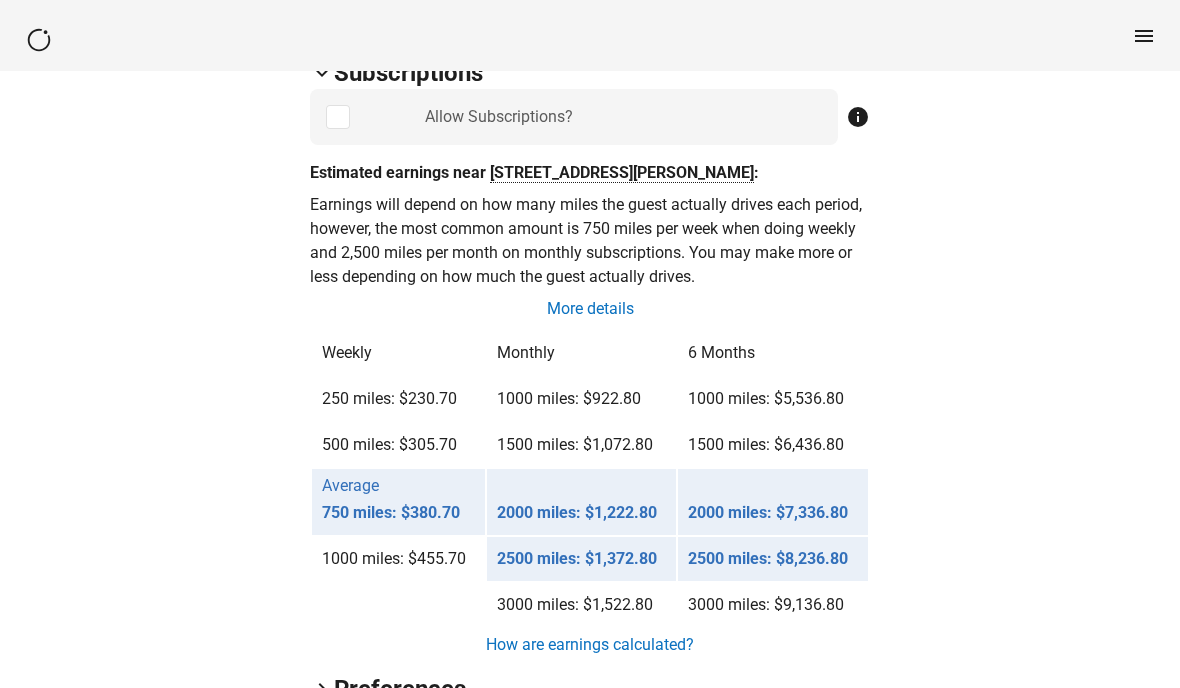 scroll, scrollTop: 1397, scrollLeft: 0, axis: vertical 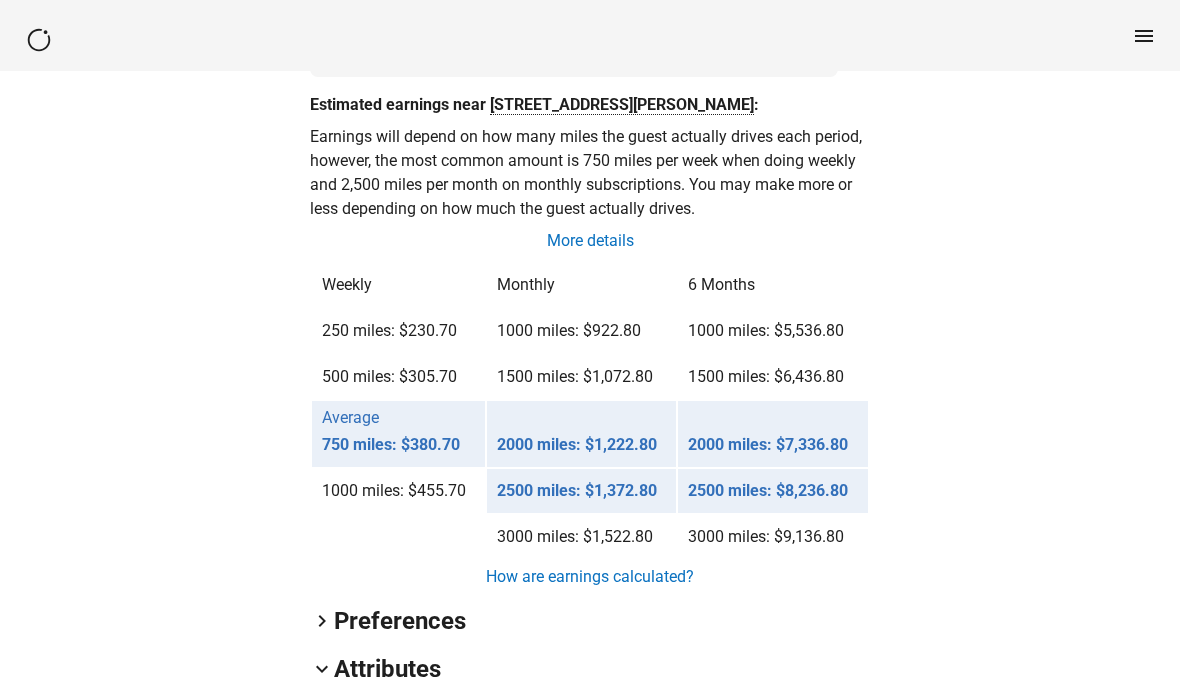 click on "arrow_back_ios VE694G [US_VEHICLE_IDENTIFICATION_NUMBER] 80% 1936 lock Lock lock_open Unlock event_busy Block off restart_alt Refresh To navigate the map with touch gestures double-tap and hold your finger on the map, then drag the map. ← Move left → Move right ↑ Move up ↓ Move down + Zoom in - Zoom out Home Jump left by 75% End Jump right by 75% Page Up Jump up by 75% Page Down Jump down by 75% Map Terrain Satellite Labels Keyboard shortcuts Map Data Map data ©2025 Google Map data ©2025 Google 5 km  Click to toggle between metric and imperial units Terms Report a map error Keyless Setup - Set a Glovebox PIN For seamless rentals that also make sure the guest doesn’t get stuck in a pinch, you’ll need to put the physical keycard in the glovebox and set a glovebox pin. Enter your globebox pin here so we can securely provide the guest the physical key when necessary. inventory_2 Glovebox Pin info keyboard_arrow_down Pricing attach_money *** Daily Rate info You'll earn $105 per day currency_exchange info info info" at bounding box center [590, 140] 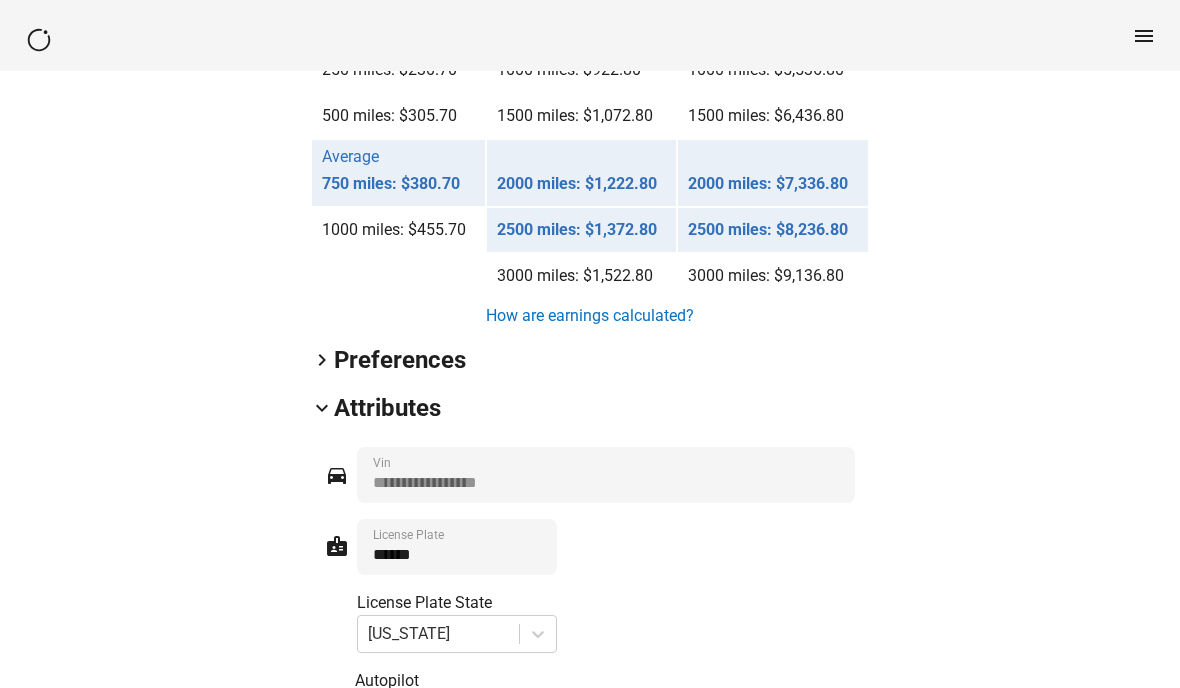 click on "How are earnings calculated?" at bounding box center [590, 317] 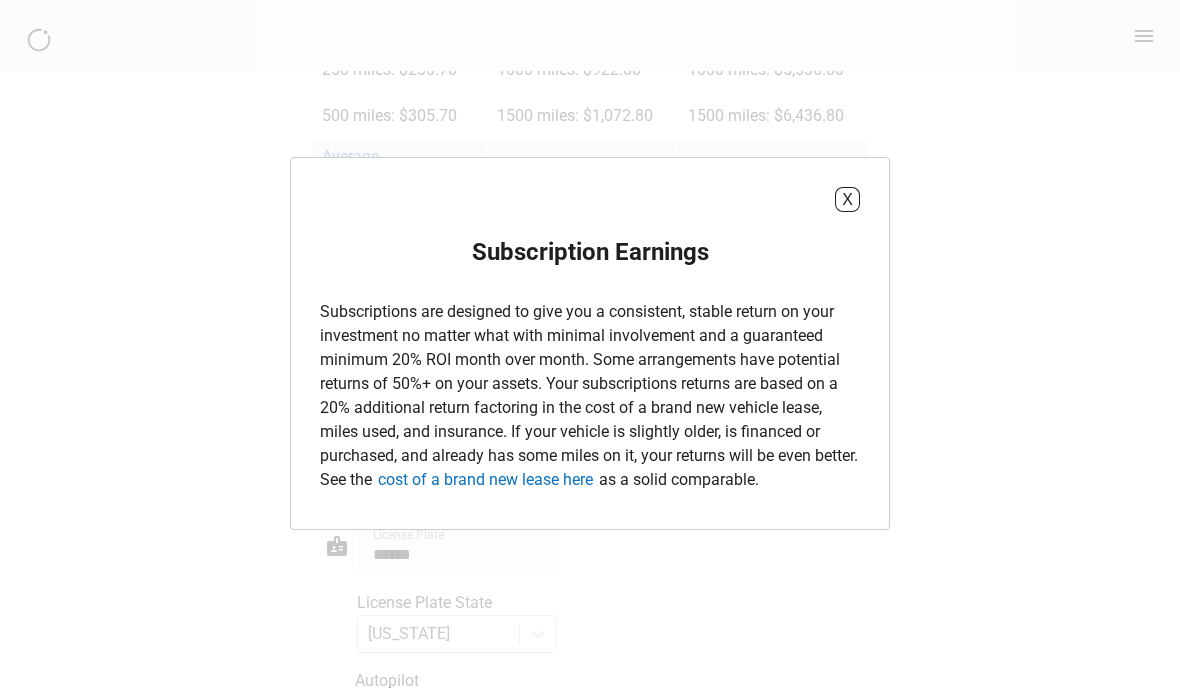 scroll, scrollTop: 1742, scrollLeft: 0, axis: vertical 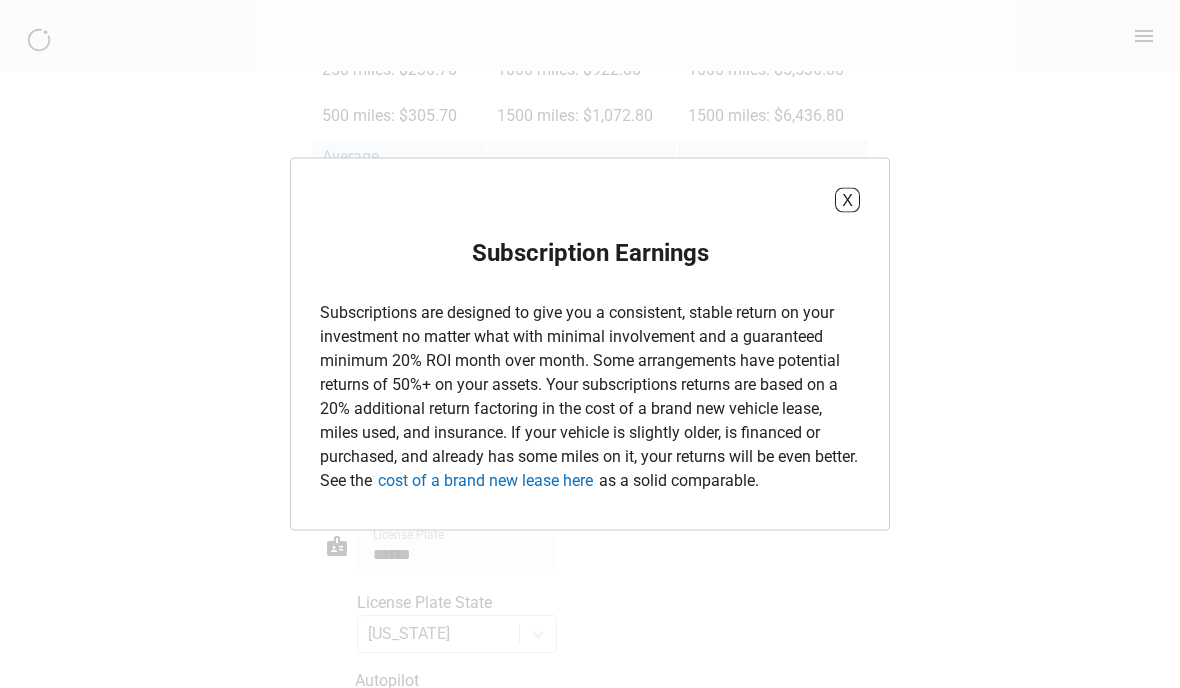 click on "X Subscription Earnings Subscriptions are designed to give you a consistent, stable return on your investment no matter what with minimal involvement and a guaranteed minimum 20% ROI month over month. Some arrangements have potential returns of 50%+ on your assets. Your subscriptions returns are based on a 20% additional return factoring in the cost of a brand new vehicle lease, miles used, and insurance. If your vehicle is slightly older, is financed or purchased, and already has some miles on it, your returns will be even better. See the   cost of a brand new lease here   as a solid comparable." at bounding box center (590, 344) 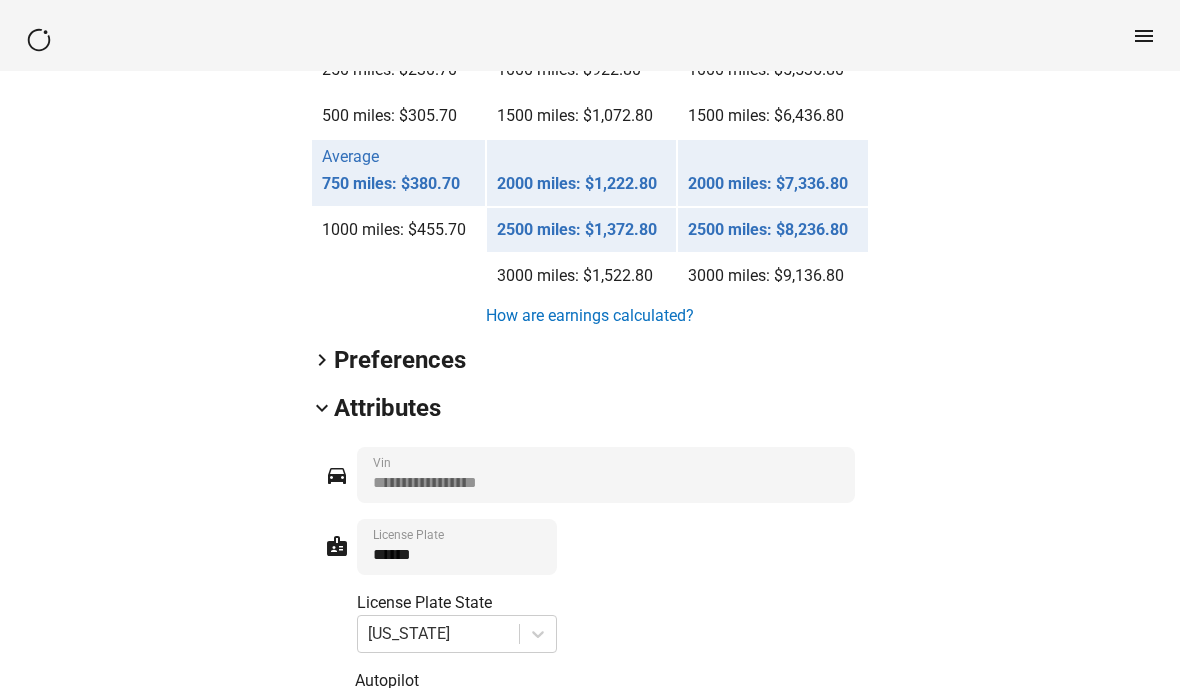 click on "How are earnings calculated?" at bounding box center [590, 316] 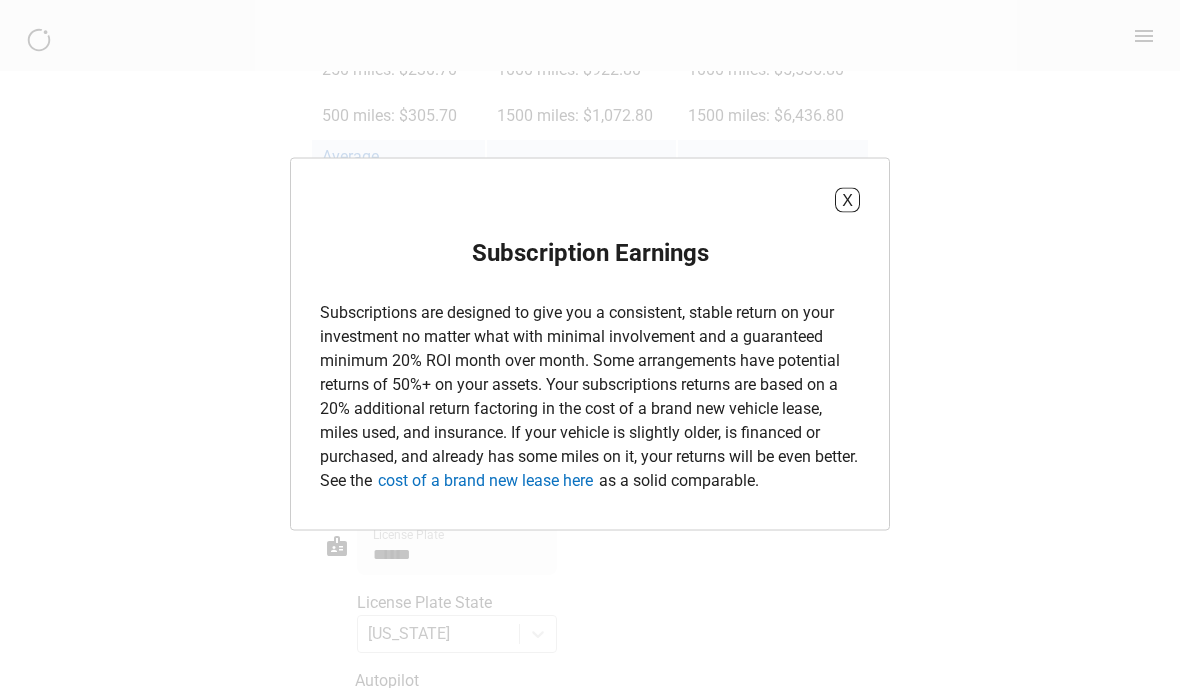 click on "X Subscription Earnings Subscriptions are designed to give you a consistent, stable return on your investment no matter what with minimal involvement and a guaranteed minimum 20% ROI month over month. Some arrangements have potential returns of 50%+ on your assets. Your subscriptions returns are based on a 20% additional return factoring in the cost of a brand new vehicle lease, miles used, and insurance. If your vehicle is slightly older, is financed or purchased, and already has some miles on it, your returns will be even better. See the   cost of a brand new lease here   as a solid comparable." at bounding box center [590, 344] 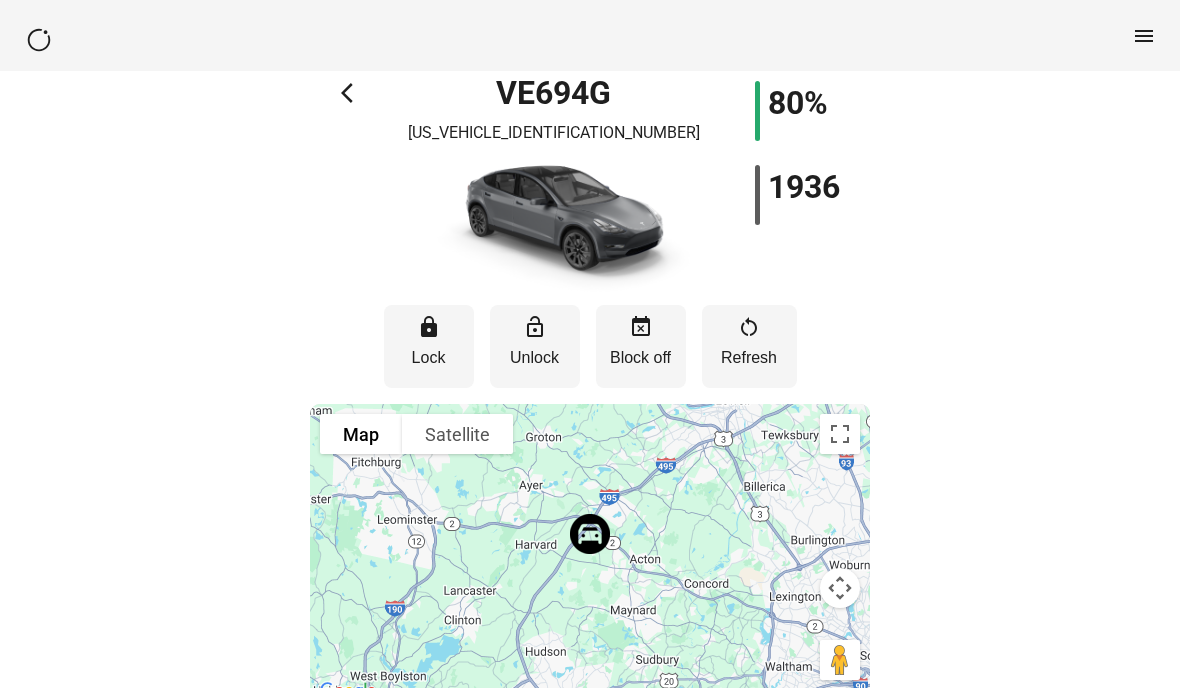 scroll, scrollTop: 0, scrollLeft: 0, axis: both 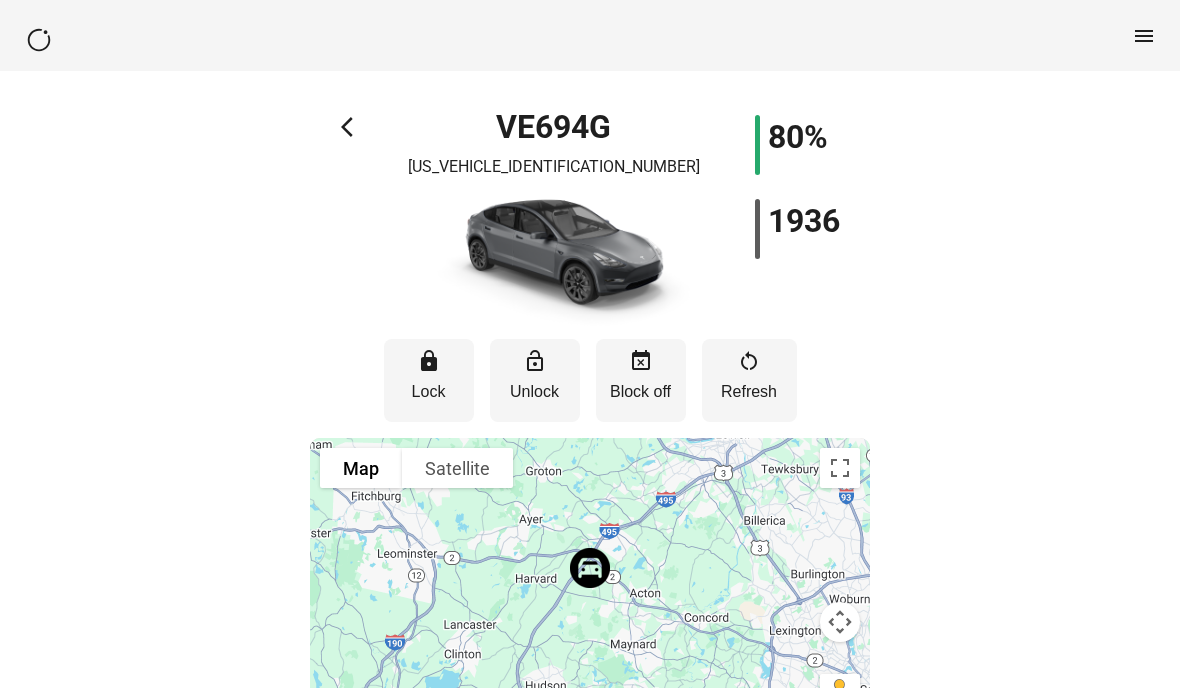 click on "80%" at bounding box center [798, 137] 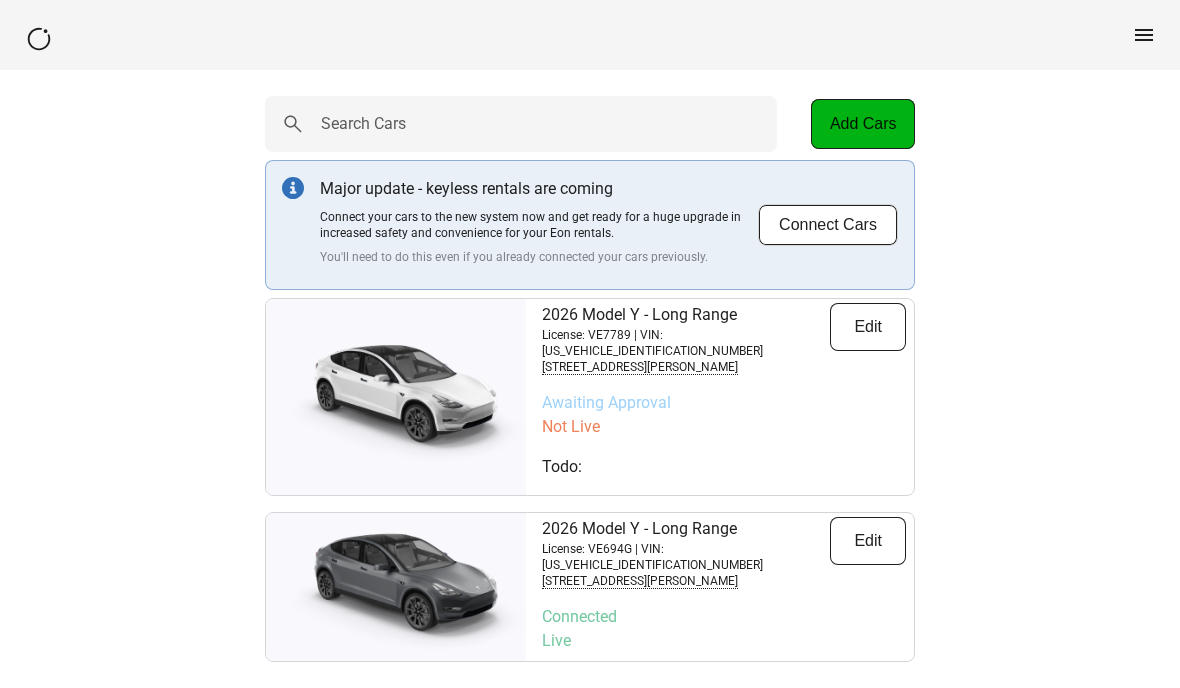 click at bounding box center [396, 398] 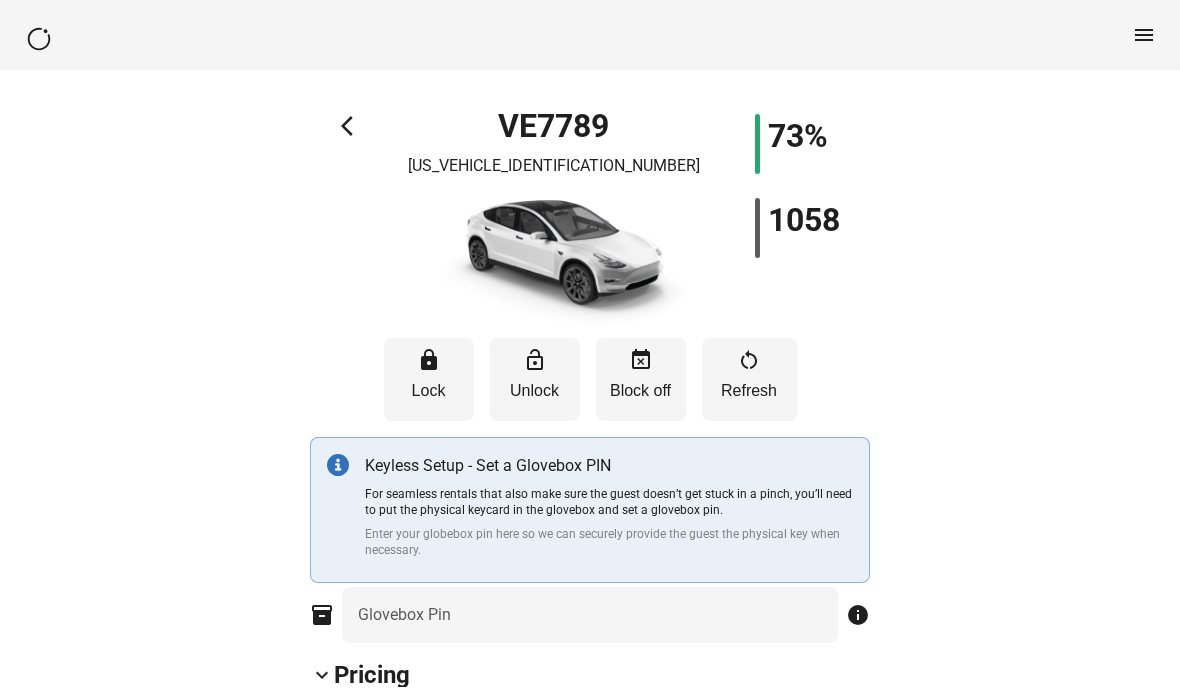 type on "****" 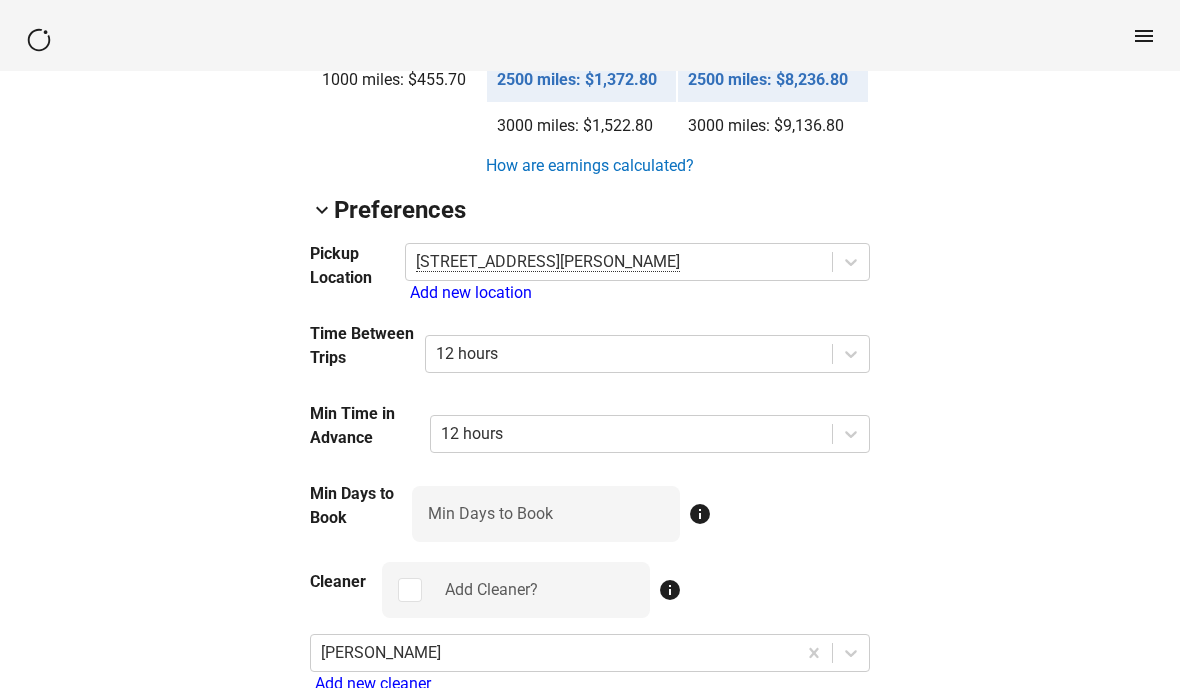 scroll, scrollTop: 1875, scrollLeft: 0, axis: vertical 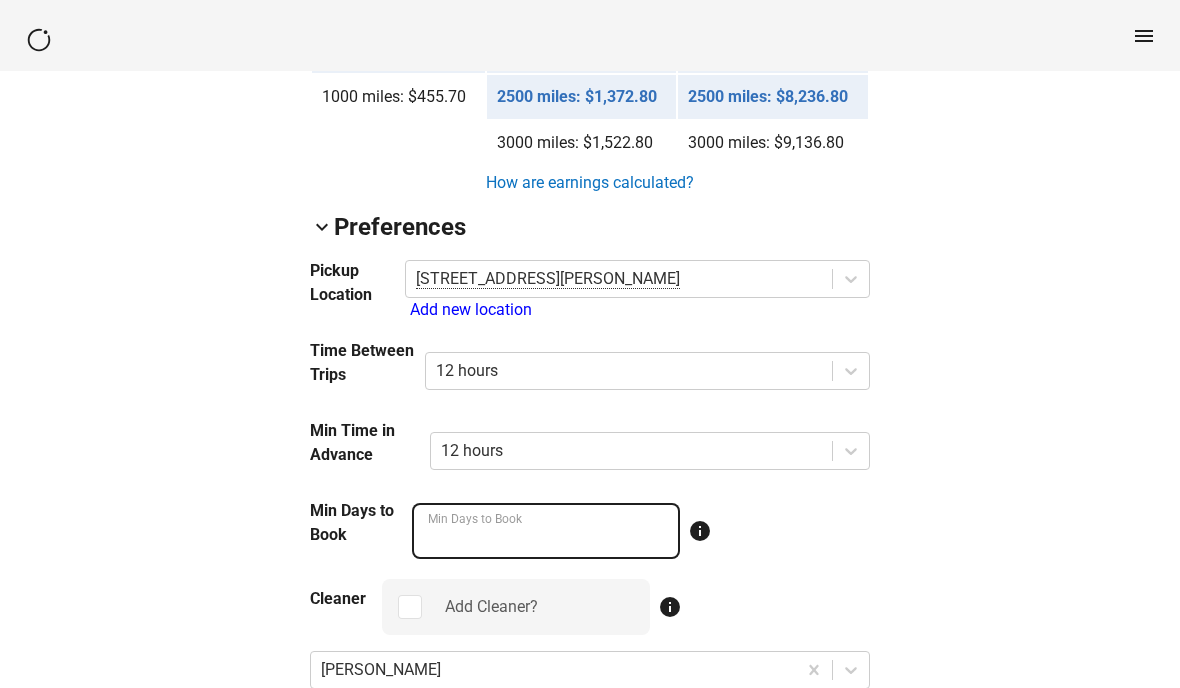 click on "*" at bounding box center [546, 531] 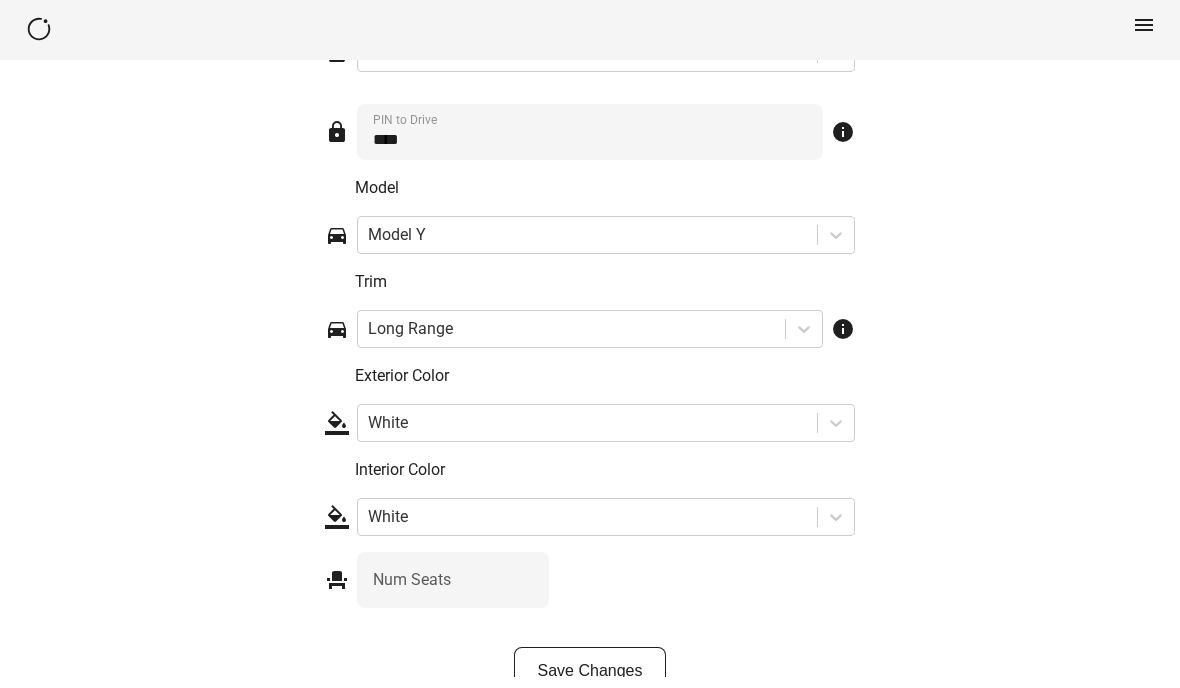 scroll, scrollTop: 3168, scrollLeft: 0, axis: vertical 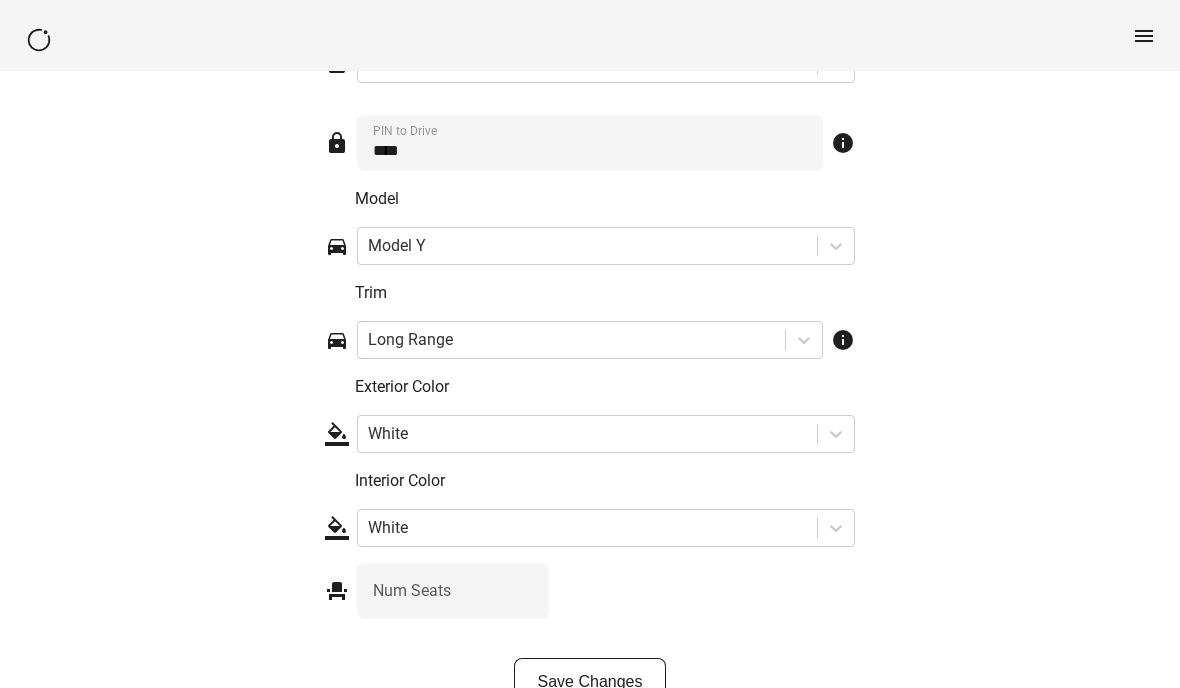 click on "Save Changes" at bounding box center (590, 682) 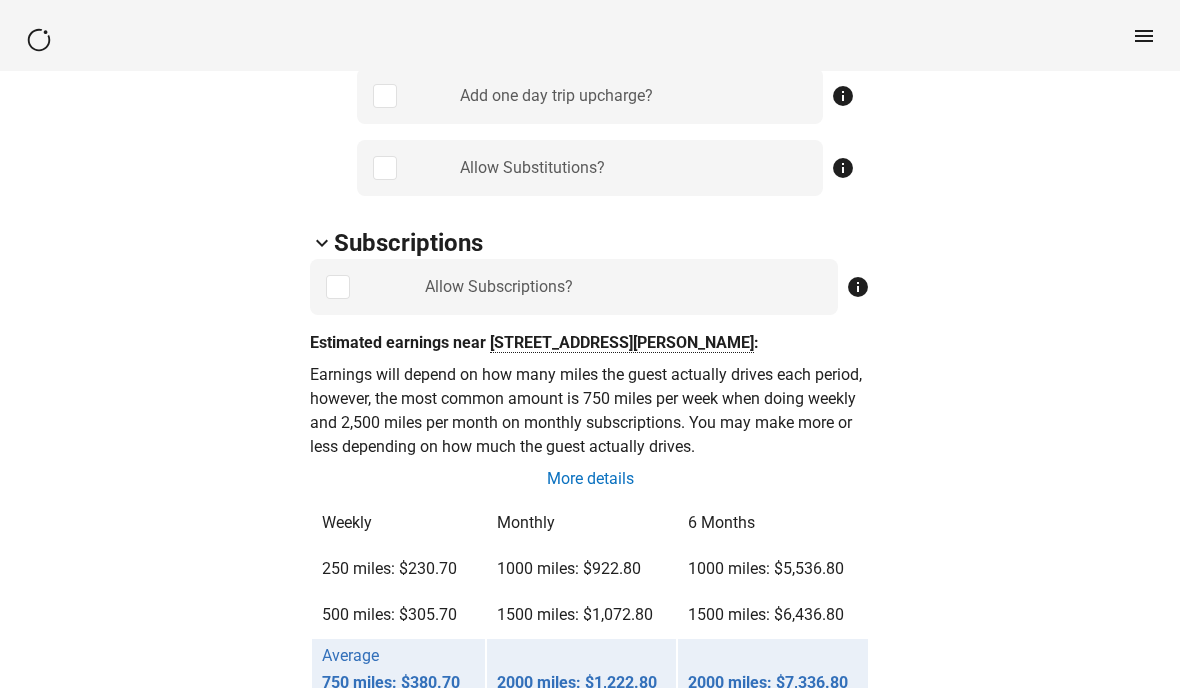 scroll, scrollTop: 1188, scrollLeft: 0, axis: vertical 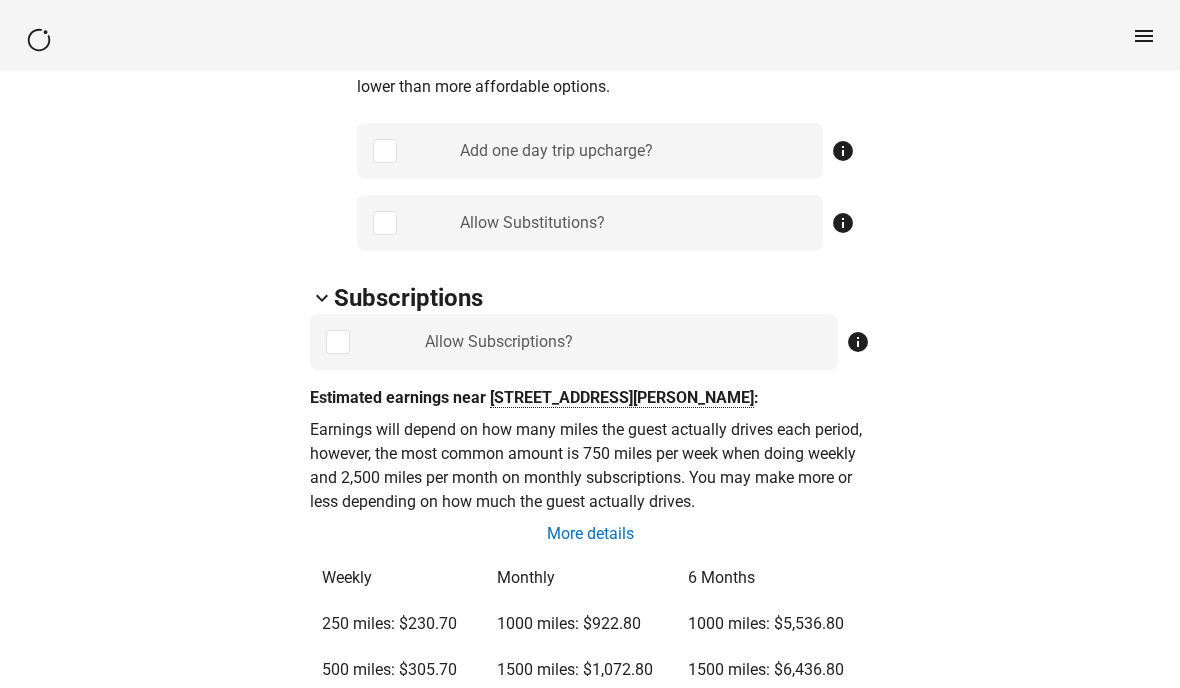 click on "keyboard_arrow_down" at bounding box center [322, 298] 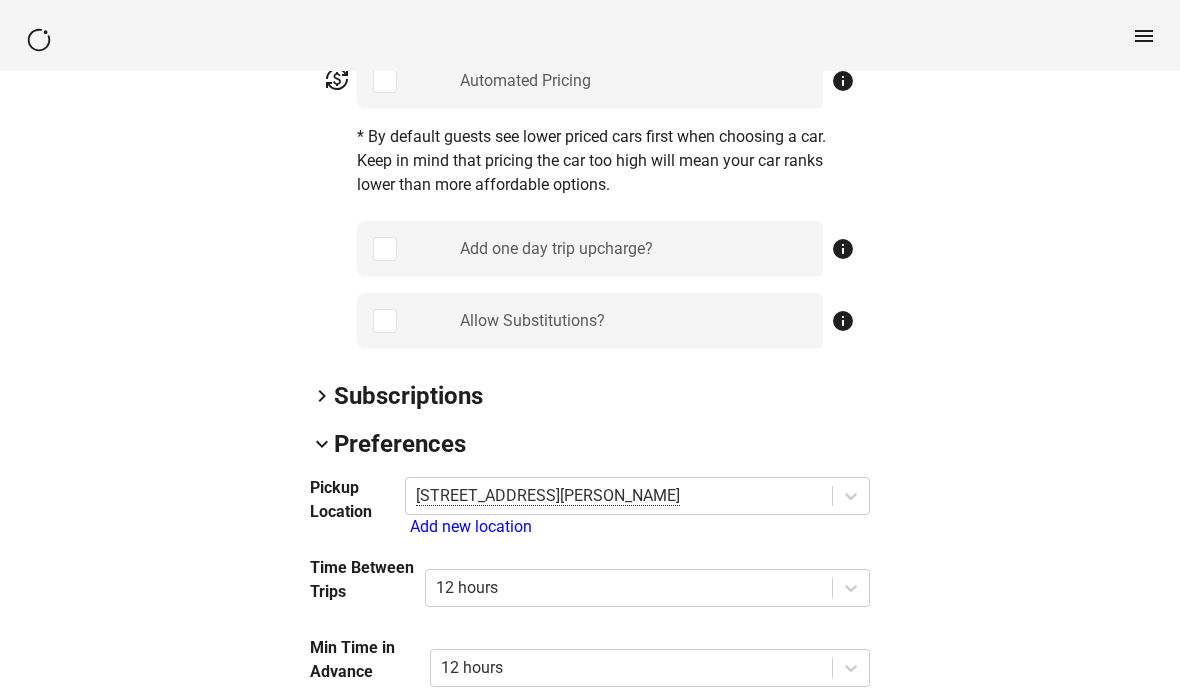 scroll, scrollTop: 1087, scrollLeft: 0, axis: vertical 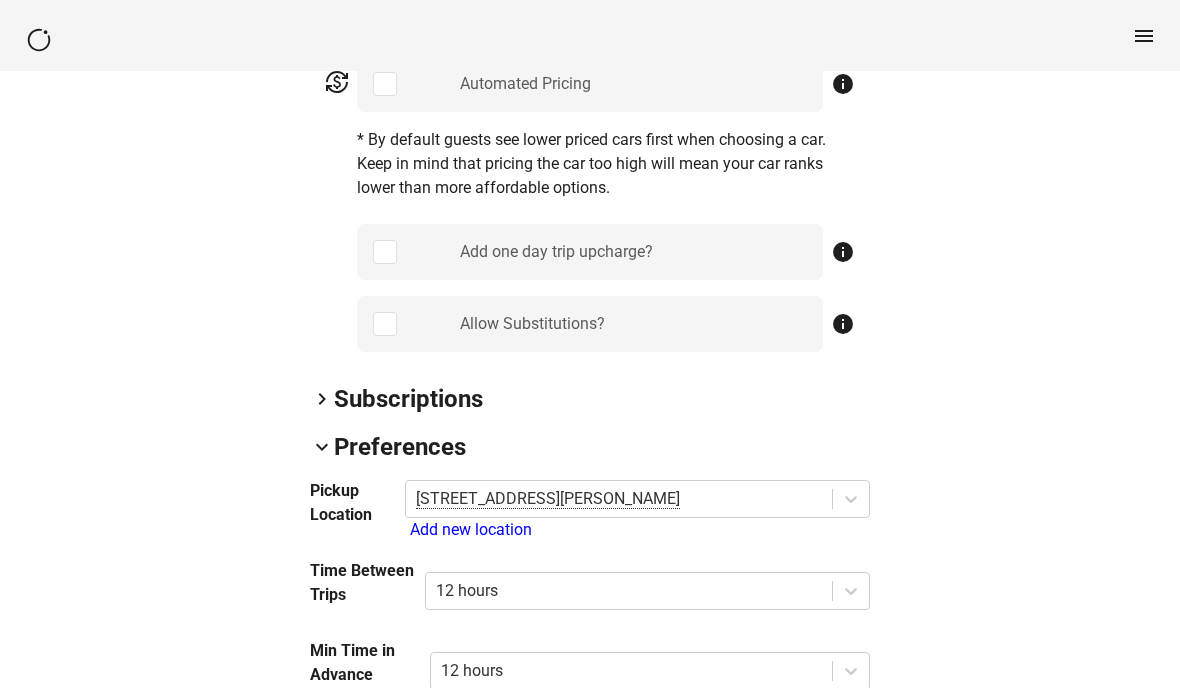 click on "info" at bounding box center [843, 324] 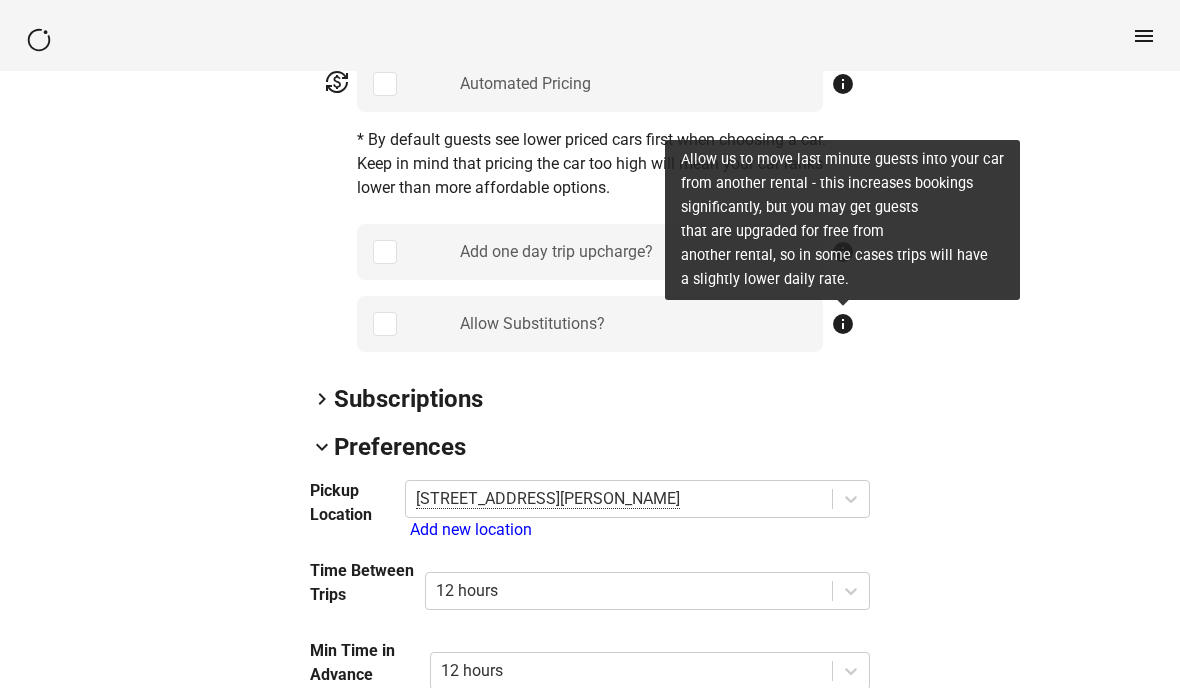 click on "arrow_back_ios VE7789 [US_VEHICLE_IDENTIFICATION_NUMBER] 73% 1058 lock Lock lock_open Unlock event_busy Block off restart_alt Refresh To navigate the map with touch gestures double-tap and hold your finger on the map, then drag the map. ← Move left → Move right ↑ Move up ↓ Move down + Zoom in - Zoom out Home Jump left by 75% End Jump right by 75% Page Up Jump up by 75% Page Down Jump down by 75% Map Terrain Satellite Labels Keyboard shortcuts Map Data Map data ©2025 Google Map data ©2025 Google 5 km  Click to toggle between metric and imperial units Terms Report a map error Keyless Setup - Set a Glovebox PIN For seamless rentals that also make sure the guest doesn’t get stuck in a pinch, you’ll need to put the physical keycard in the glovebox and set a glovebox pin. Enter your globebox pin here so we can securely provide the guest the physical key when necessary. inventory_2 Glovebox Pin info keyboard_arrow_down Pricing attach_money *** Daily Rate info You'll earn $139.3 per day currency_exchange info info info" at bounding box center (590, 593) 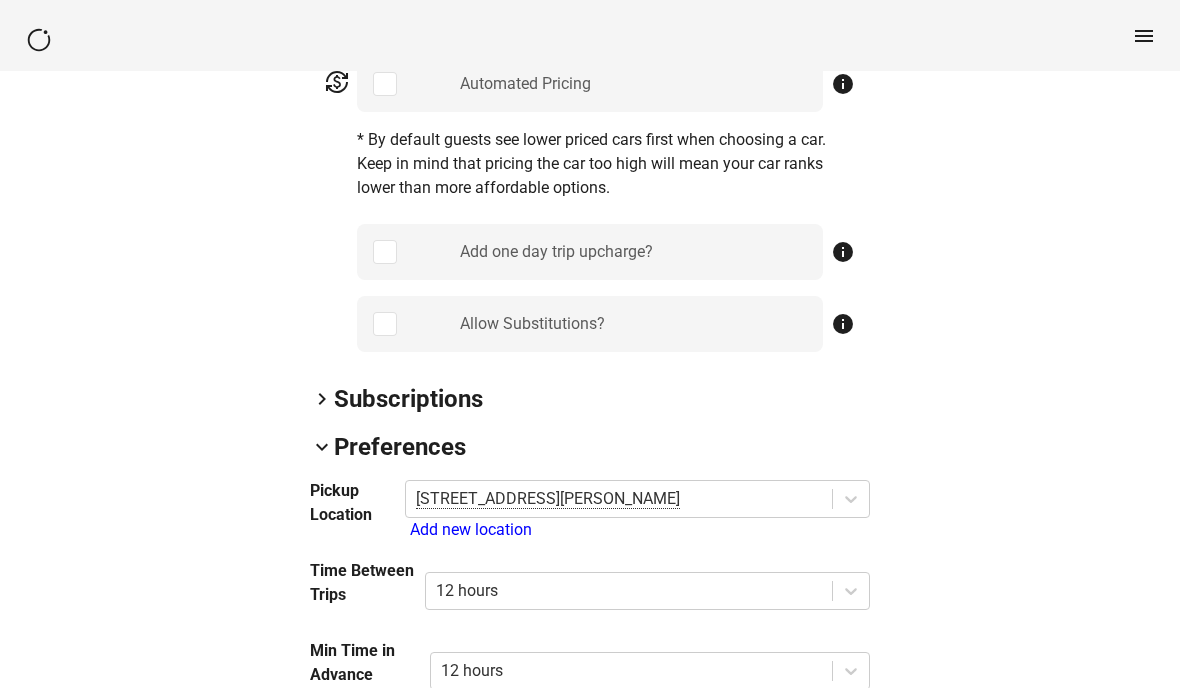 click on "Allow Substitutions?" at bounding box center (532, 324) 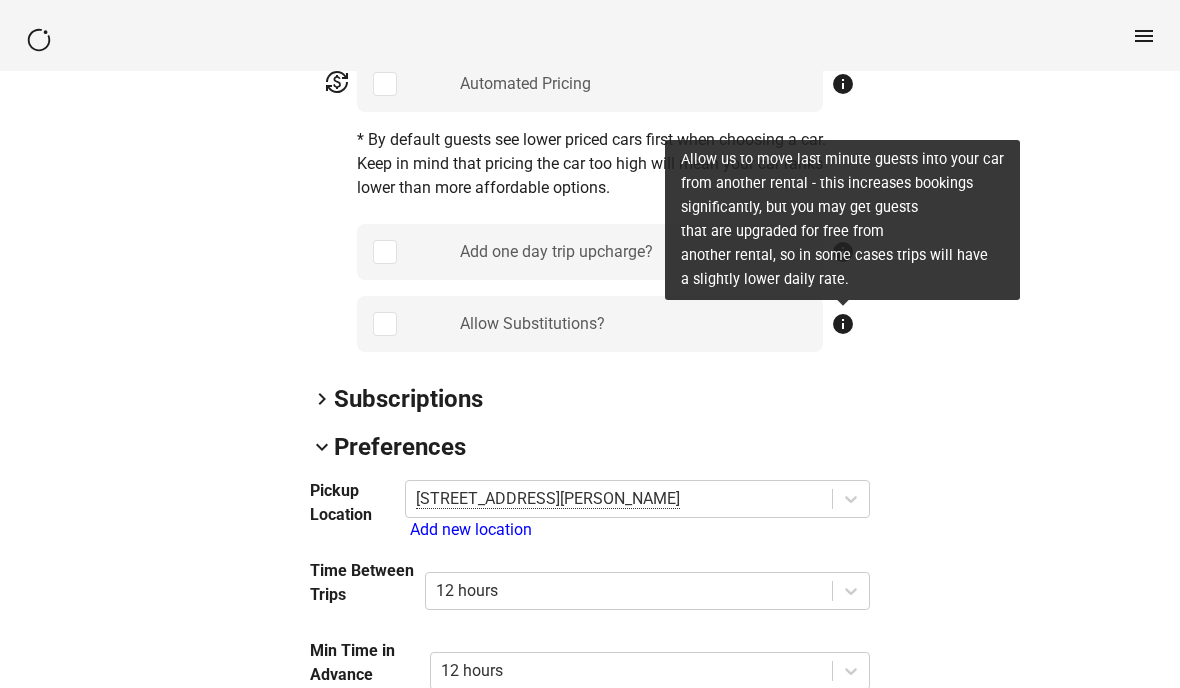 click on "info" at bounding box center [843, 324] 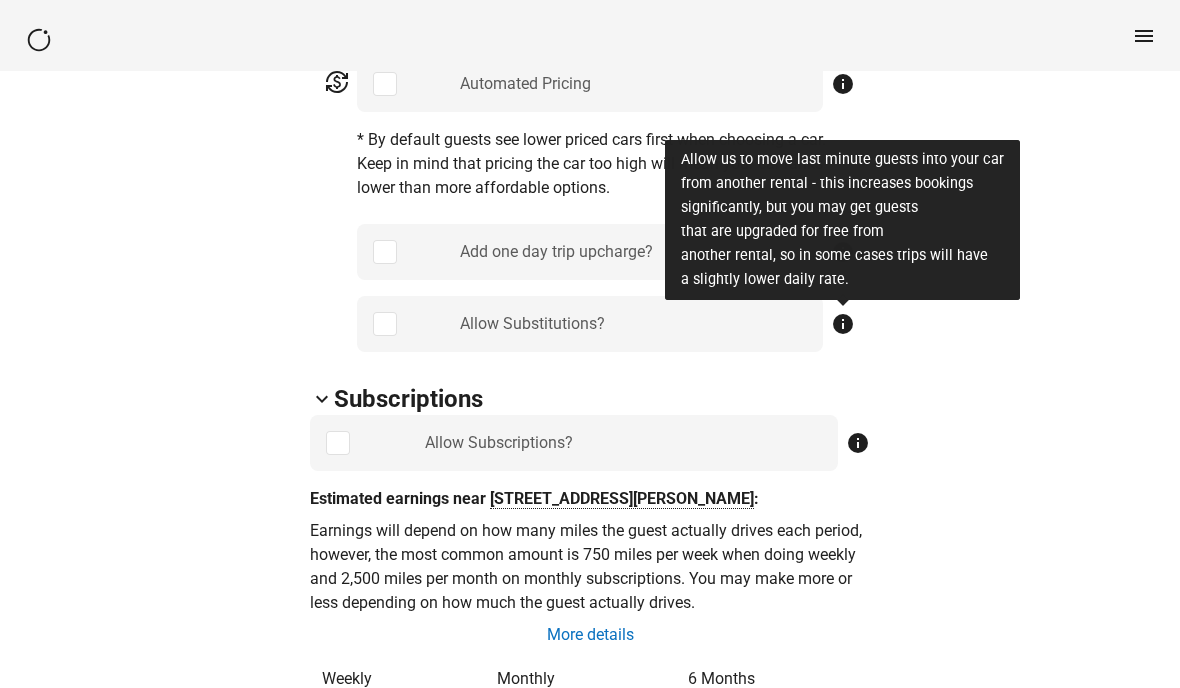 click on "info" at bounding box center [843, 324] 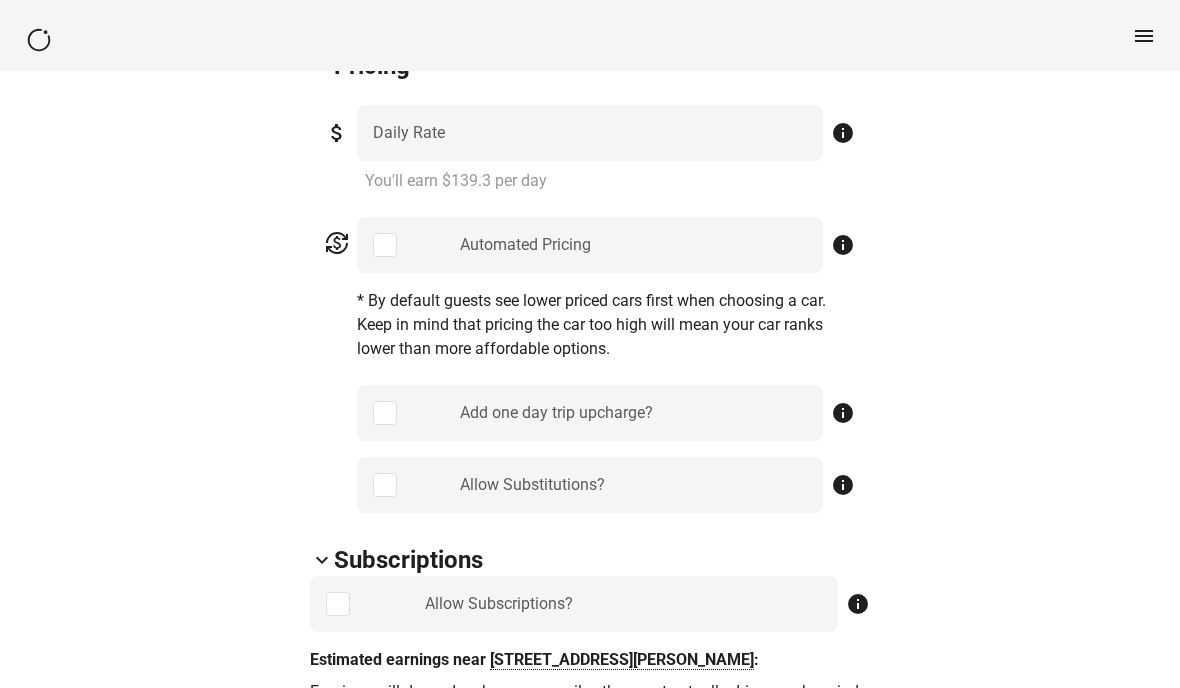 scroll, scrollTop: 926, scrollLeft: 0, axis: vertical 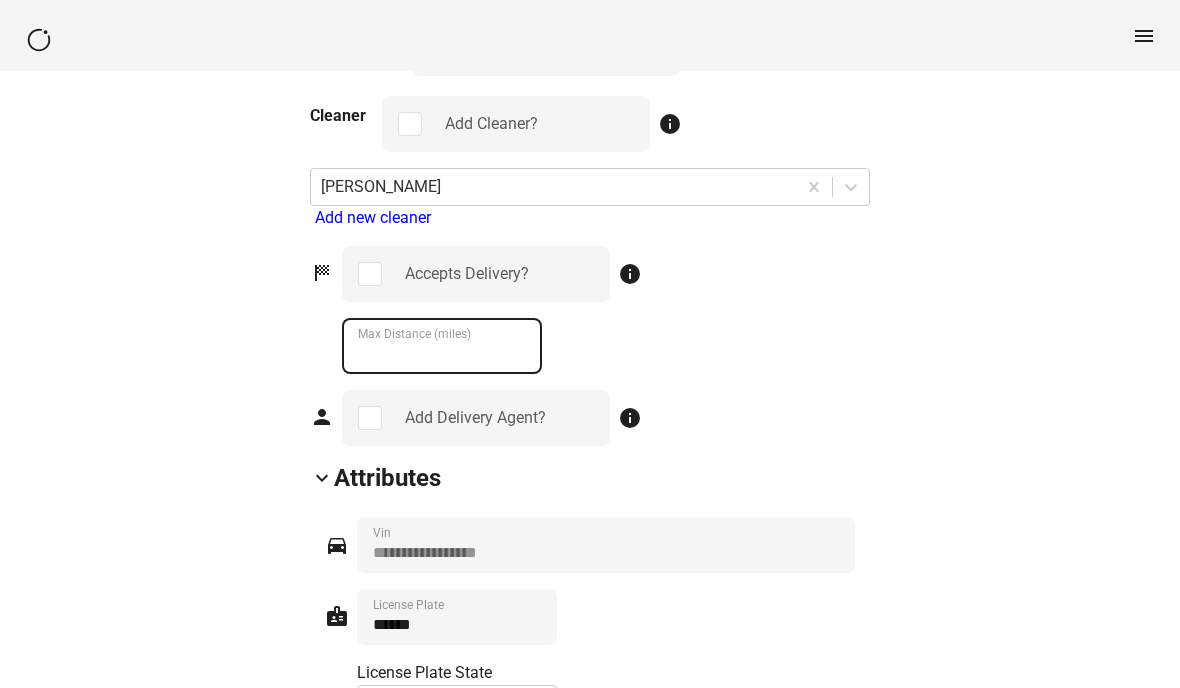 click on "**" at bounding box center [442, 346] 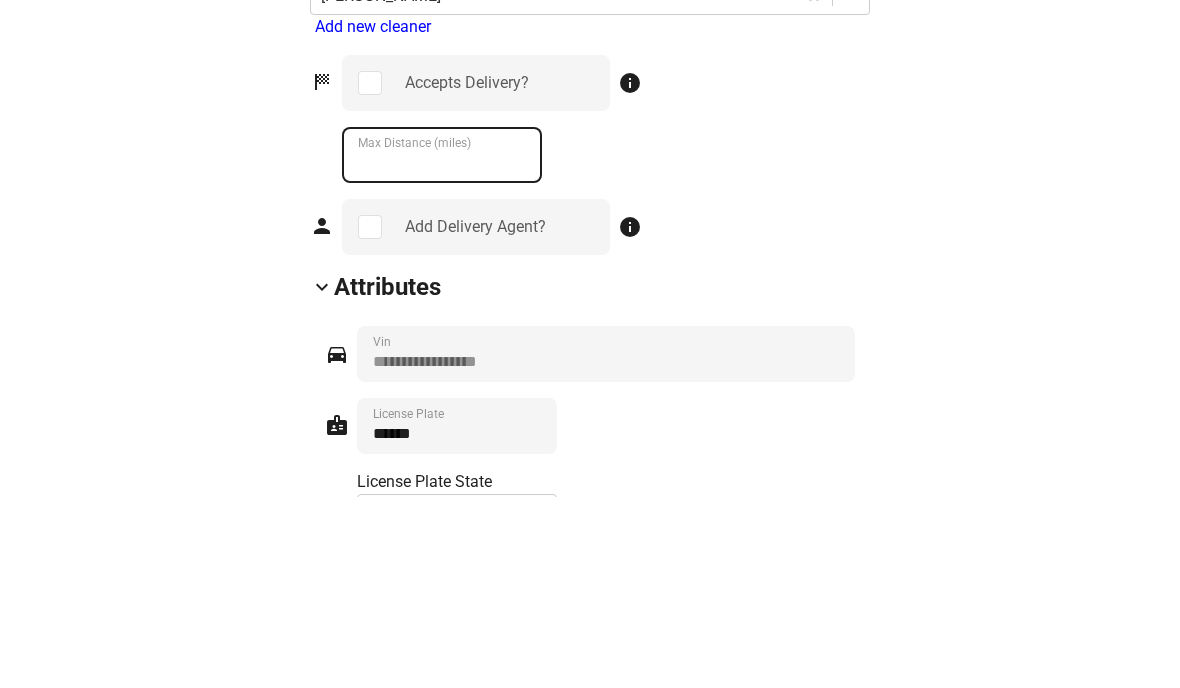 type on "*" 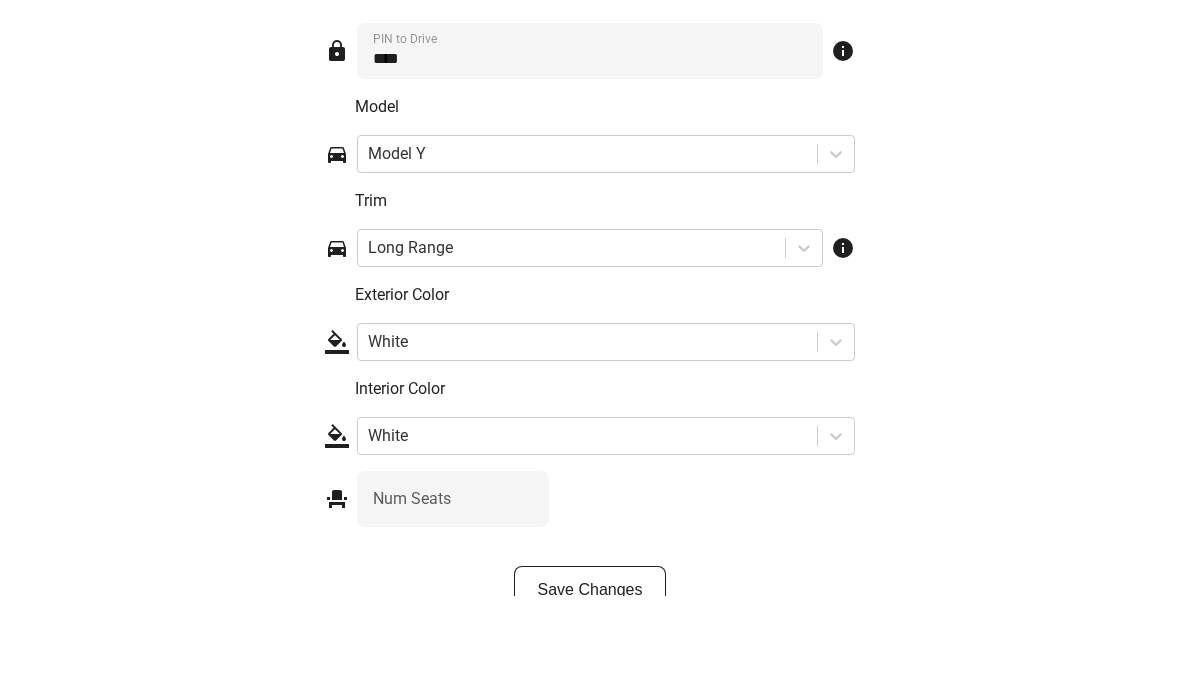 scroll, scrollTop: 3168, scrollLeft: 0, axis: vertical 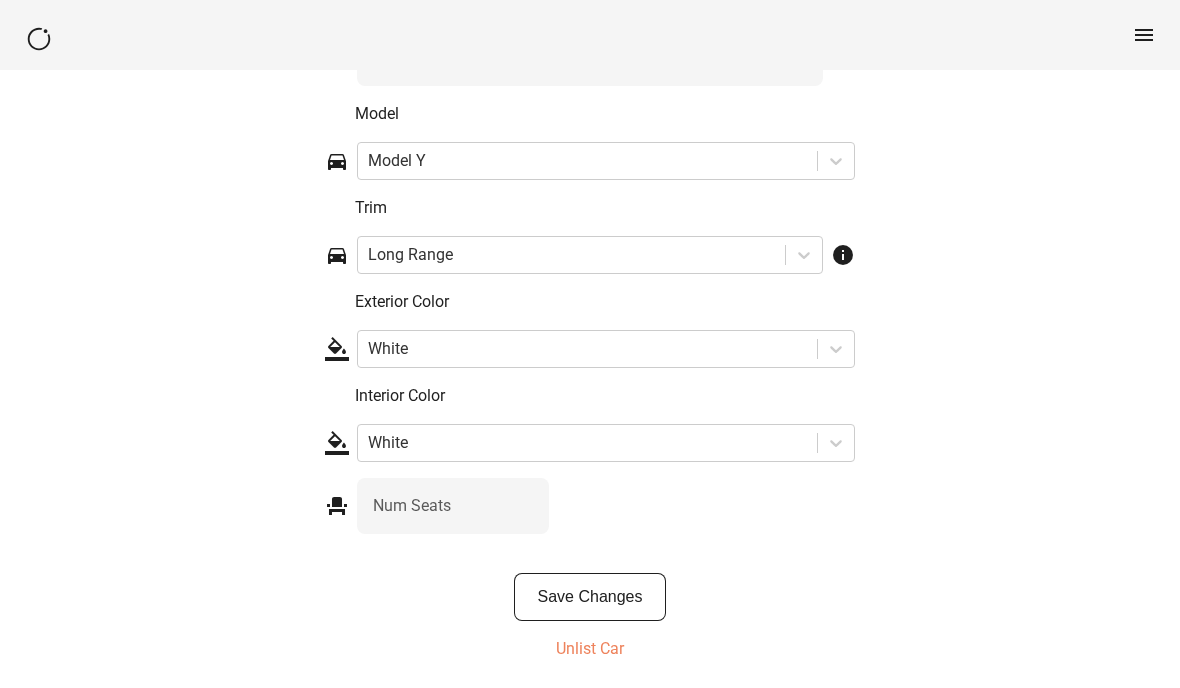 type on "**" 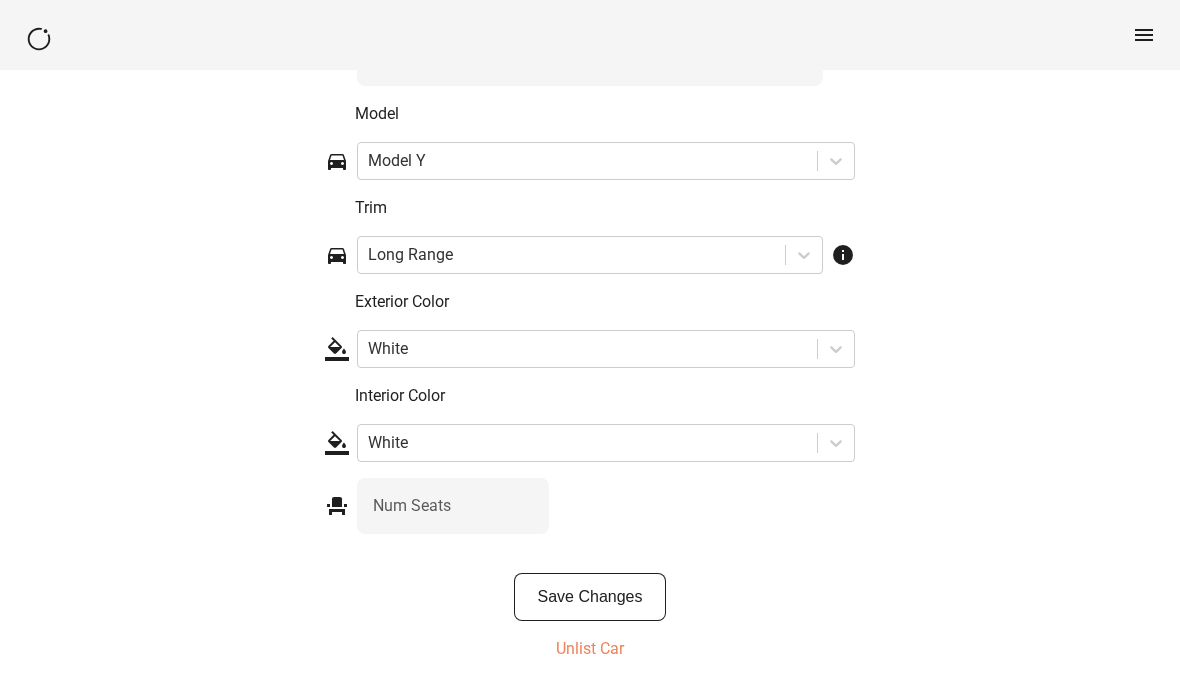 click on "Save Changes" at bounding box center (590, 598) 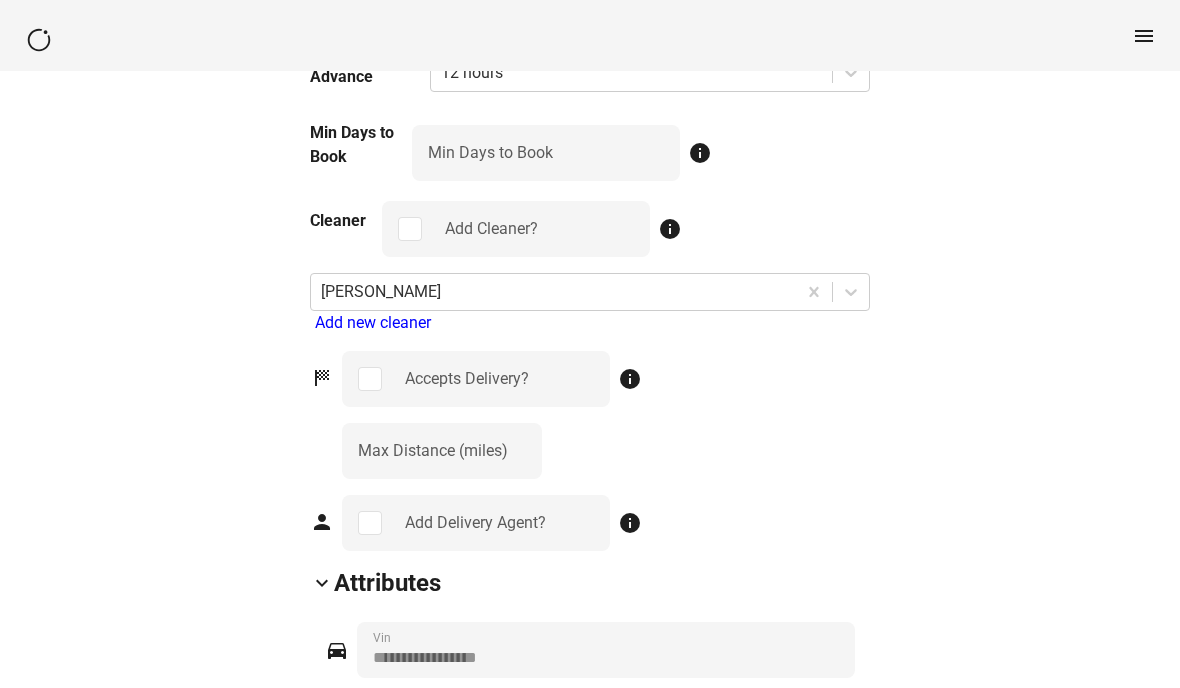 scroll, scrollTop: 2250, scrollLeft: 0, axis: vertical 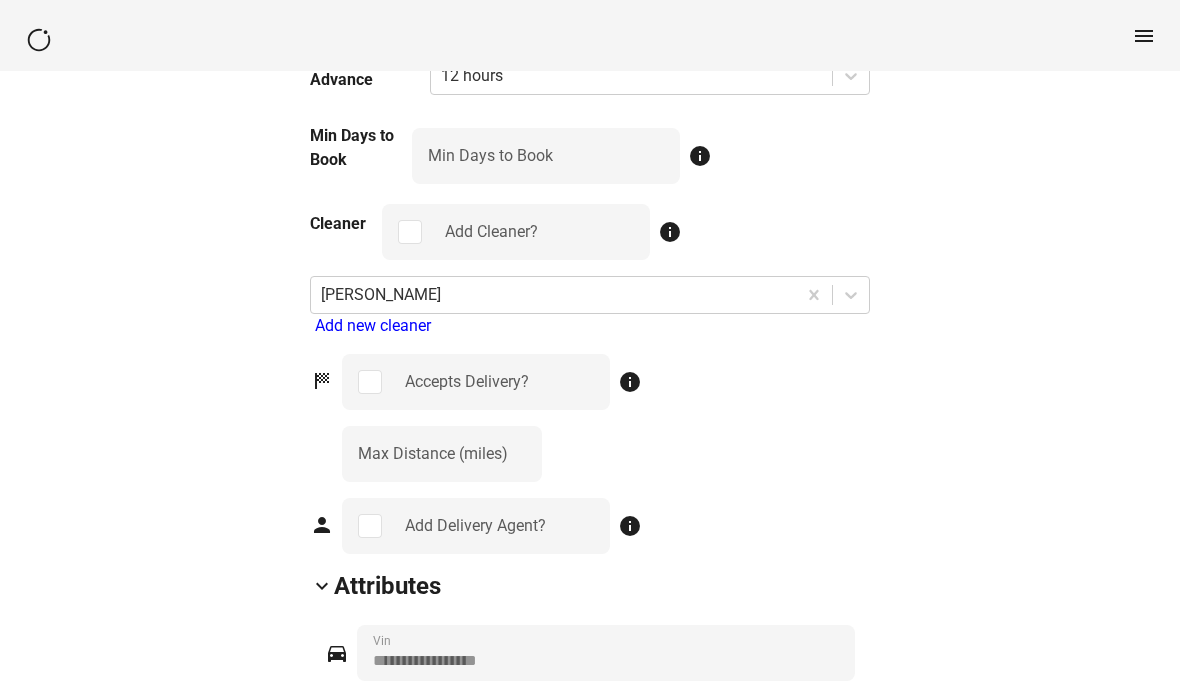 click on "info" at bounding box center [630, 382] 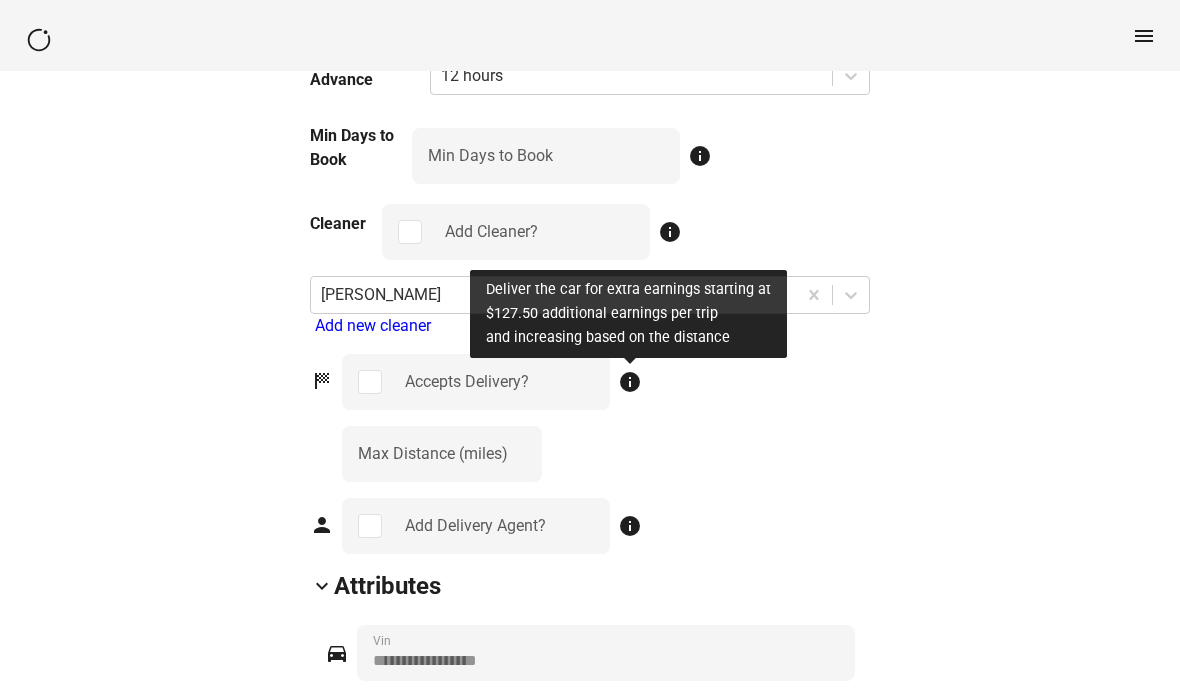 click on "arrow_back_ios VE7789 [US_VEHICLE_IDENTIFICATION_NUMBER] 73% 1058 lock Lock lock_open Unlock event_busy Block off restart_alt Refresh To navigate the map with touch gestures double-tap and hold your finger on the map, then drag the map. ← Move left → Move right ↑ Move up ↓ Move down + Zoom in - Zoom out Home Jump left by 75% End Jump right by 75% Page Up Jump up by 75% Page Down Jump down by 75% Map Terrain Satellite Labels Keyboard shortcuts Map Data Map data ©2025 Google Map data ©2025 Google 5 km  Click to toggle between metric and imperial units Terms Report a map error Keyless Setup - Set a Glovebox PIN For seamless rentals that also make sure the guest doesn’t get stuck in a pinch, you’ll need to put the physical keycard in the glovebox and set a glovebox pin. Enter your globebox pin here so we can securely provide the guest the physical key when necessary. inventory_2 Glovebox Pin info keyboard_arrow_down Pricing attach_money *** Daily Rate info You'll earn $139.3 per day currency_exchange info info info" at bounding box center [590, -286] 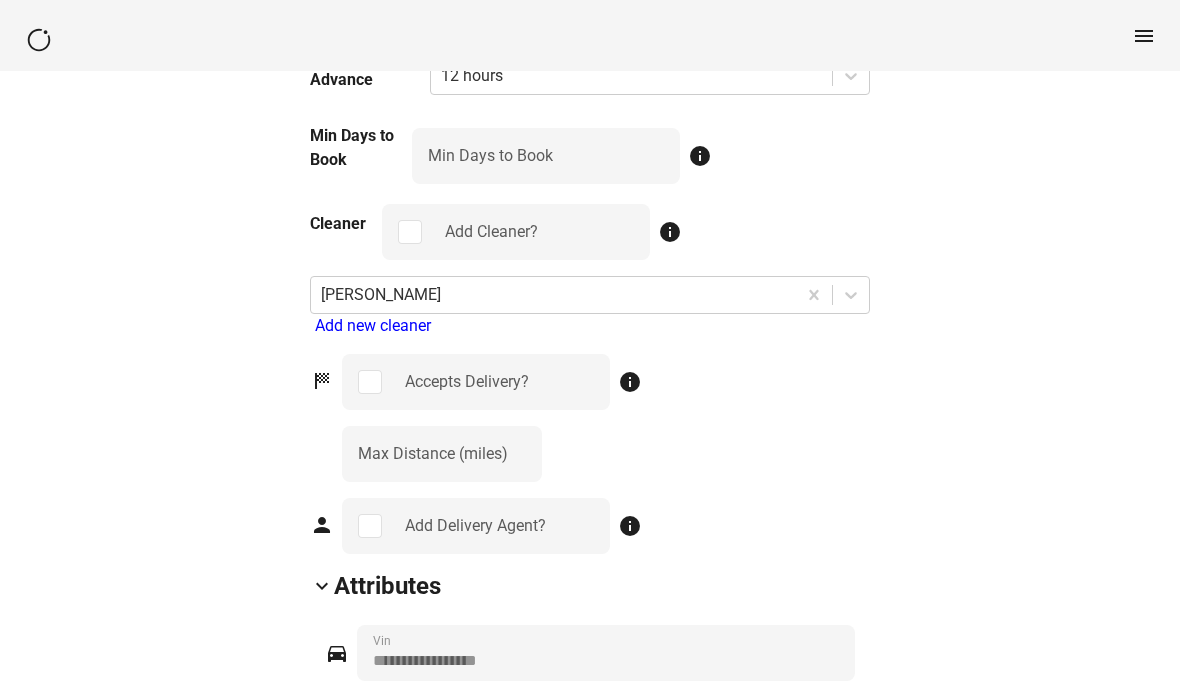 click on "info" at bounding box center (630, 382) 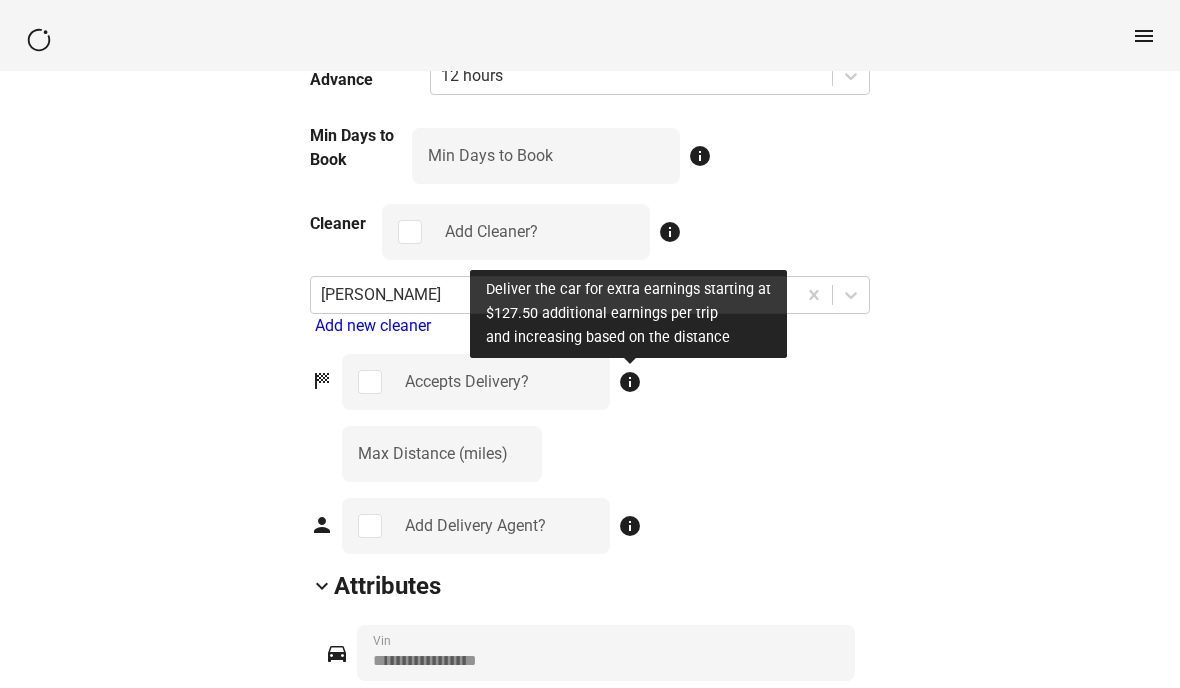 click on "arrow_back_ios VE7789 [US_VEHICLE_IDENTIFICATION_NUMBER] 73% 1058 lock Lock lock_open Unlock event_busy Block off restart_alt Refresh To navigate the map with touch gestures double-tap and hold your finger on the map, then drag the map. ← Move left → Move right ↑ Move up ↓ Move down + Zoom in - Zoom out Home Jump left by 75% End Jump right by 75% Page Up Jump up by 75% Page Down Jump down by 75% Map Terrain Satellite Labels Keyboard shortcuts Map Data Map data ©2025 Google Map data ©2025 Google 5 km  Click to toggle between metric and imperial units Terms Report a map error Keyless Setup - Set a Glovebox PIN For seamless rentals that also make sure the guest doesn’t get stuck in a pinch, you’ll need to put the physical keycard in the glovebox and set a glovebox pin. Enter your globebox pin here so we can securely provide the guest the physical key when necessary. inventory_2 Glovebox Pin info keyboard_arrow_down Pricing attach_money *** Daily Rate info You'll earn $139.3 per day currency_exchange info info info" at bounding box center [590, -286] 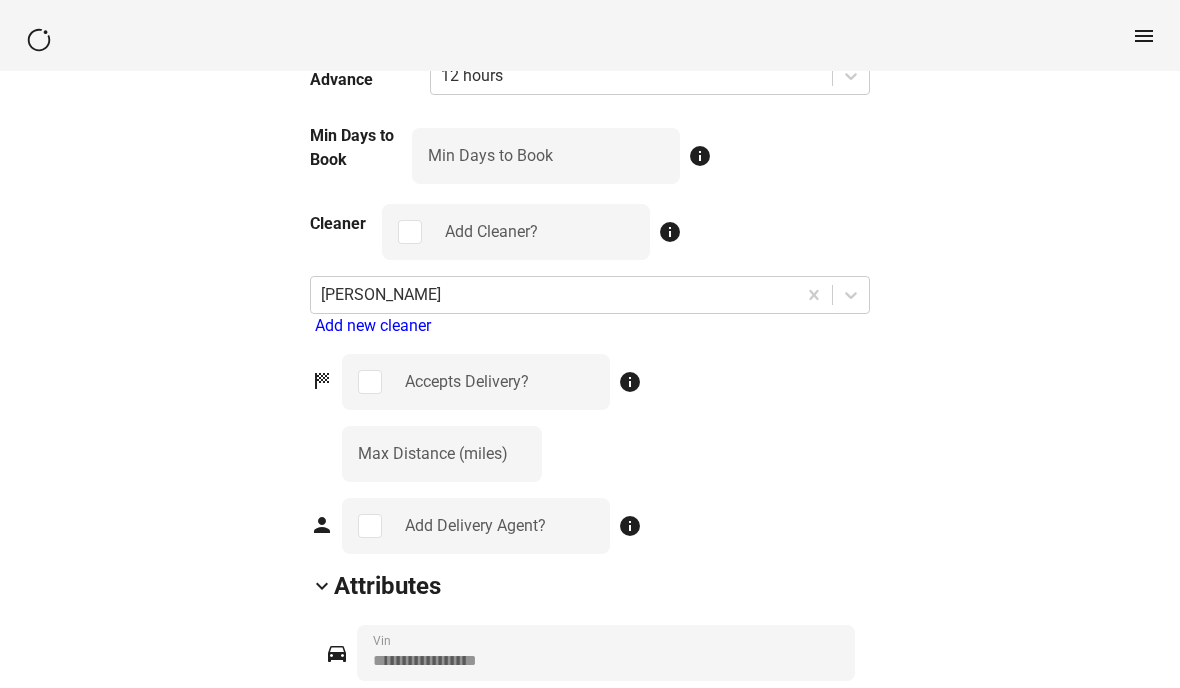 click on "sports_score" at bounding box center [322, 381] 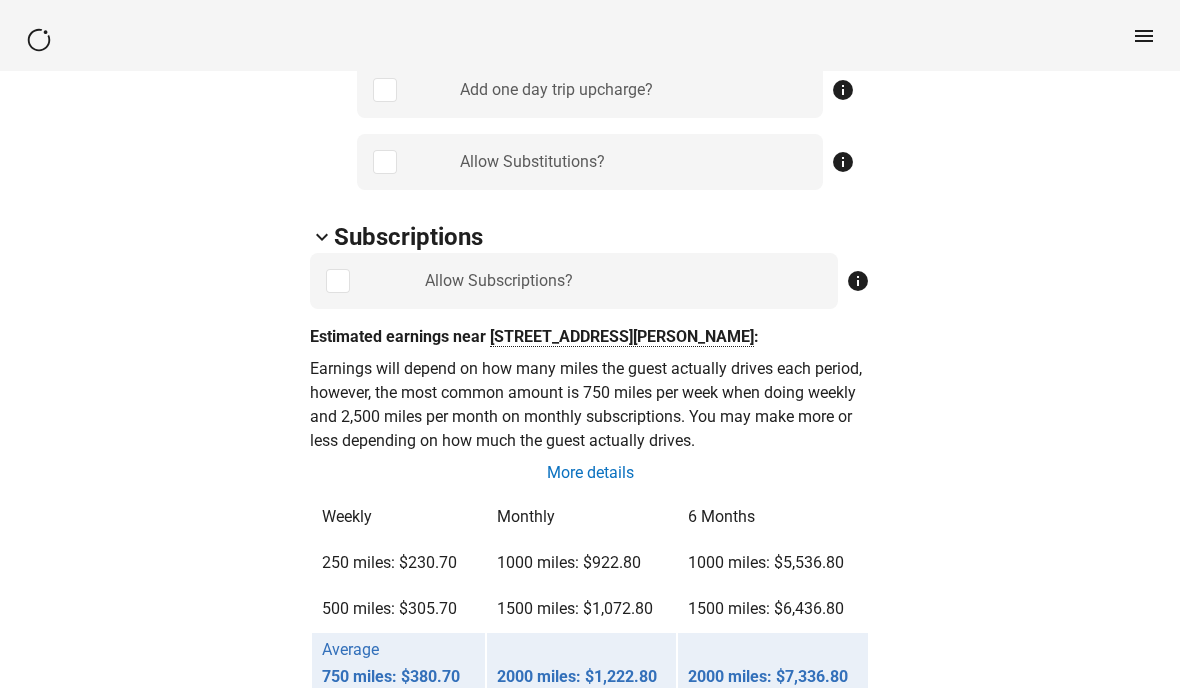 scroll, scrollTop: 1251, scrollLeft: 0, axis: vertical 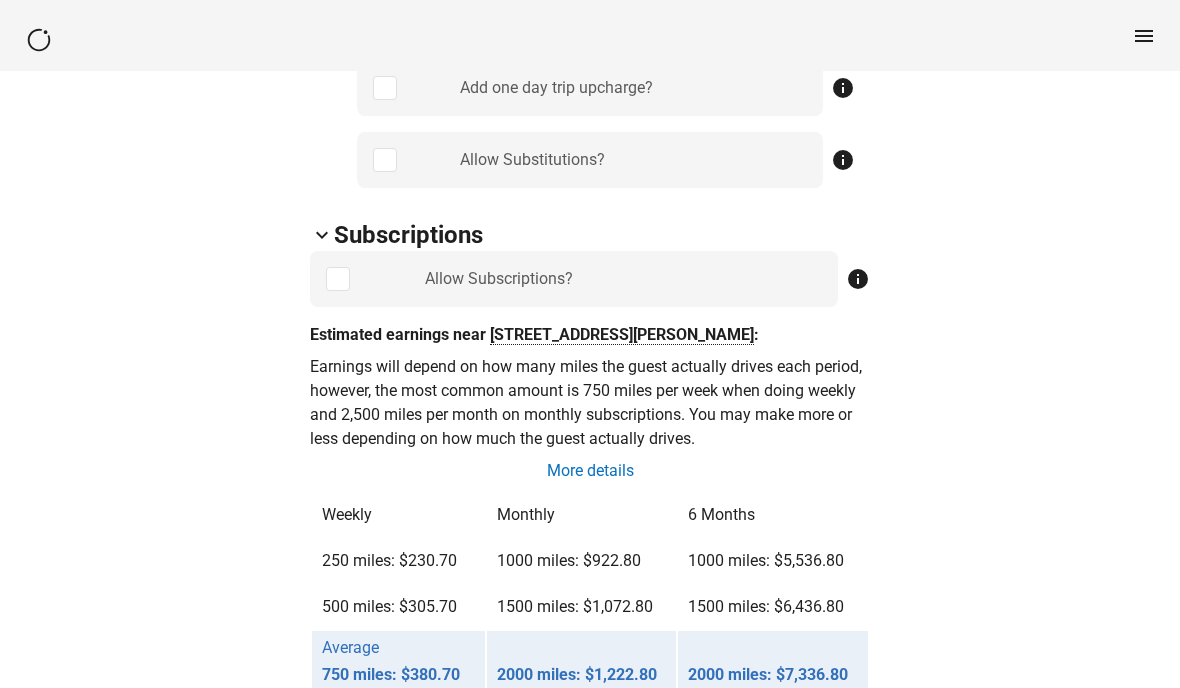 click on "keyboard_arrow_down" at bounding box center (322, 235) 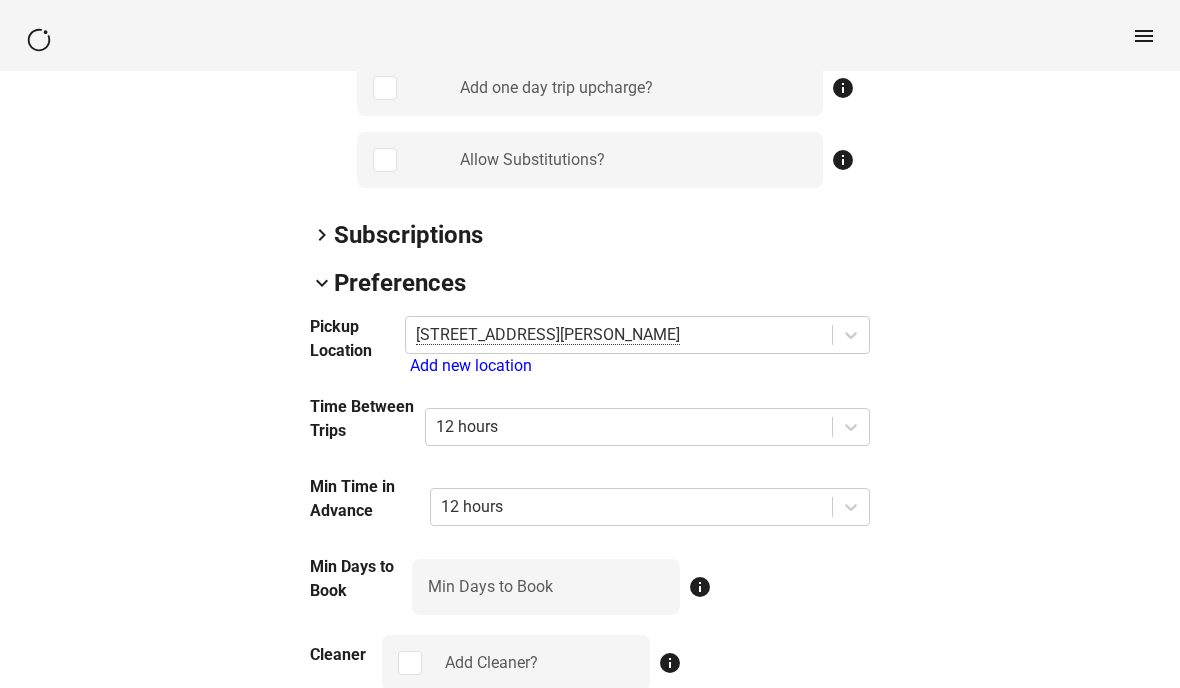 click on "Subscriptions" at bounding box center [408, 235] 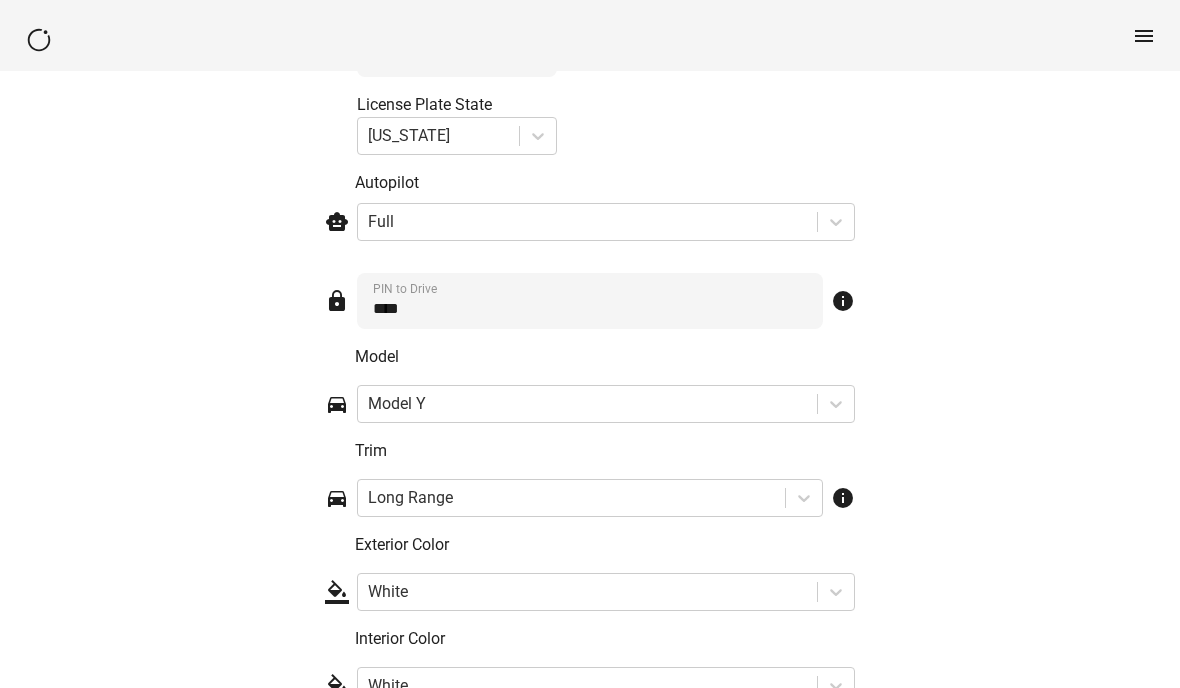 scroll, scrollTop: 3084, scrollLeft: 0, axis: vertical 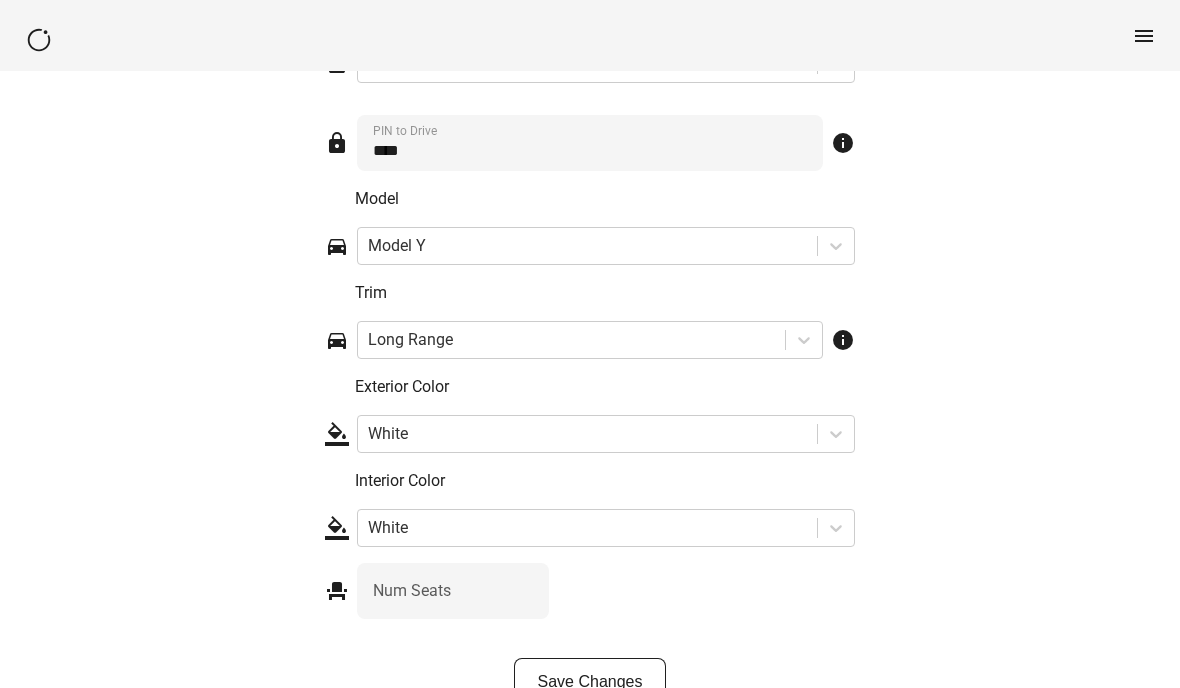 click on "Save Changes" at bounding box center [590, 682] 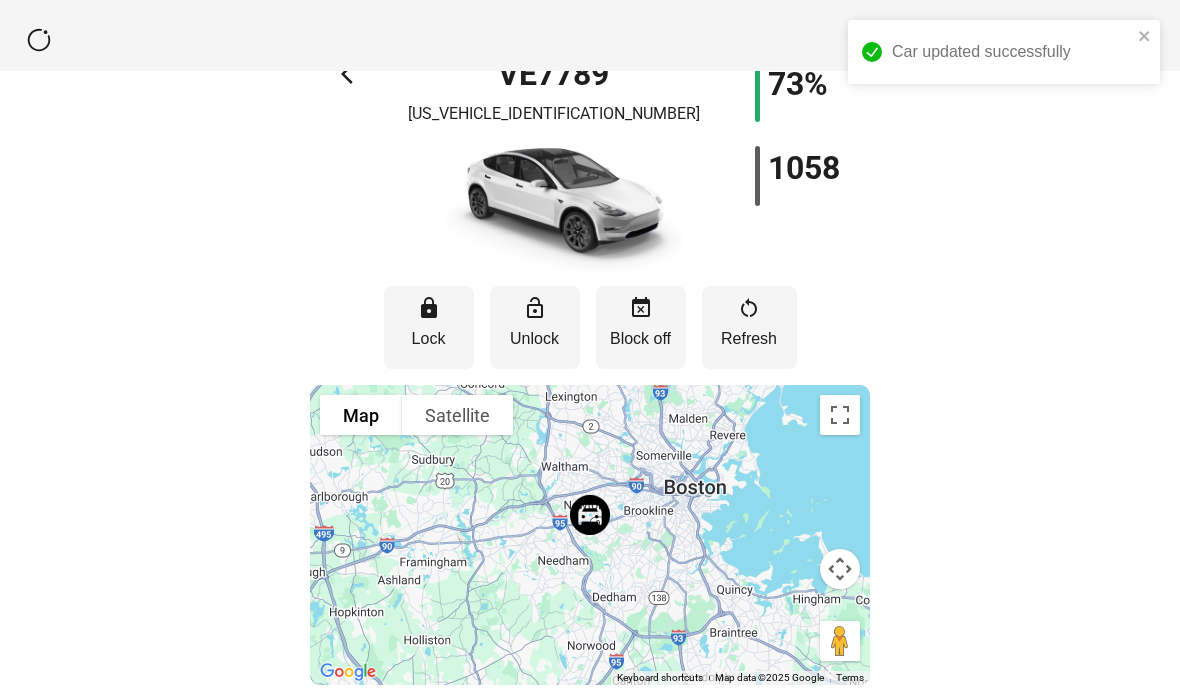 scroll, scrollTop: 0, scrollLeft: 0, axis: both 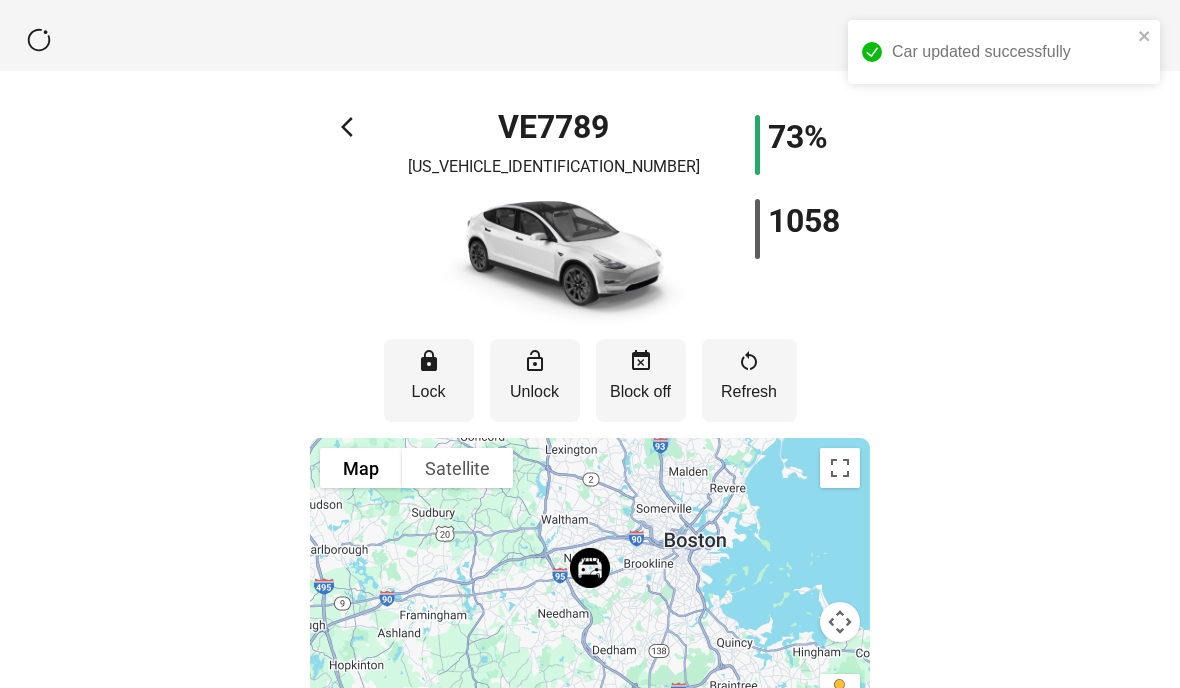 click on "arrow_back_ios" at bounding box center (353, 127) 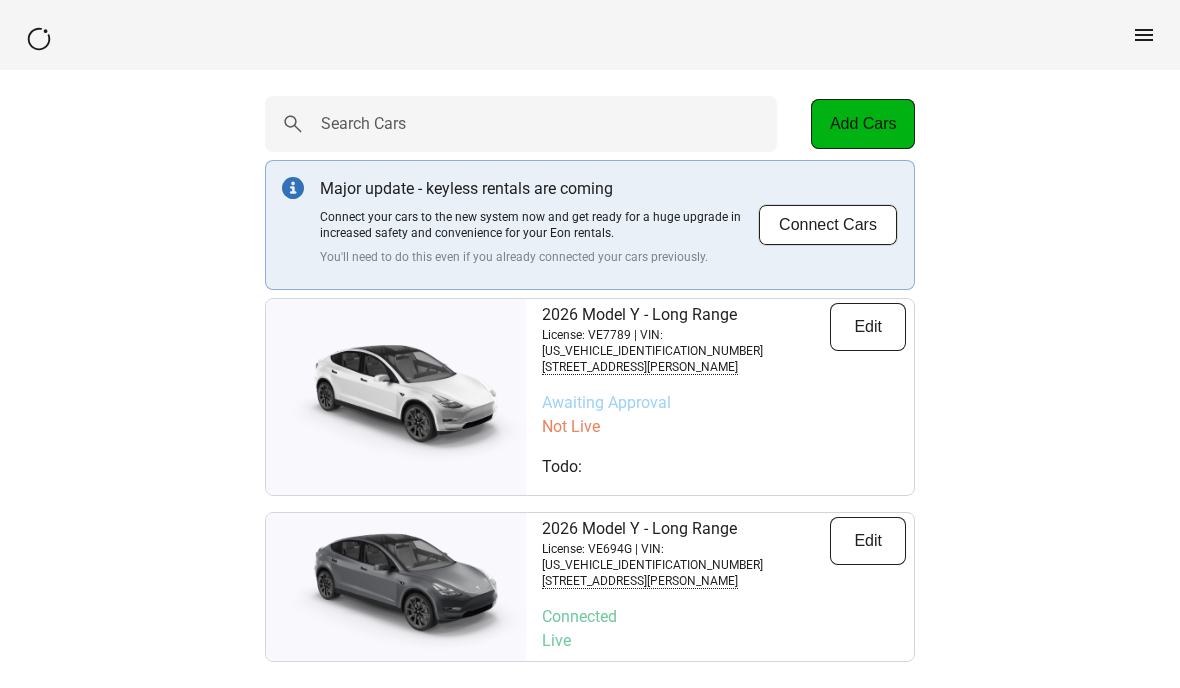 click on "Edit" at bounding box center [868, 542] 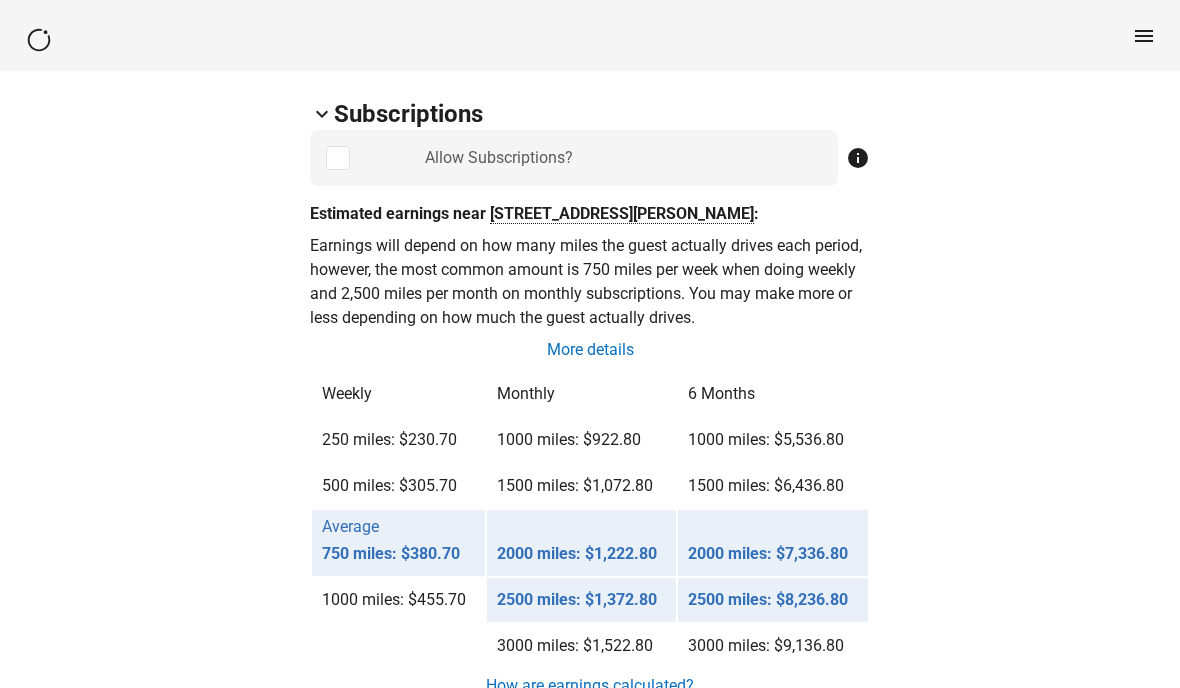 scroll, scrollTop: 1373, scrollLeft: 0, axis: vertical 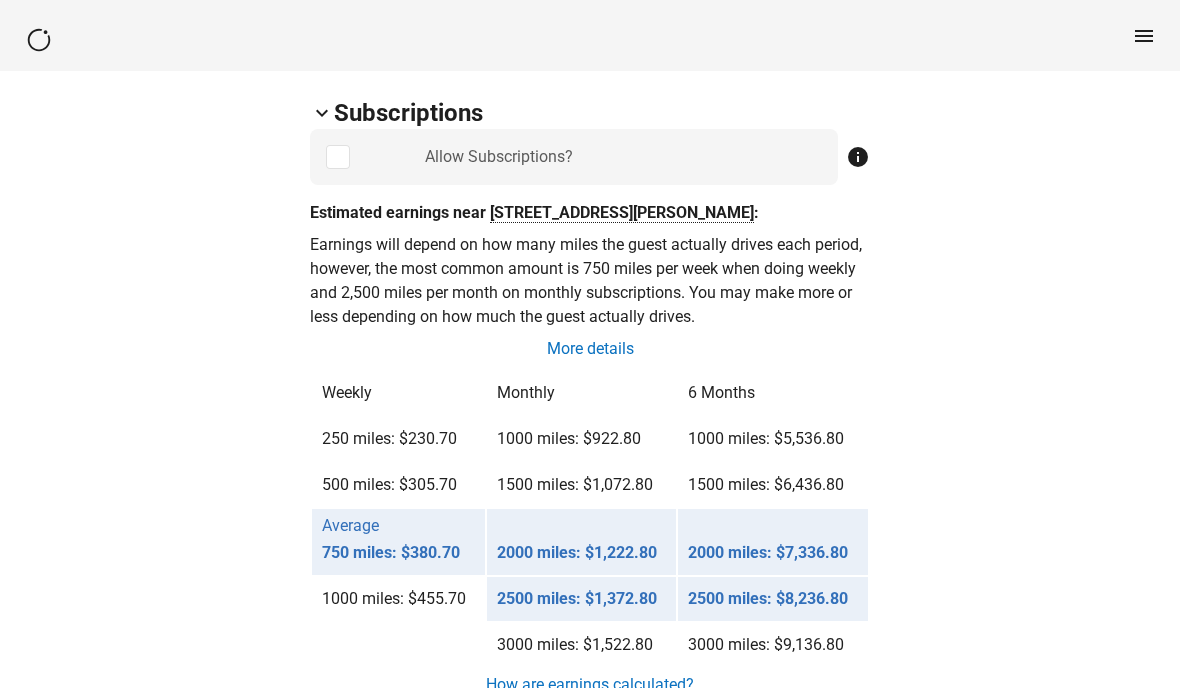 click on "More details" at bounding box center [590, 349] 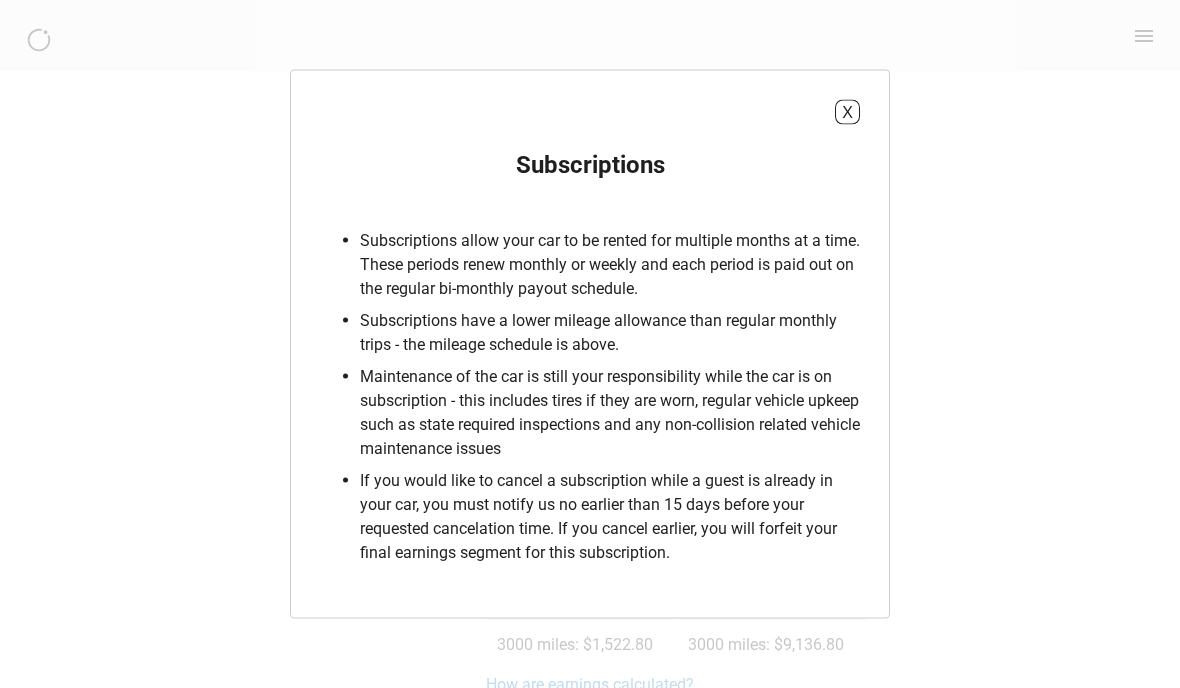 click on "X Subscriptions Subscriptions allow your car to be rented for multiple months at a time. These periods renew monthly or weekly and each period is paid out on the regular bi-monthly payout schedule. Subscriptions have a lower mileage allowance than regular monthly trips - the mileage schedule is above. Maintenance of the car is still your responsibility while the car is on subscription - this includes tires if they are worn, regular vehicle upkeep such as state required inspections and any non-collision related vehicle maintenance issues If you would like to cancel a subscription while a guest is already in your car, you must notify us no earlier than 15 days before your requested cancelation time. If you cancel earlier, you will forfeit your final earnings segment for this subscription." at bounding box center (590, 344) 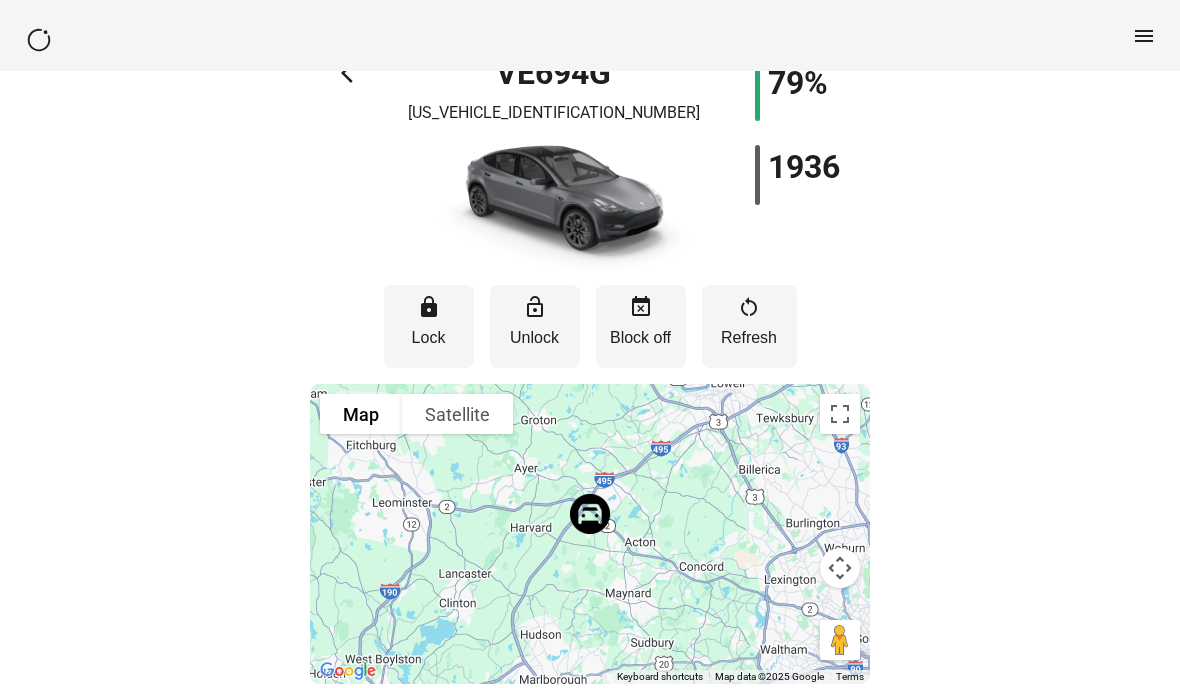 scroll, scrollTop: 0, scrollLeft: 0, axis: both 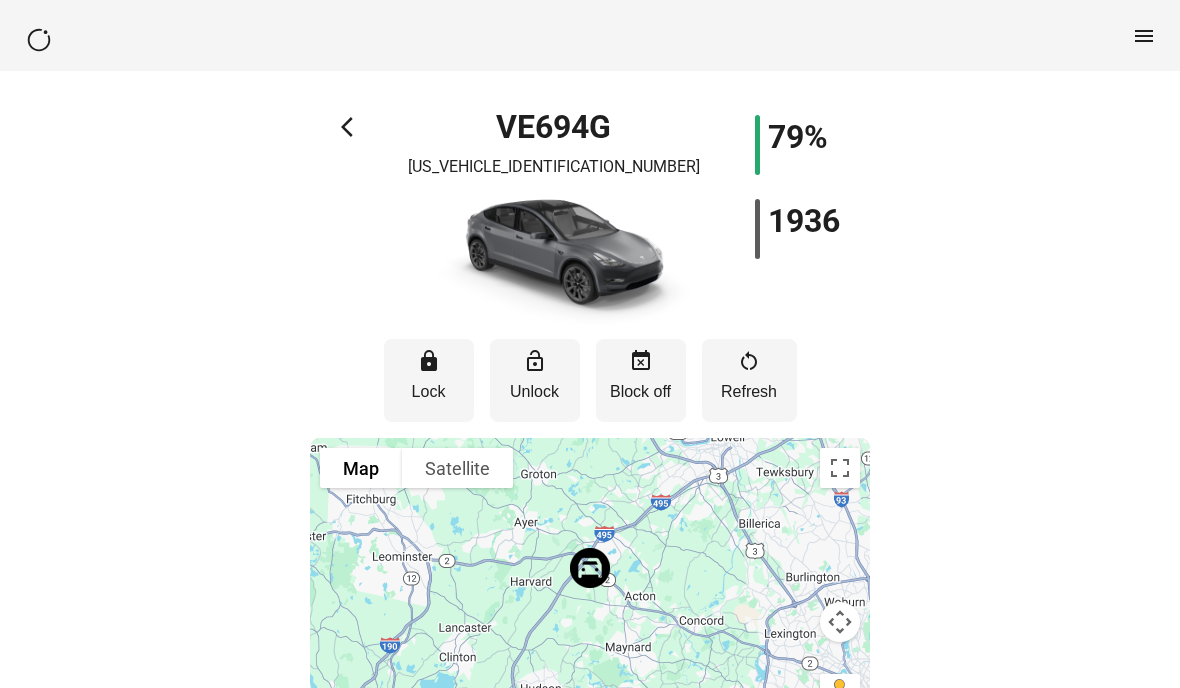 click on "arrow_back_ios" at bounding box center (353, 127) 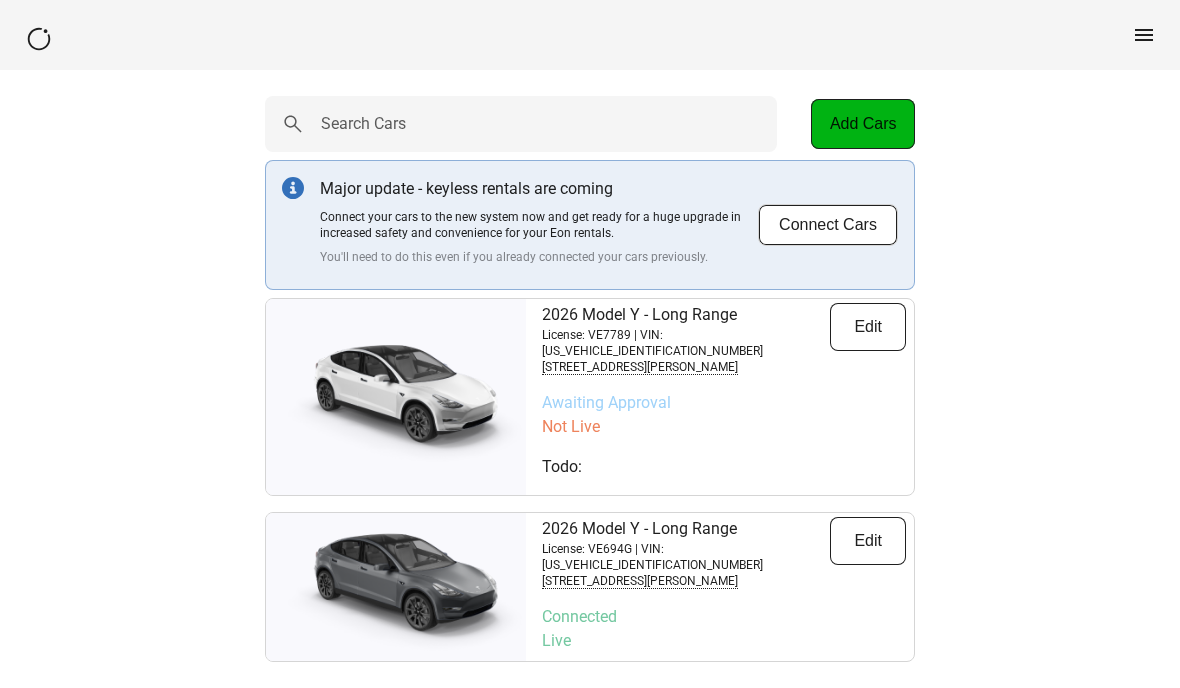 click on "Connected" at bounding box center [724, 618] 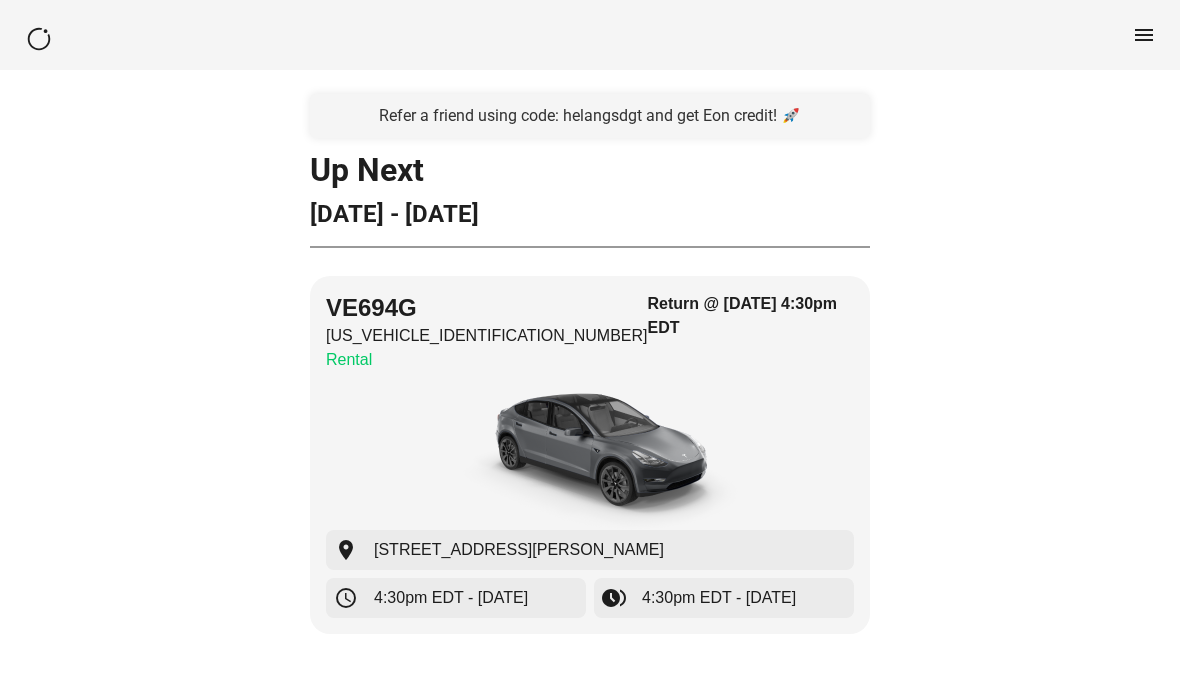 click on "browse_gallery 4:30pm EDT - [DATE]" at bounding box center (724, 599) 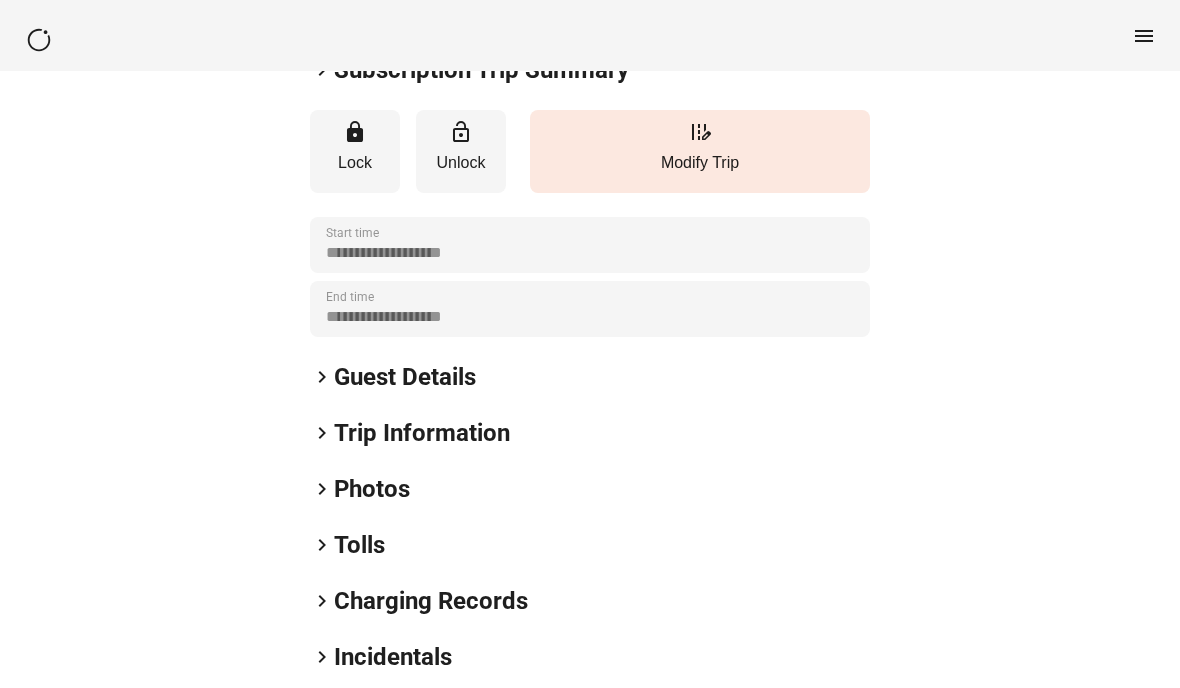 scroll, scrollTop: 245, scrollLeft: 0, axis: vertical 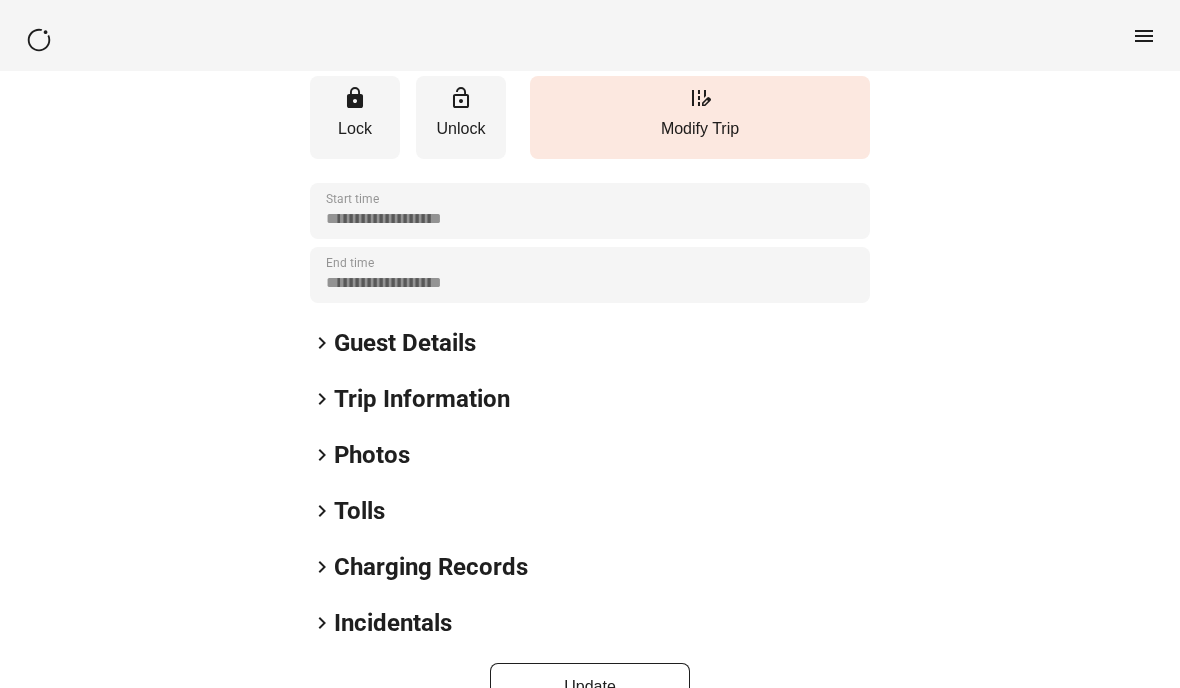 click on "Guest Details" at bounding box center [405, 343] 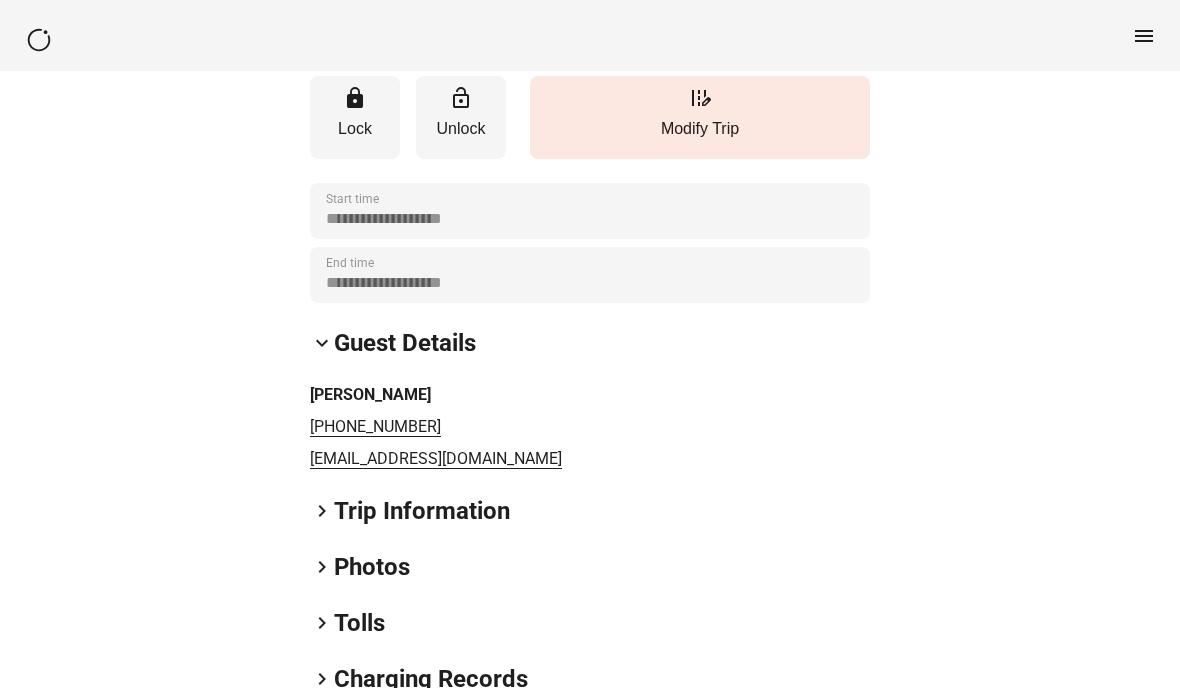 scroll, scrollTop: 243, scrollLeft: 0, axis: vertical 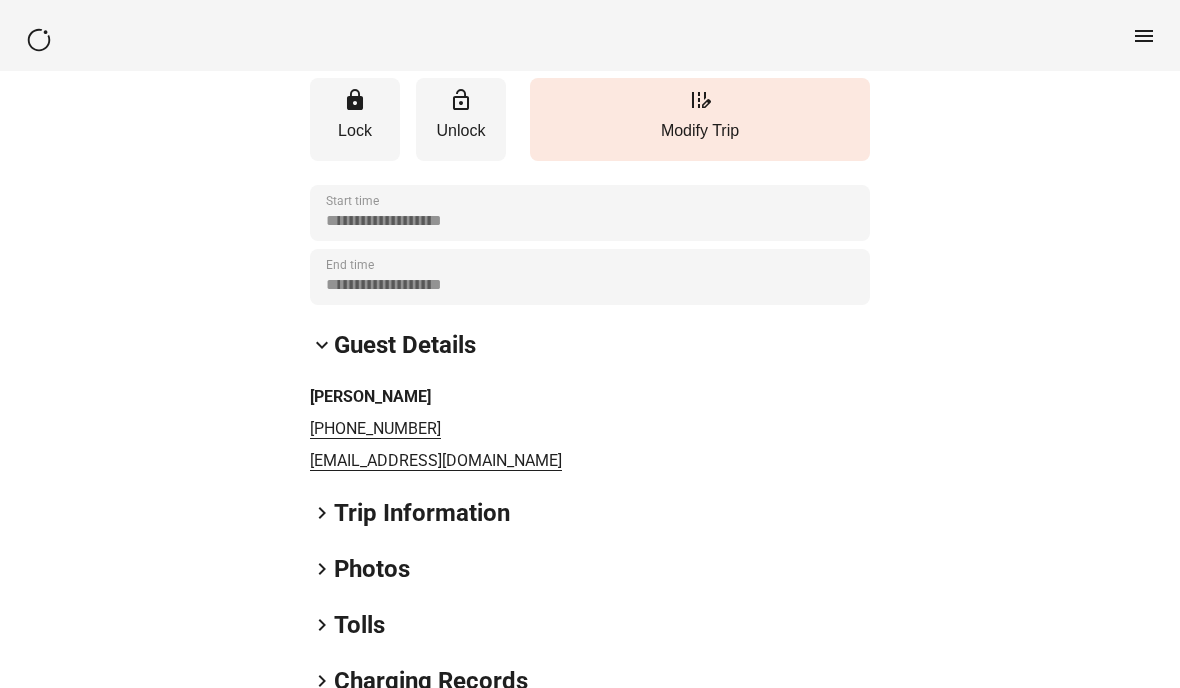 click on "keyboard_arrow_right" at bounding box center [322, 513] 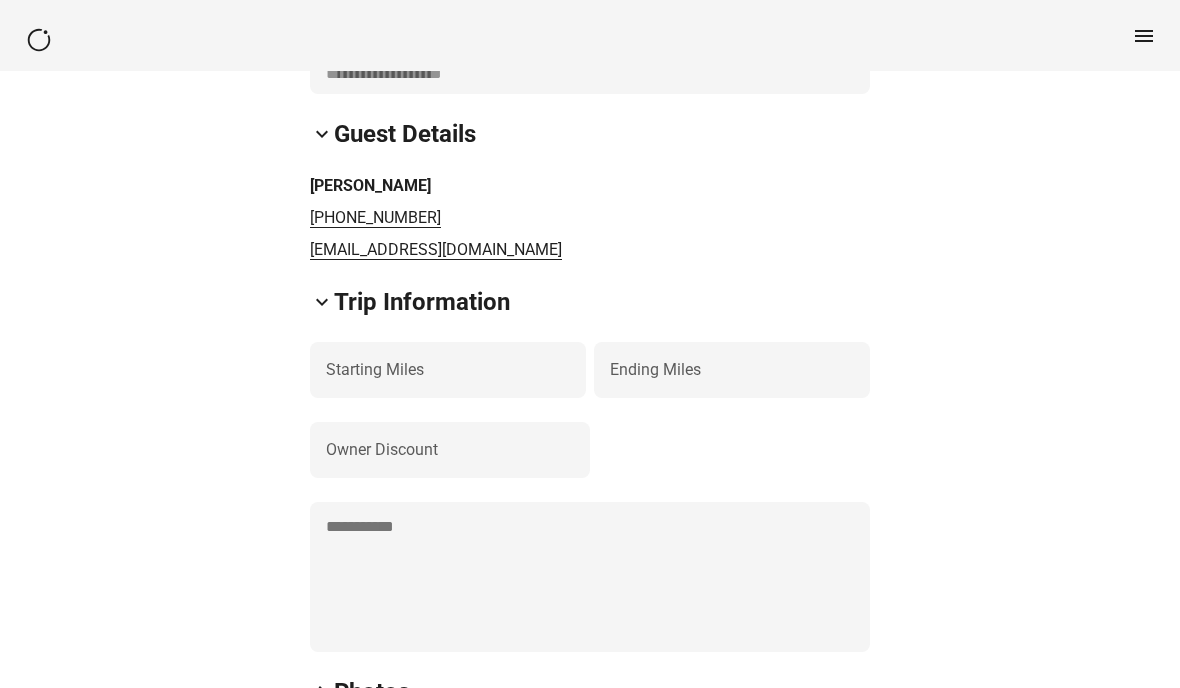 scroll, scrollTop: 455, scrollLeft: 0, axis: vertical 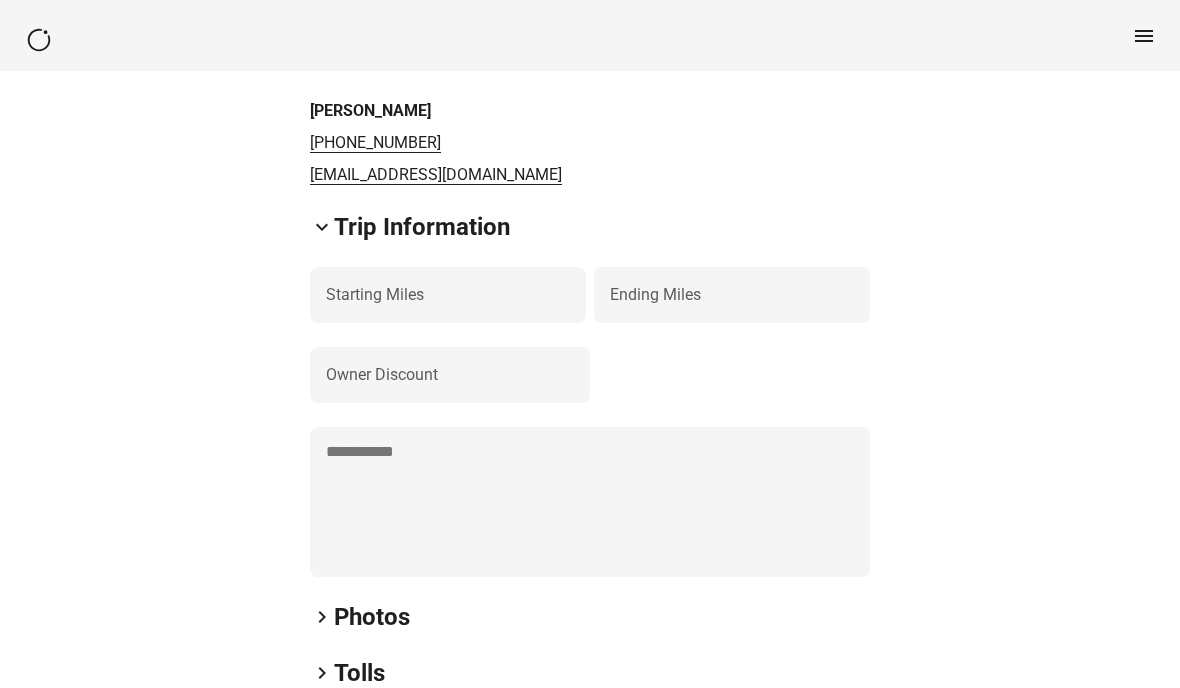 click on "keyboard_arrow_down" at bounding box center [322, 228] 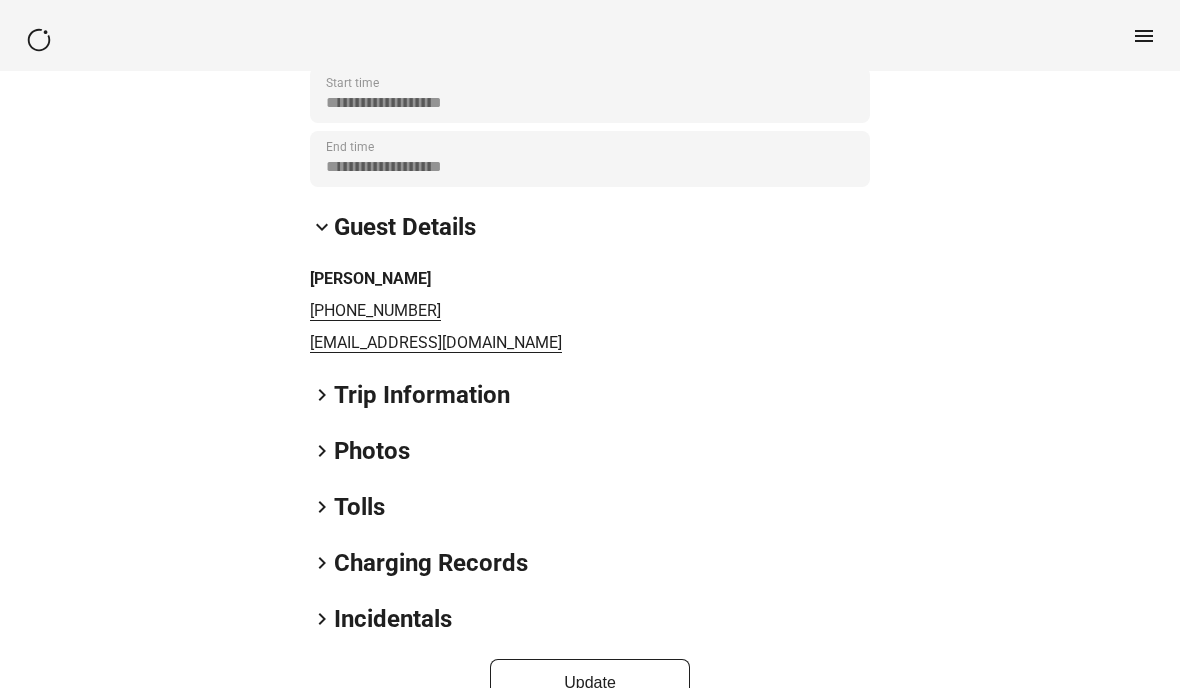 scroll, scrollTop: 322, scrollLeft: 0, axis: vertical 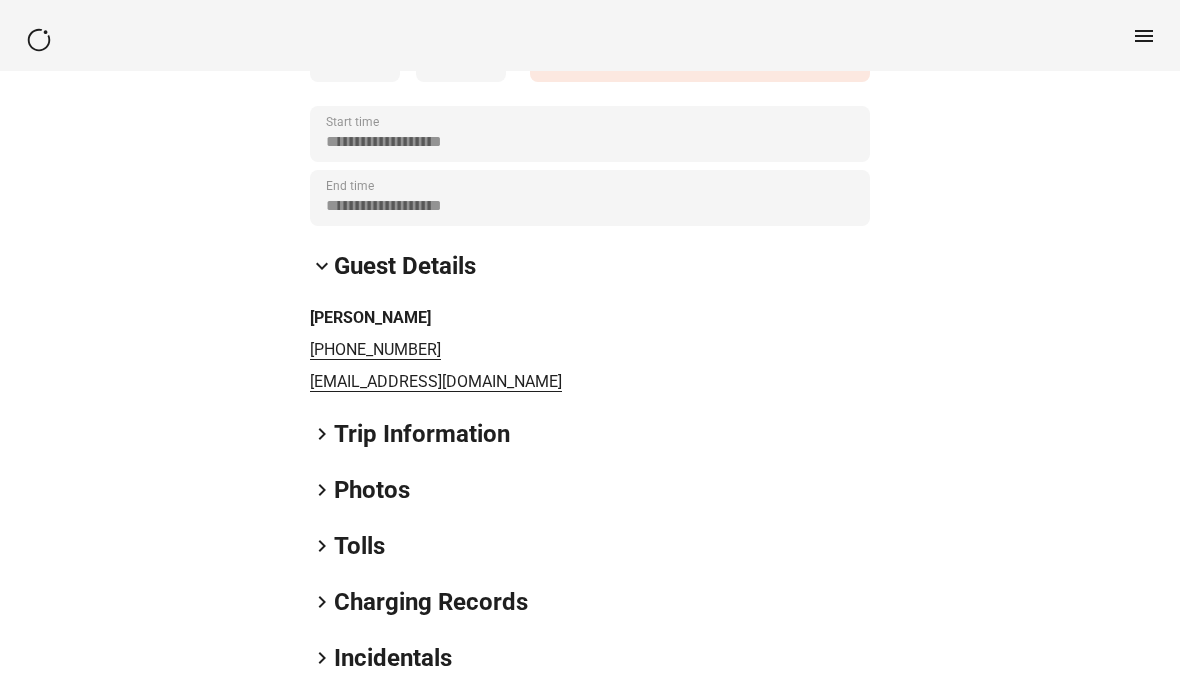 click on "keyboard_arrow_right" at bounding box center [322, 490] 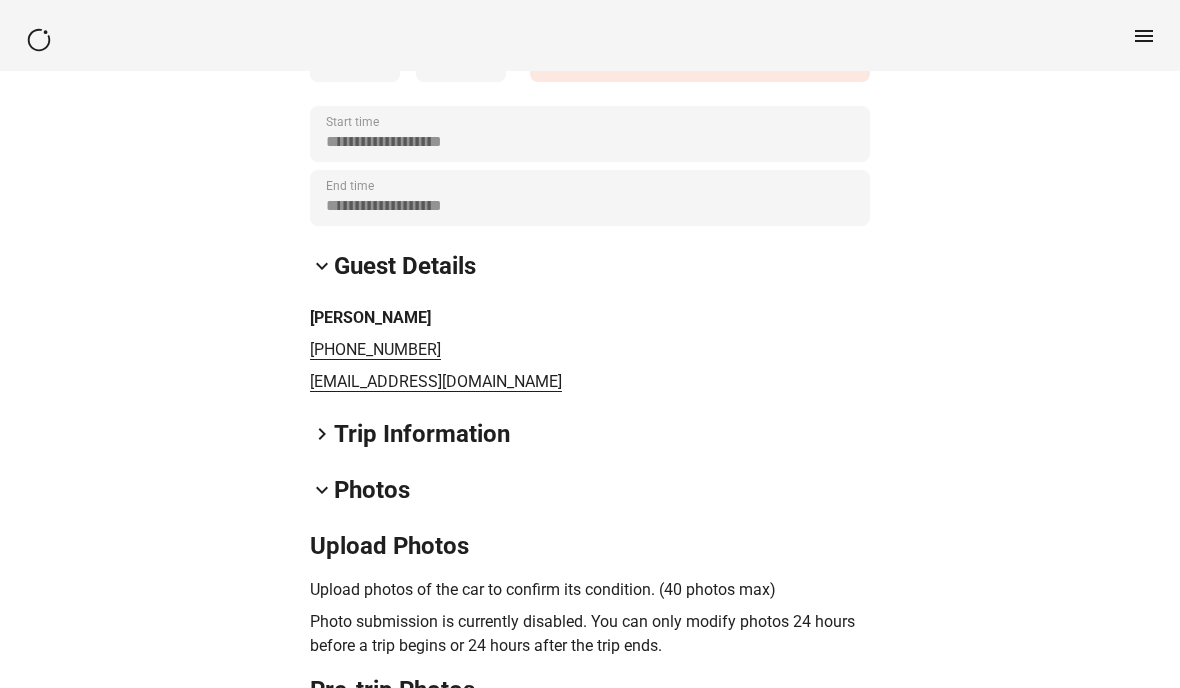 click on "Photos" at bounding box center [372, 490] 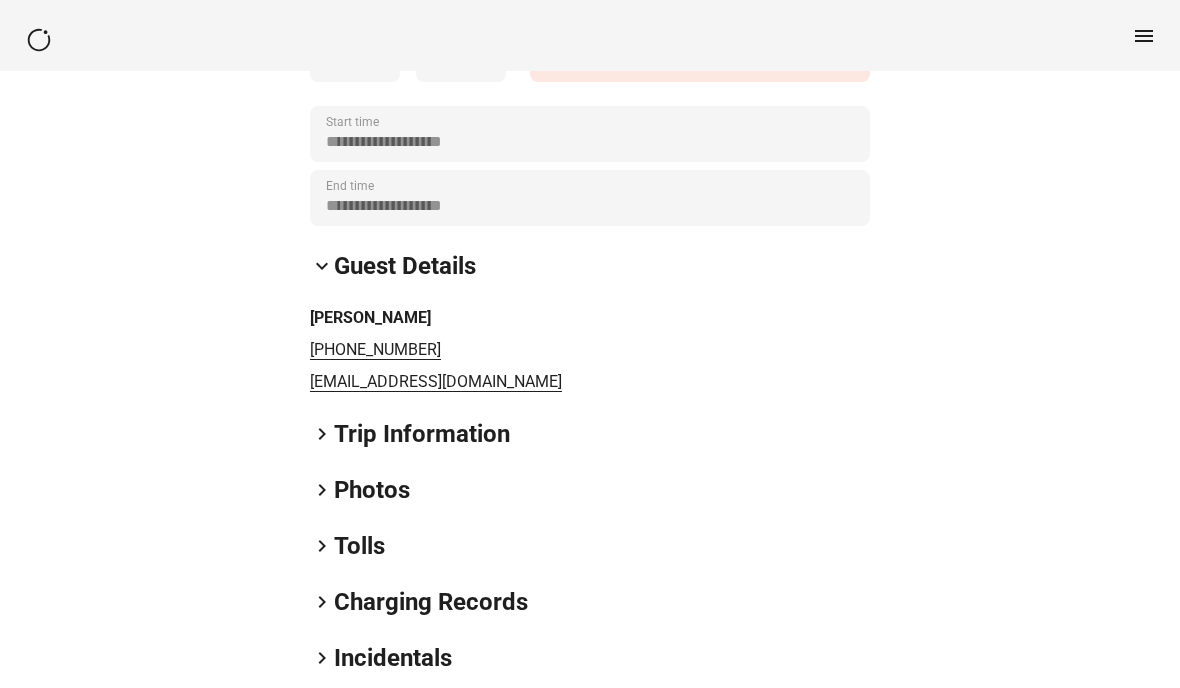 click on "keyboard_arrow_right" at bounding box center [322, 490] 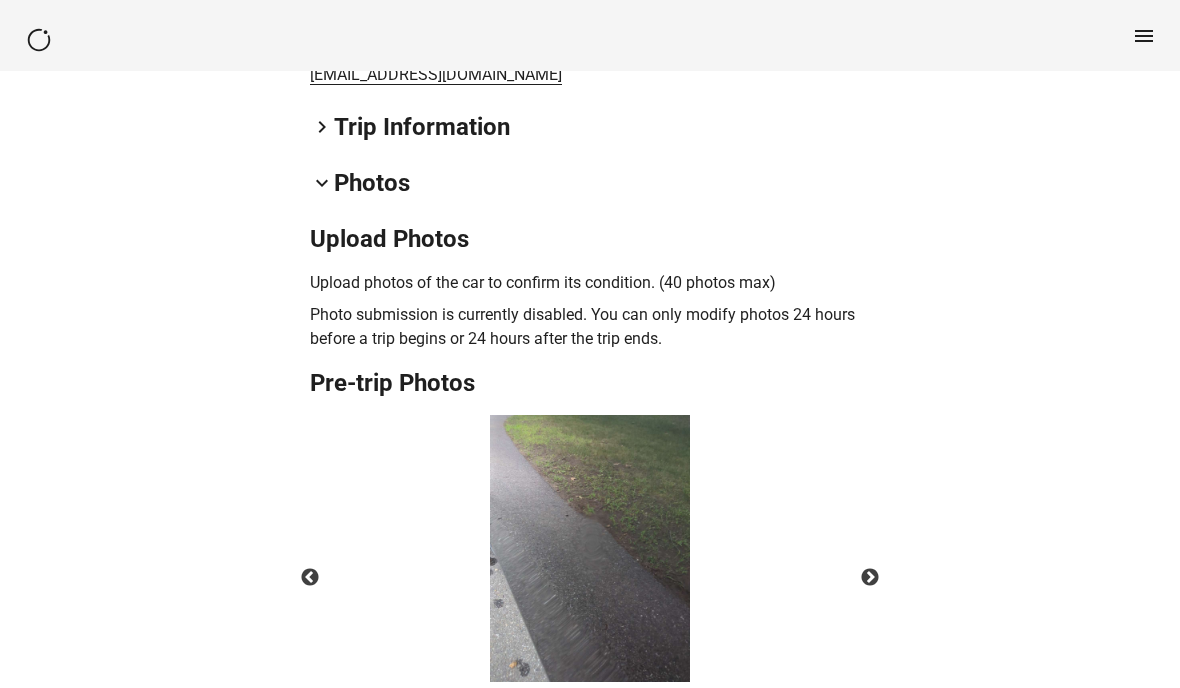 scroll, scrollTop: 620, scrollLeft: 0, axis: vertical 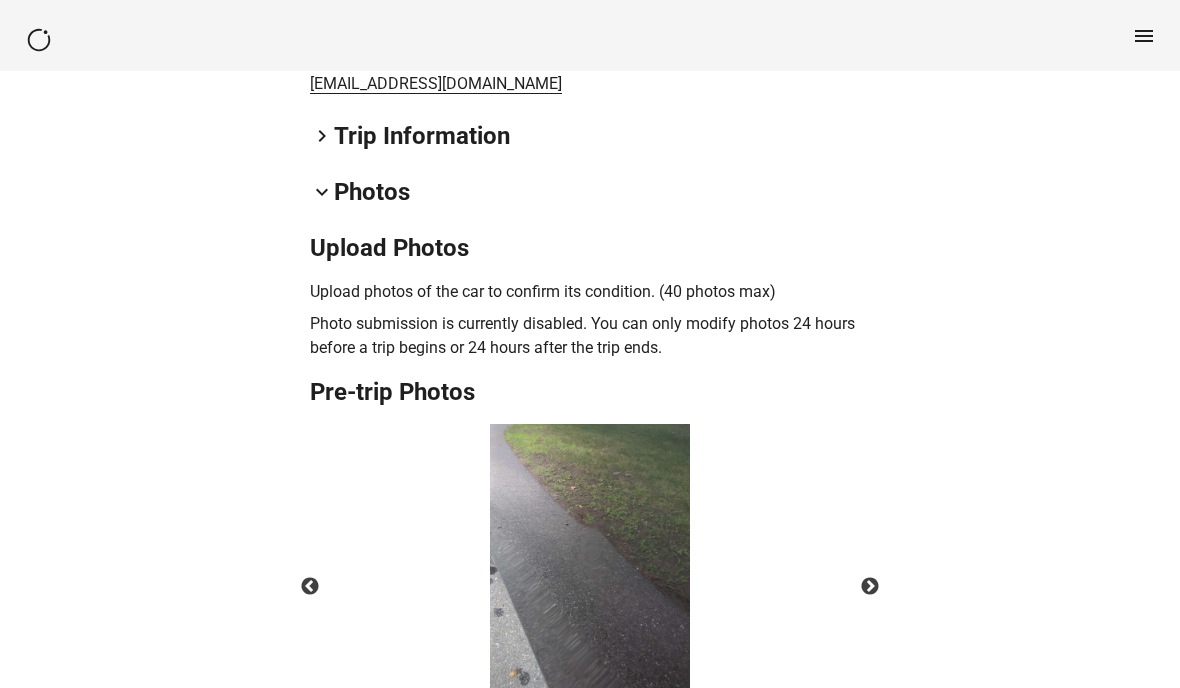 click on "keyboard_arrow_down" at bounding box center [322, 192] 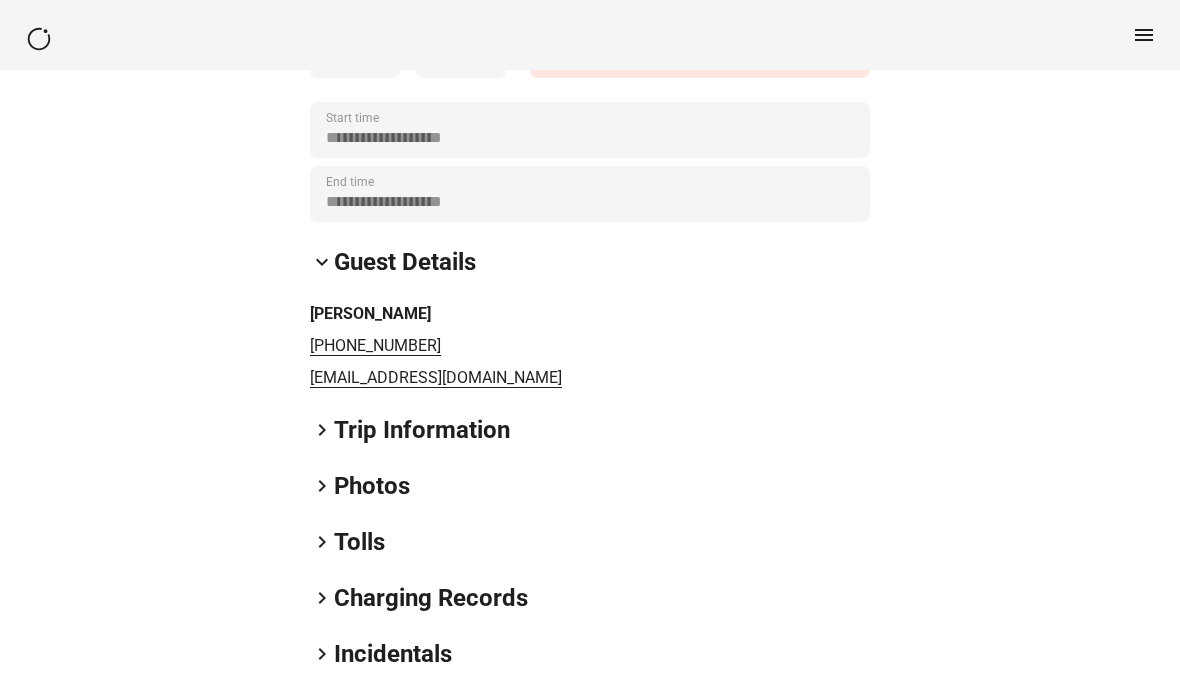 scroll, scrollTop: 322, scrollLeft: 0, axis: vertical 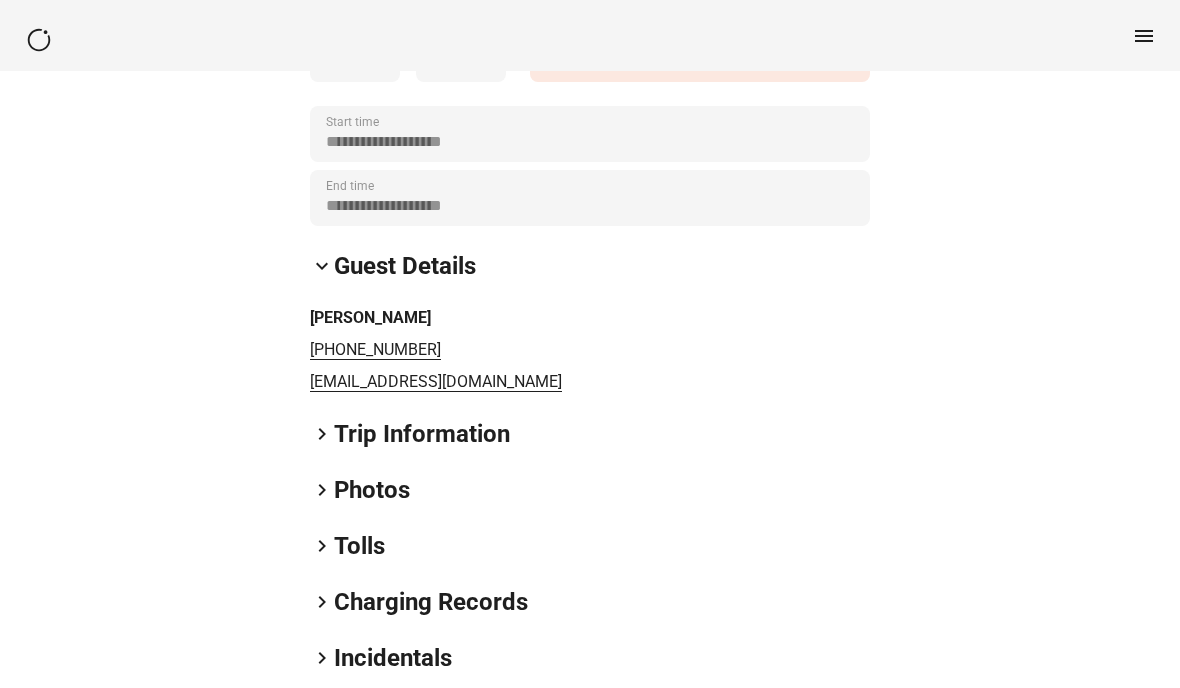 click on "Tolls" at bounding box center [359, 546] 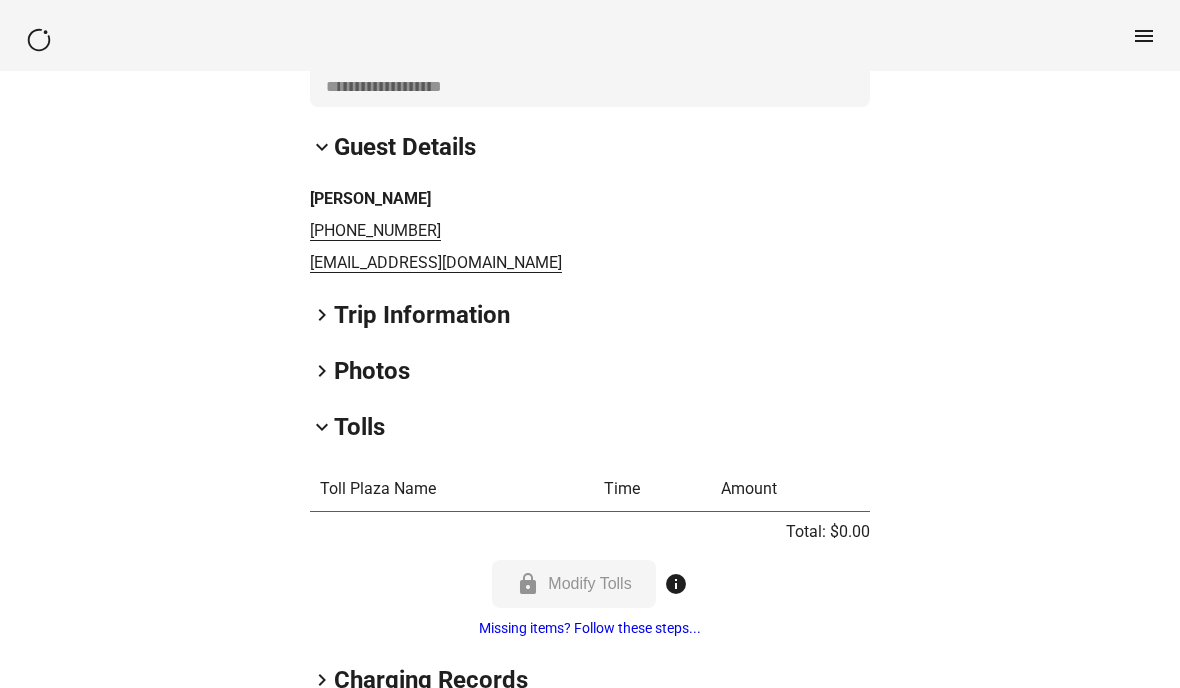 click on "Tolls" at bounding box center (359, 427) 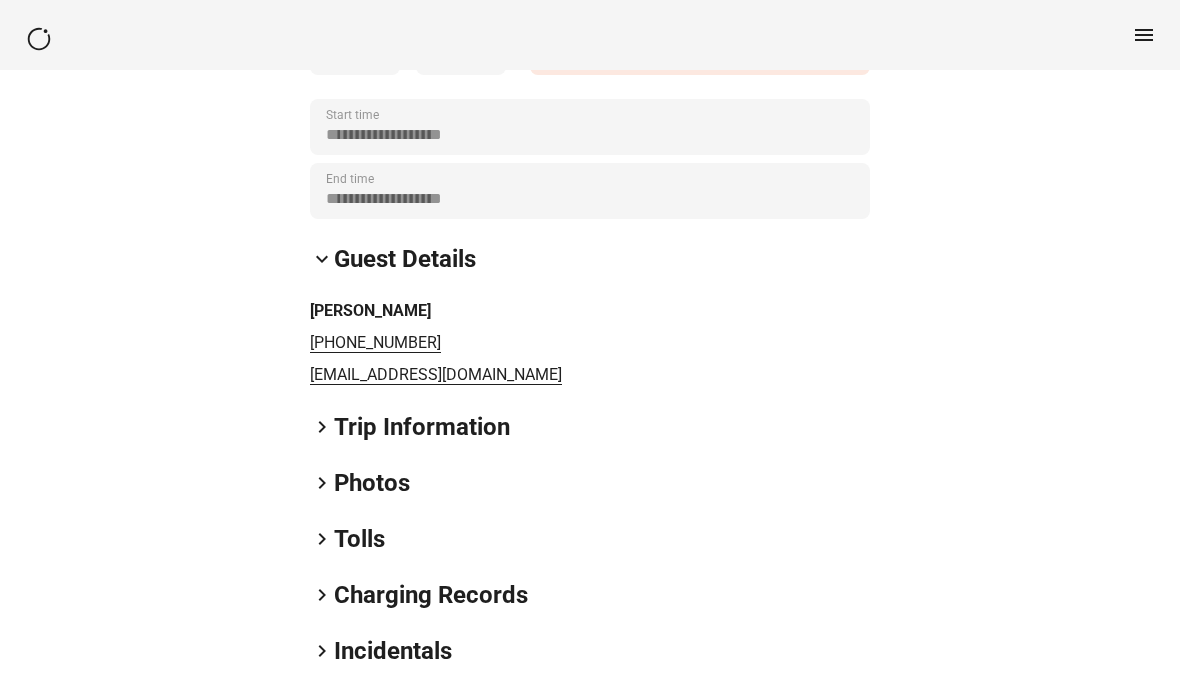 scroll, scrollTop: 322, scrollLeft: 0, axis: vertical 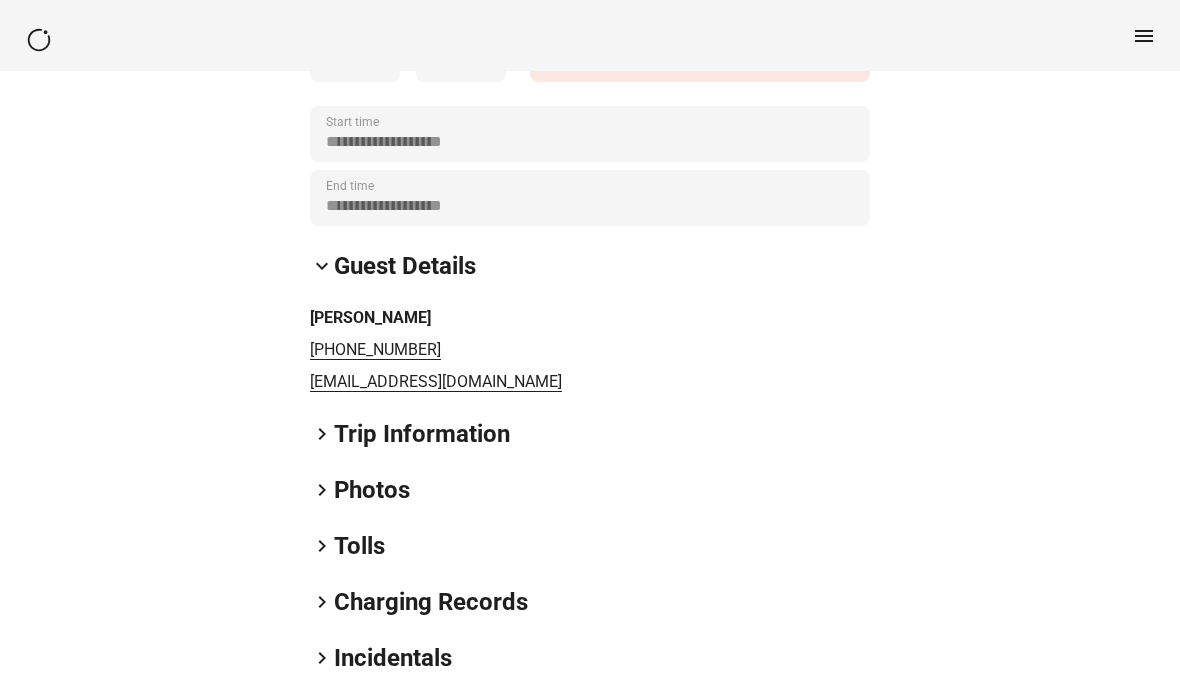 click on "Charging Records" at bounding box center [431, 602] 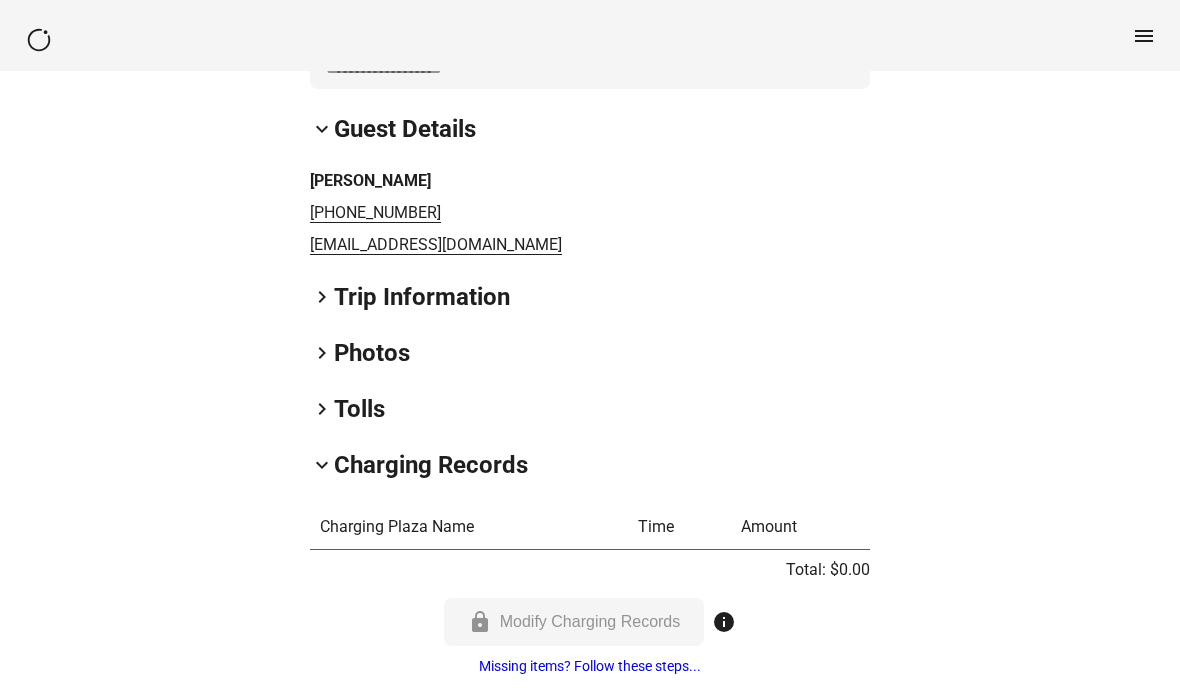 click on "Charging Records" at bounding box center (431, 465) 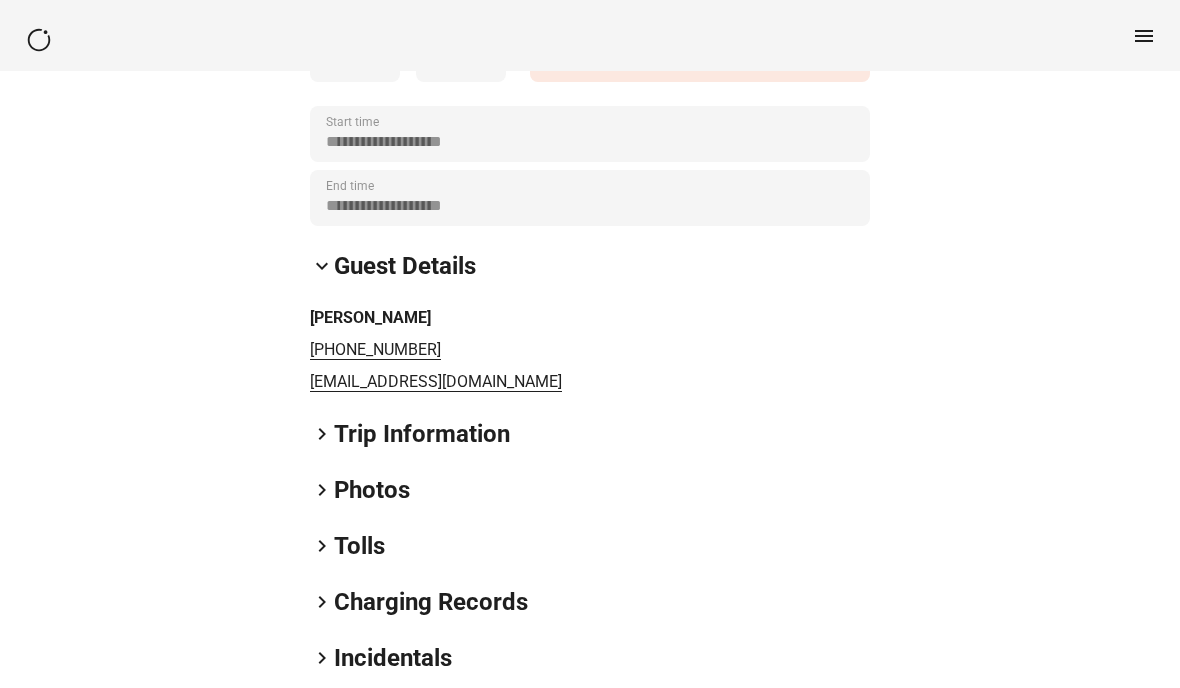 scroll, scrollTop: 406, scrollLeft: 0, axis: vertical 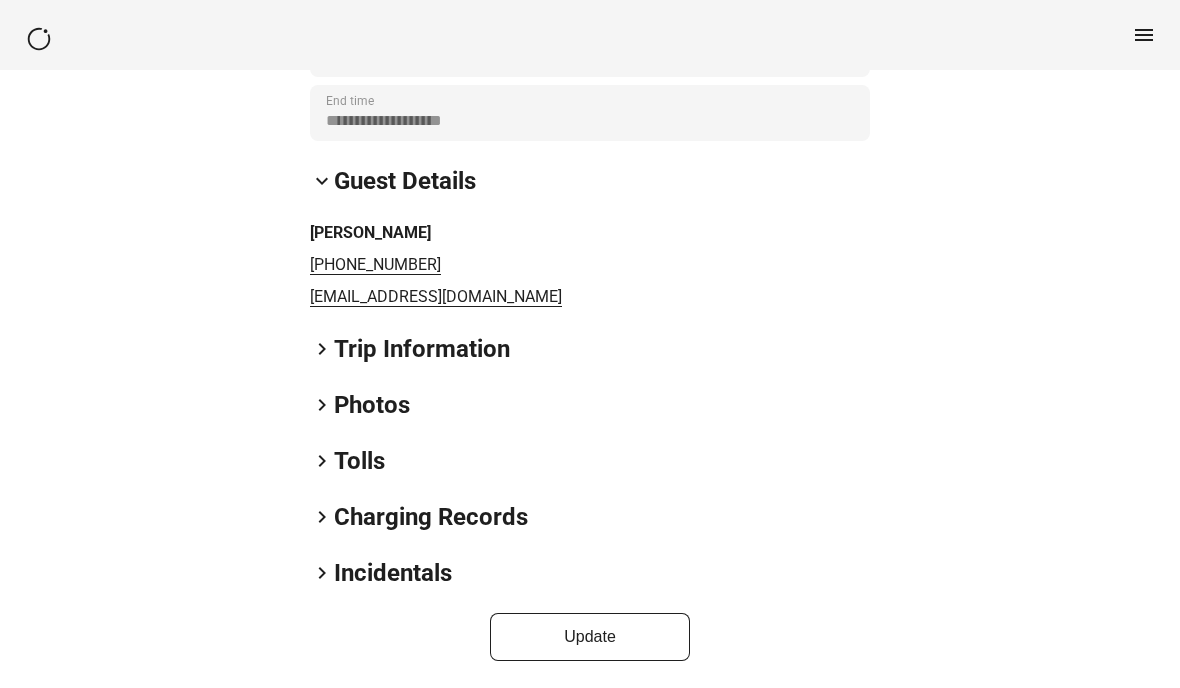 click on "Incidentals" at bounding box center (393, 574) 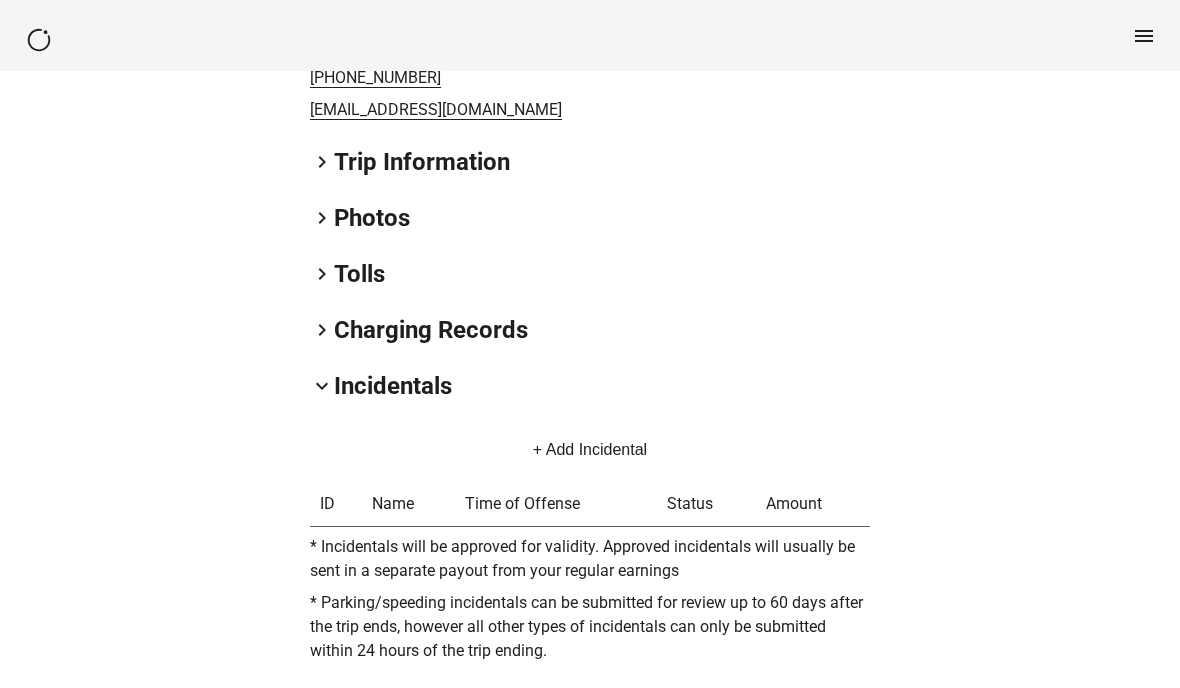 click on "keyboard_arrow_down" at bounding box center [322, 386] 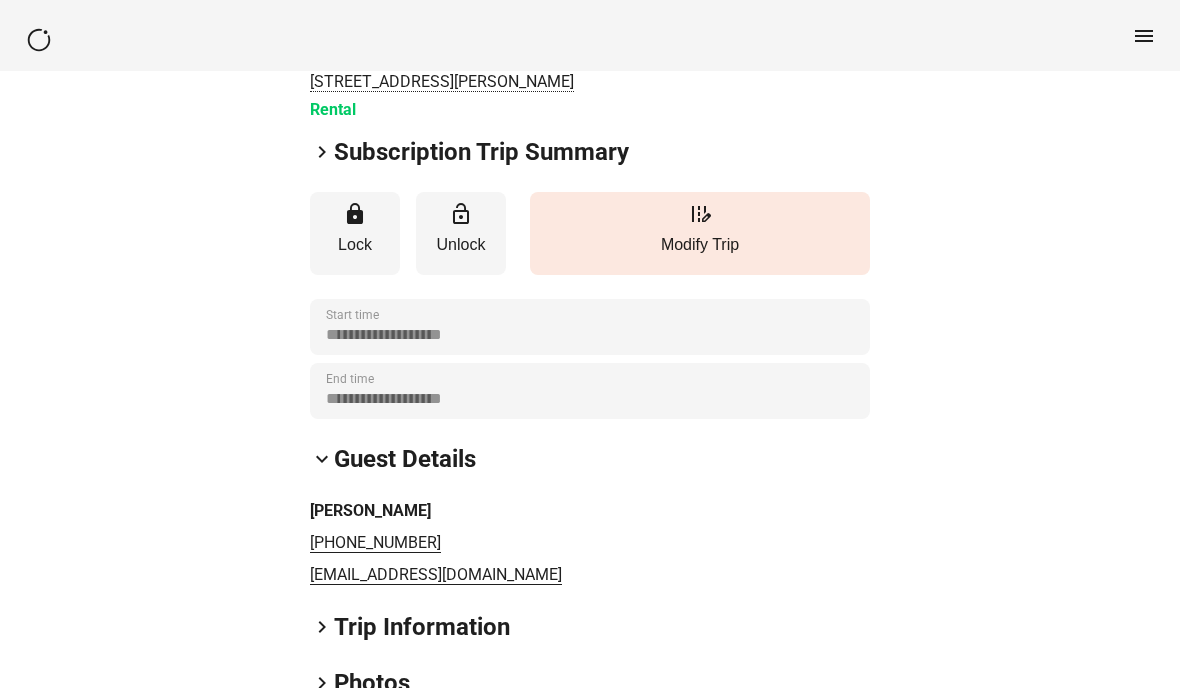 click on "keyboard_arrow_down" at bounding box center [322, 460] 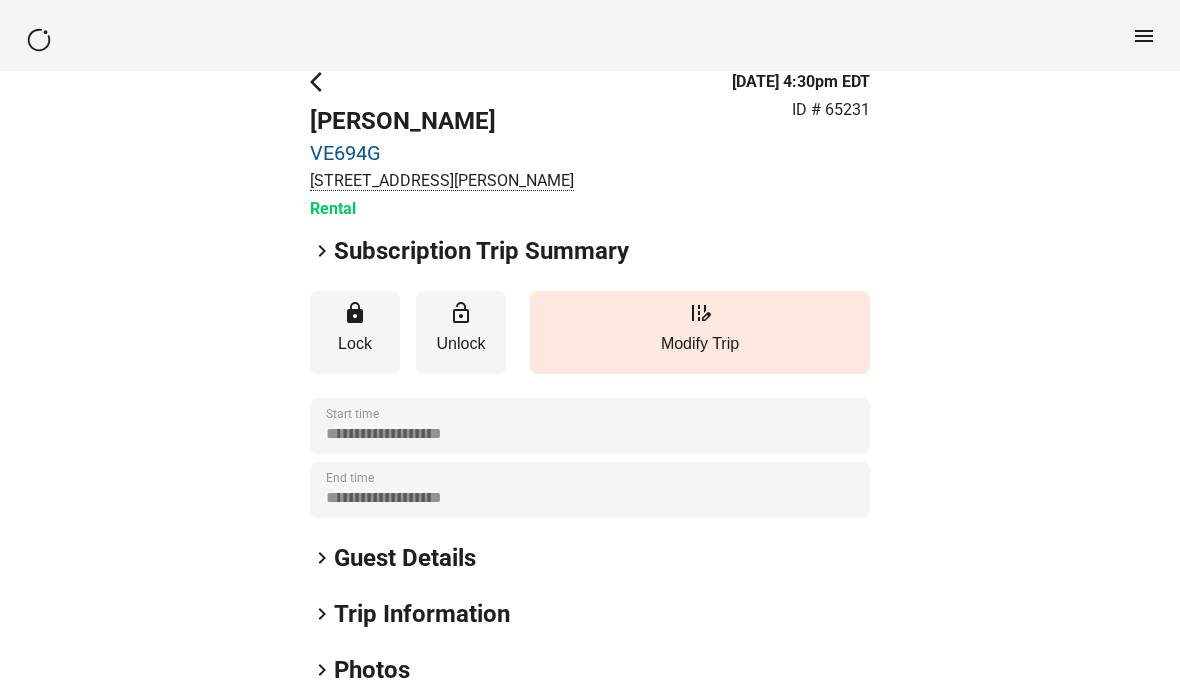 scroll, scrollTop: 0, scrollLeft: 0, axis: both 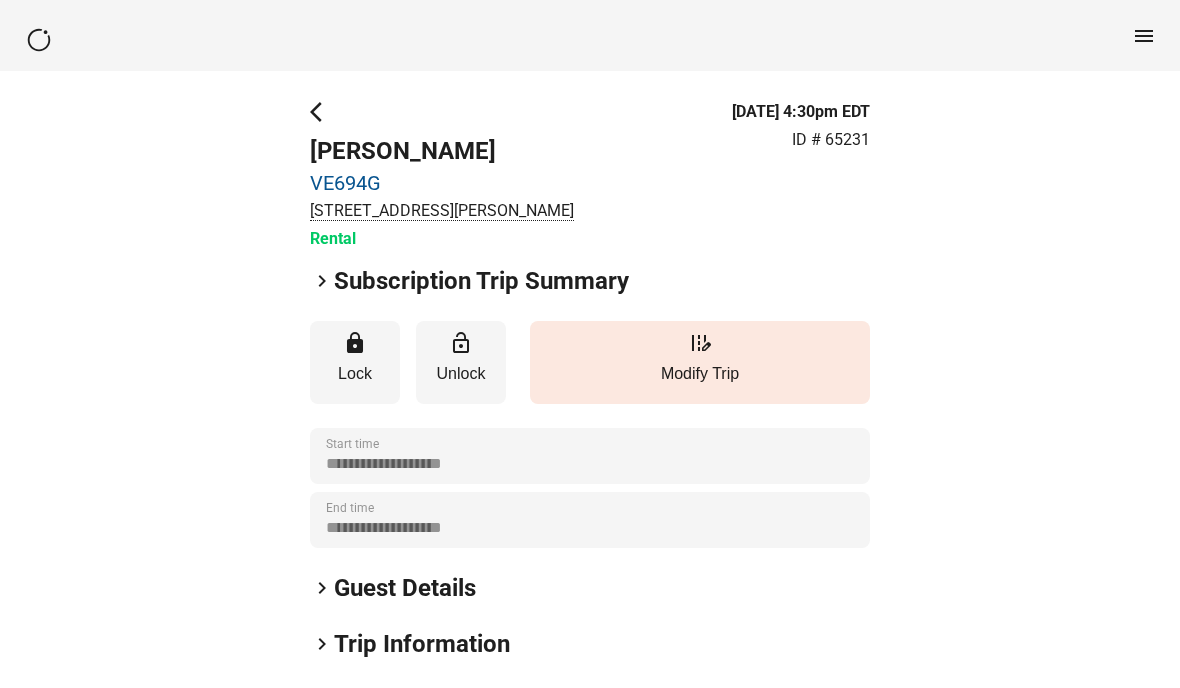 click on "Modify Trip" at bounding box center (700, 374) 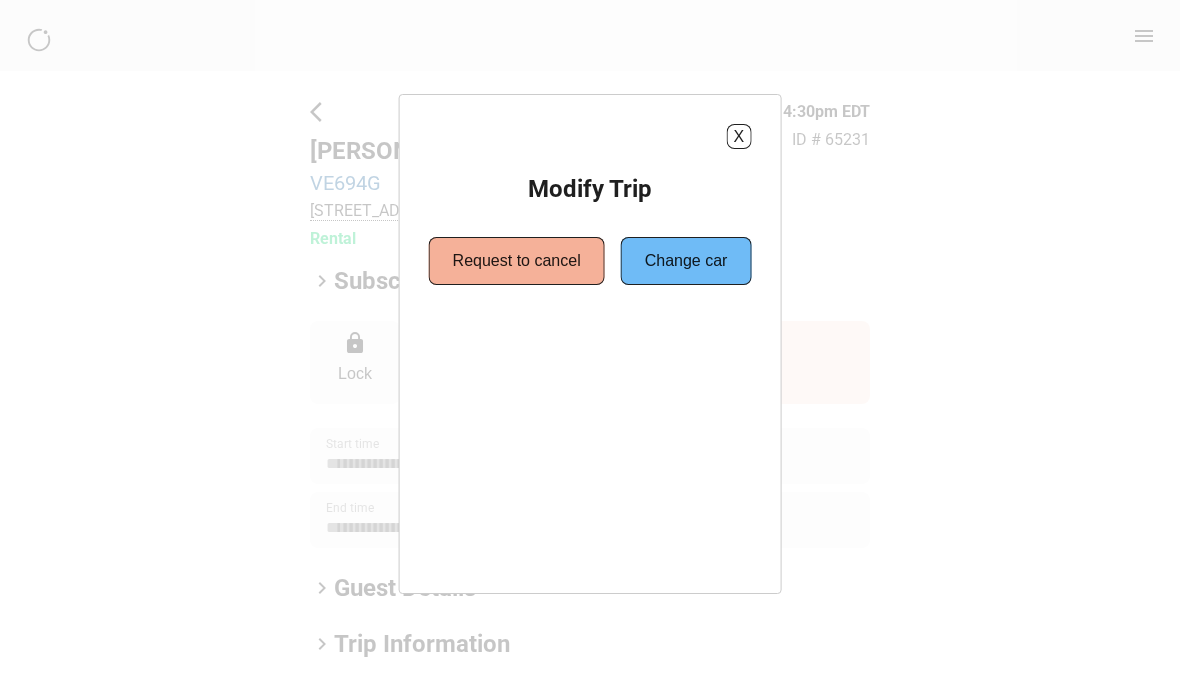 click on "X Modify Trip Request to cancel Change car" at bounding box center [590, 344] 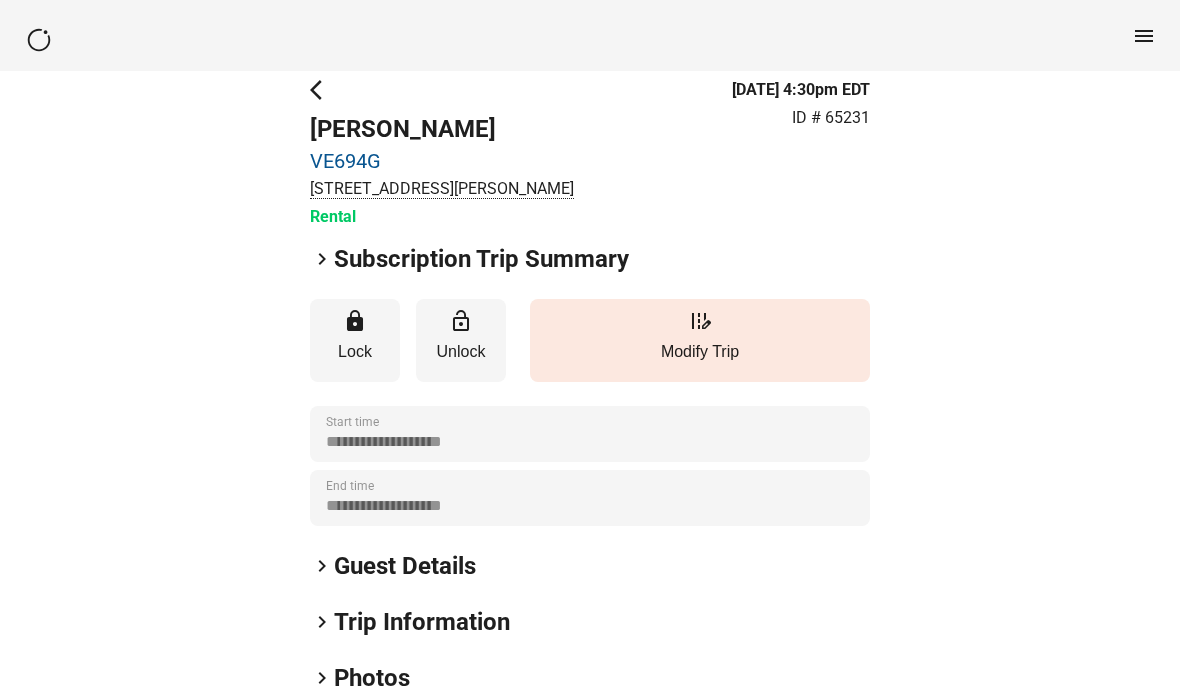 scroll, scrollTop: 0, scrollLeft: 0, axis: both 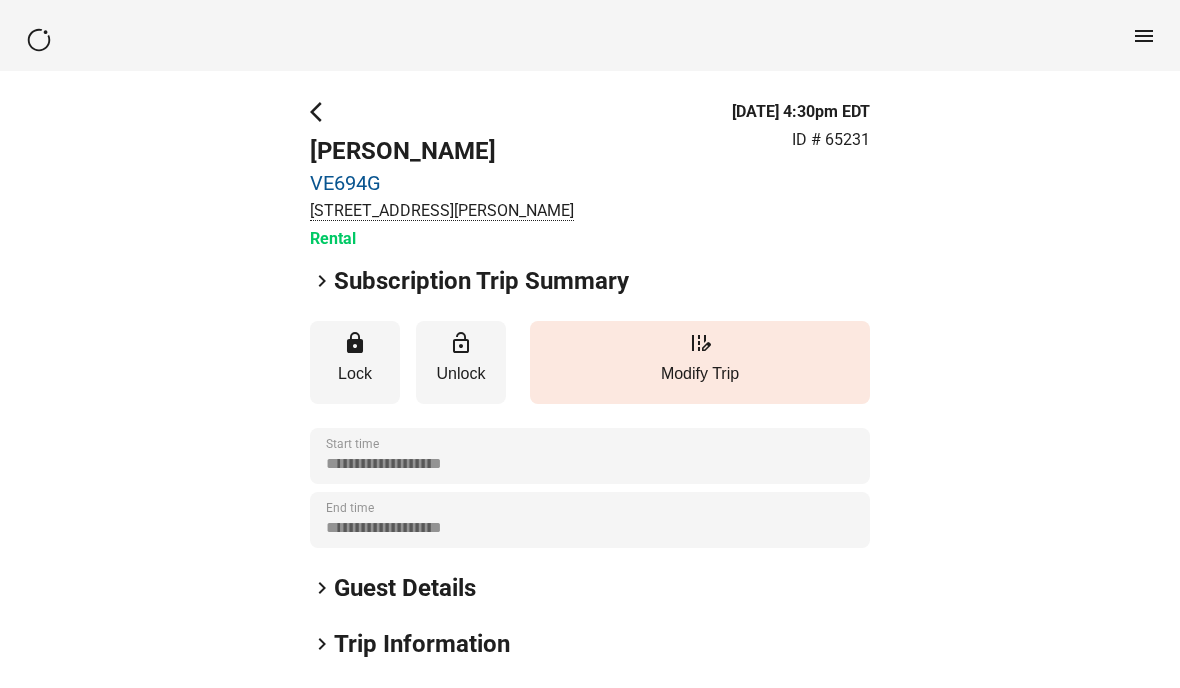 click on "arrow_back_ios" at bounding box center [322, 112] 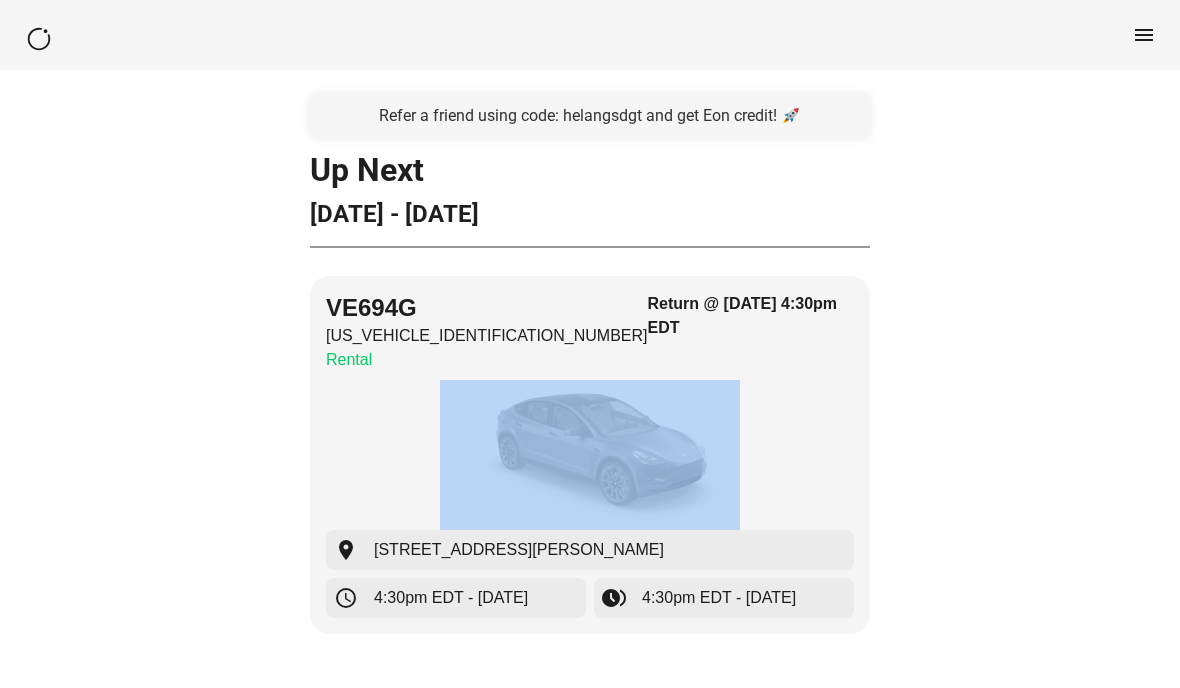 click on "Refer a friend using code: helangsdgt and get Eon credit! 🚀 Up [DATE] - [DATE] VE694G [US_VEHICLE_IDENTIFICATION_NUMBER] Rental Return @ [DATE] 4:30pm EDT location_on [STREET_ADDRESS][PERSON_NAME] schedule 4:30pm EDT - [DATE] browse_gallery 4:30pm EDT - [DATE]" at bounding box center (590, 377) 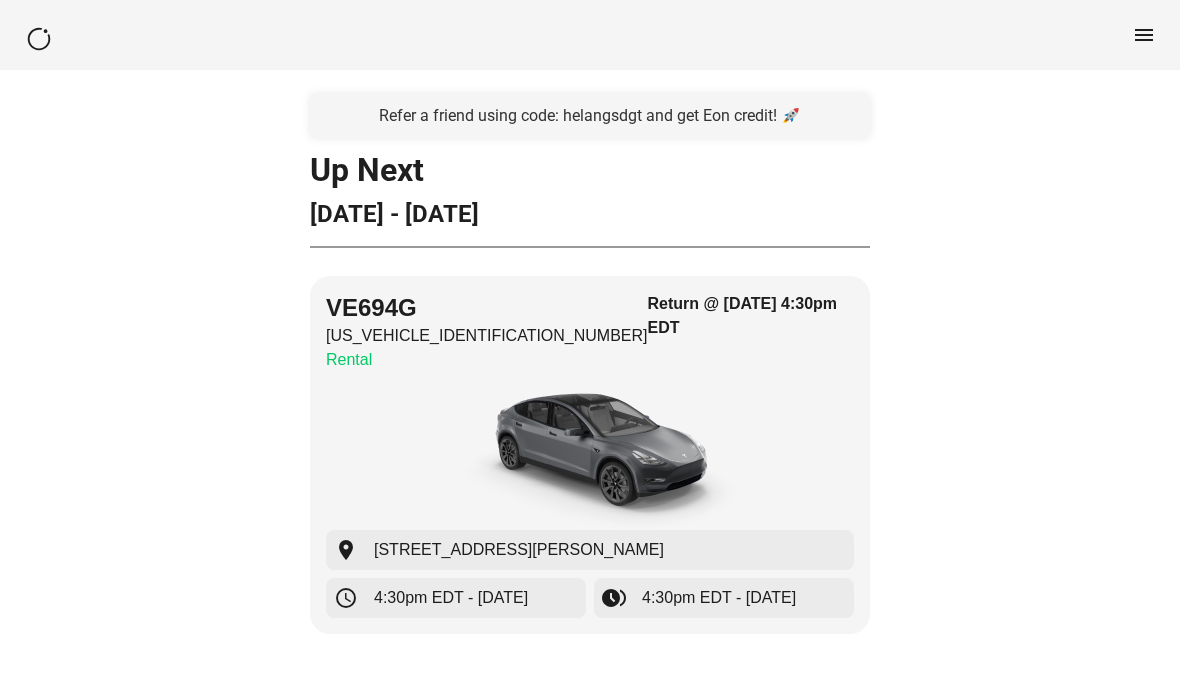 click on "Refer a friend using code: helangsdgt and get Eon credit! 🚀" at bounding box center [590, 117] 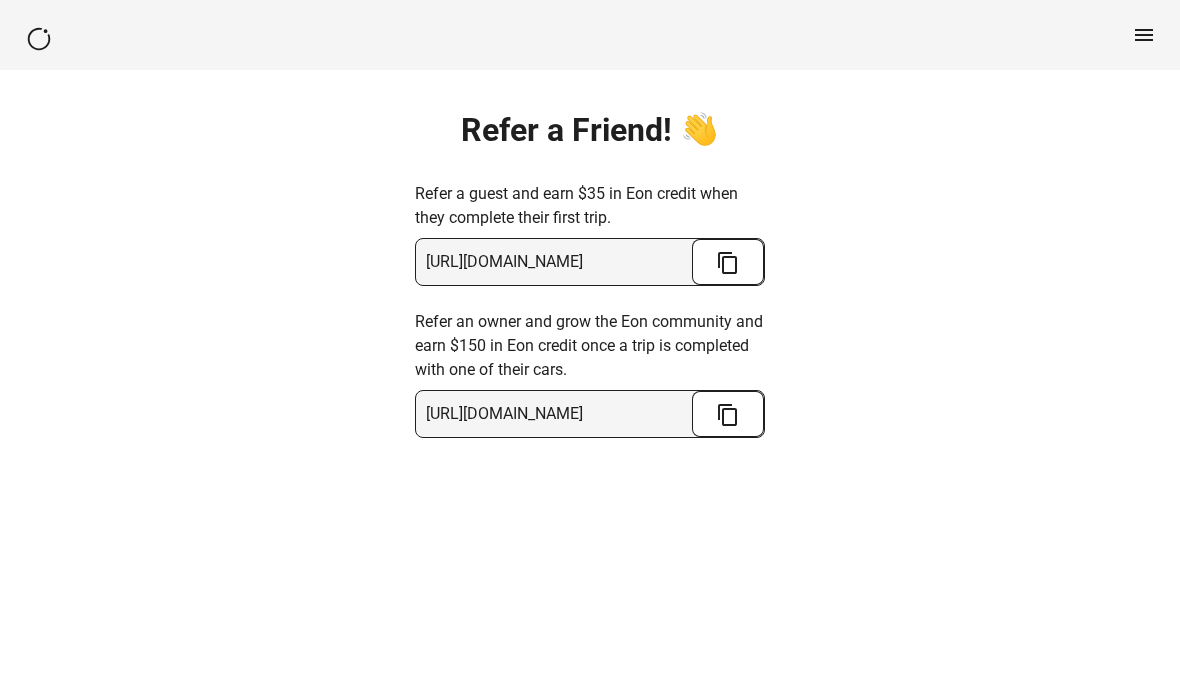 click on "menu" at bounding box center [590, 35] 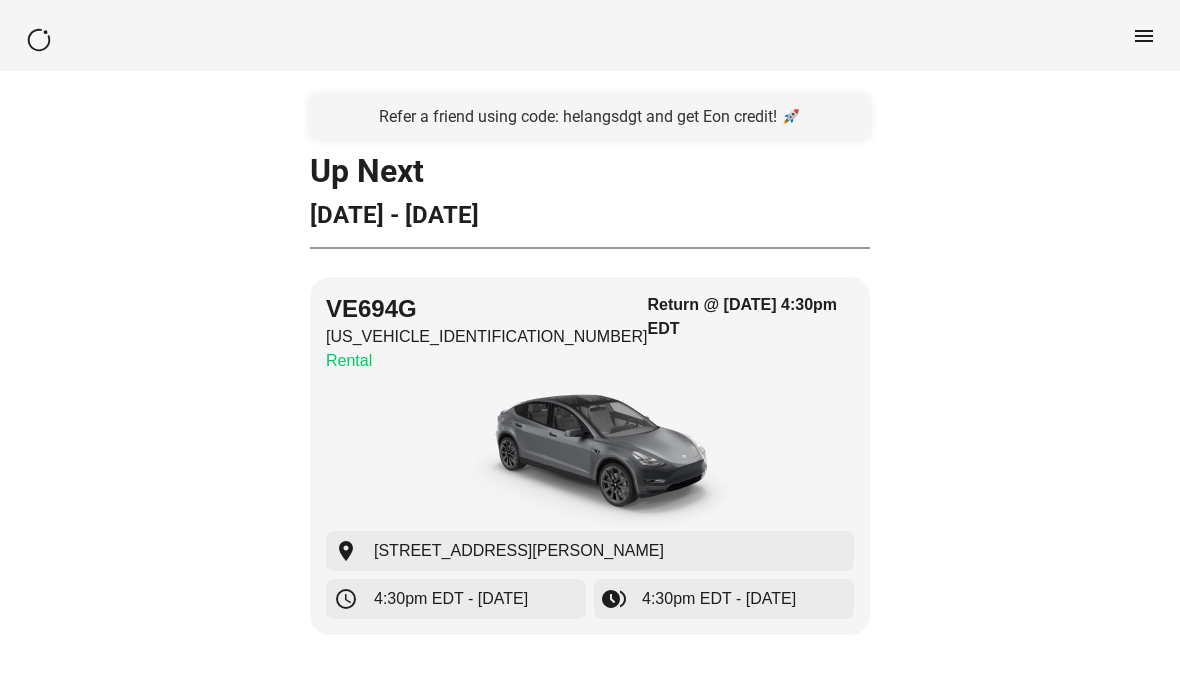 click on "menu" at bounding box center [1144, 39] 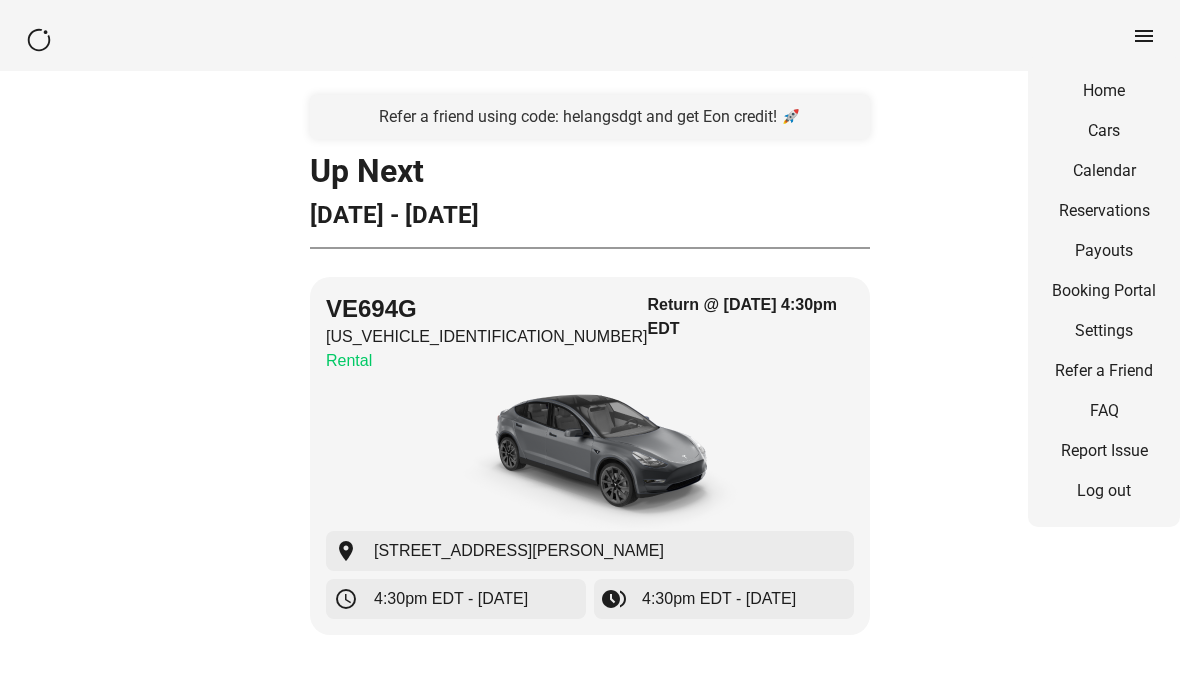 click on "FAQ" at bounding box center [1104, 411] 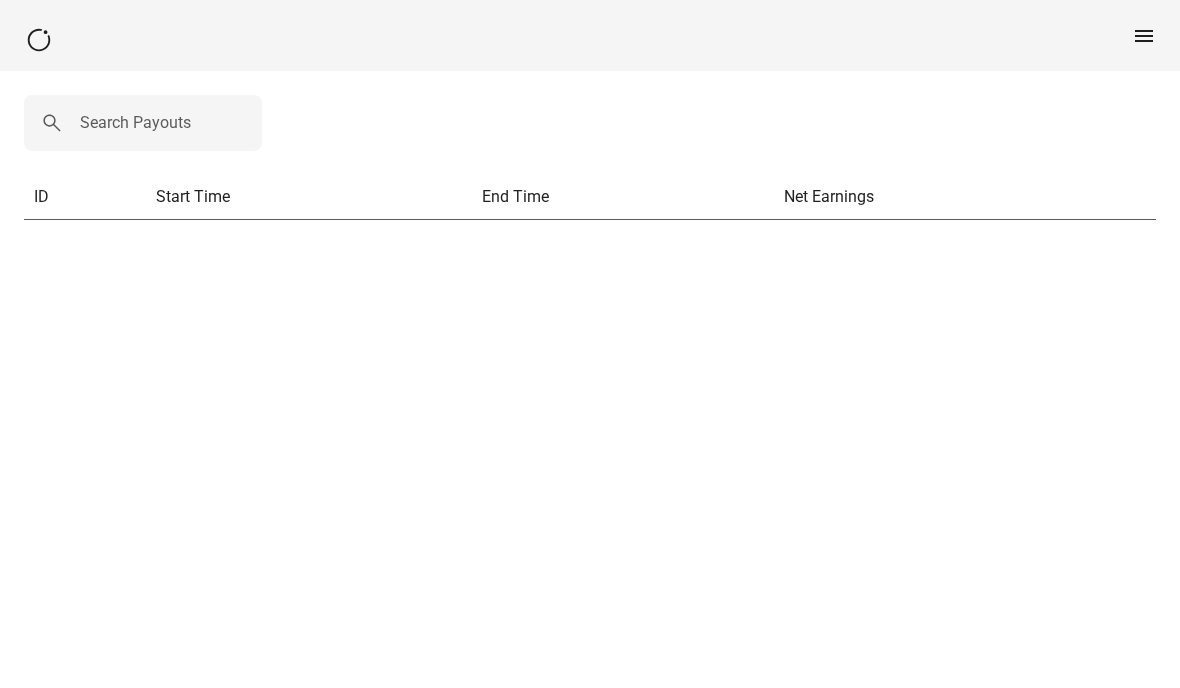 click on "menu" at bounding box center (1144, 36) 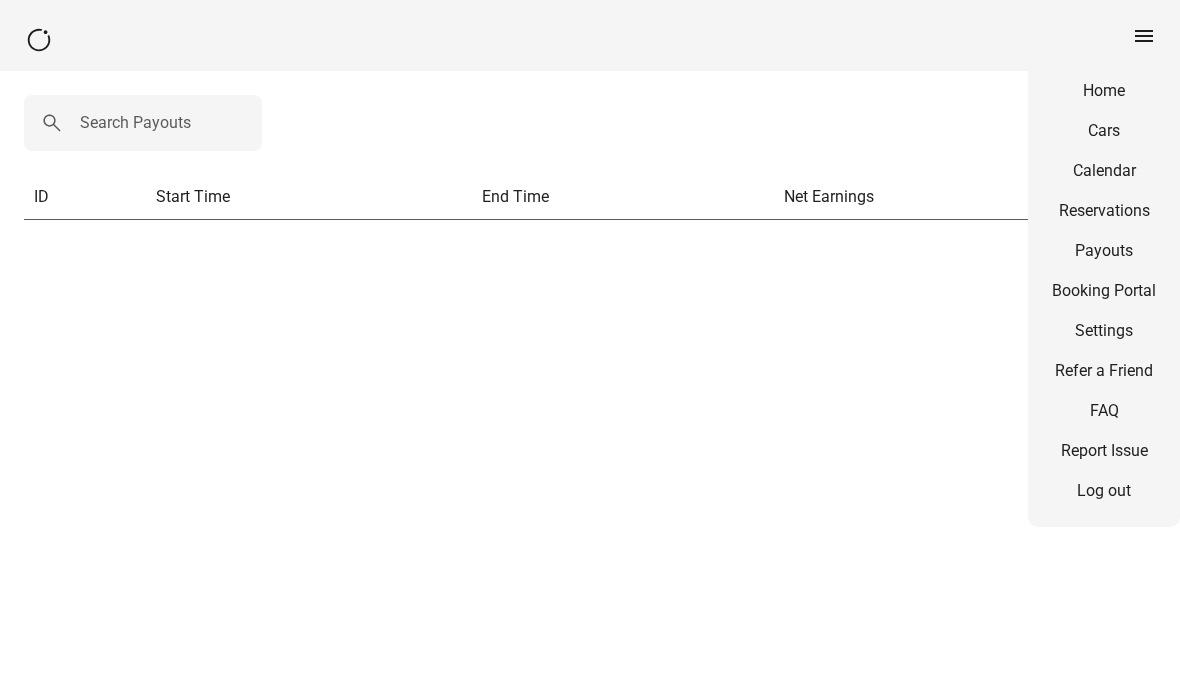 click on "Home" at bounding box center (1104, 91) 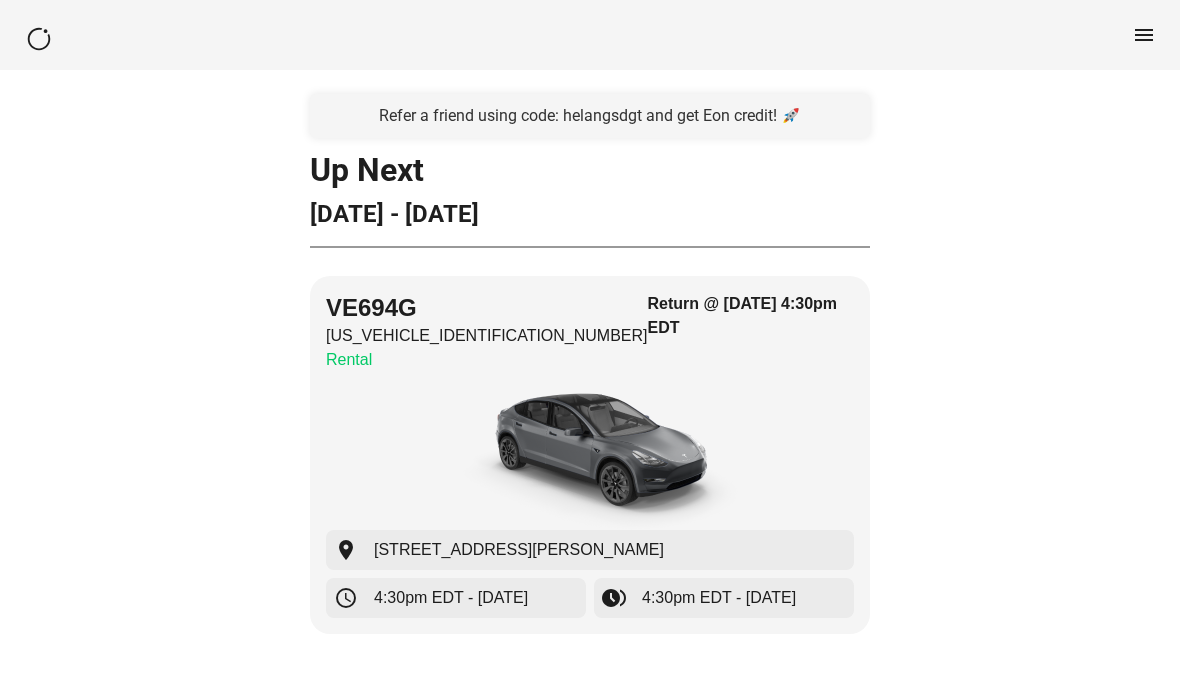 click on "menu" at bounding box center [590, 35] 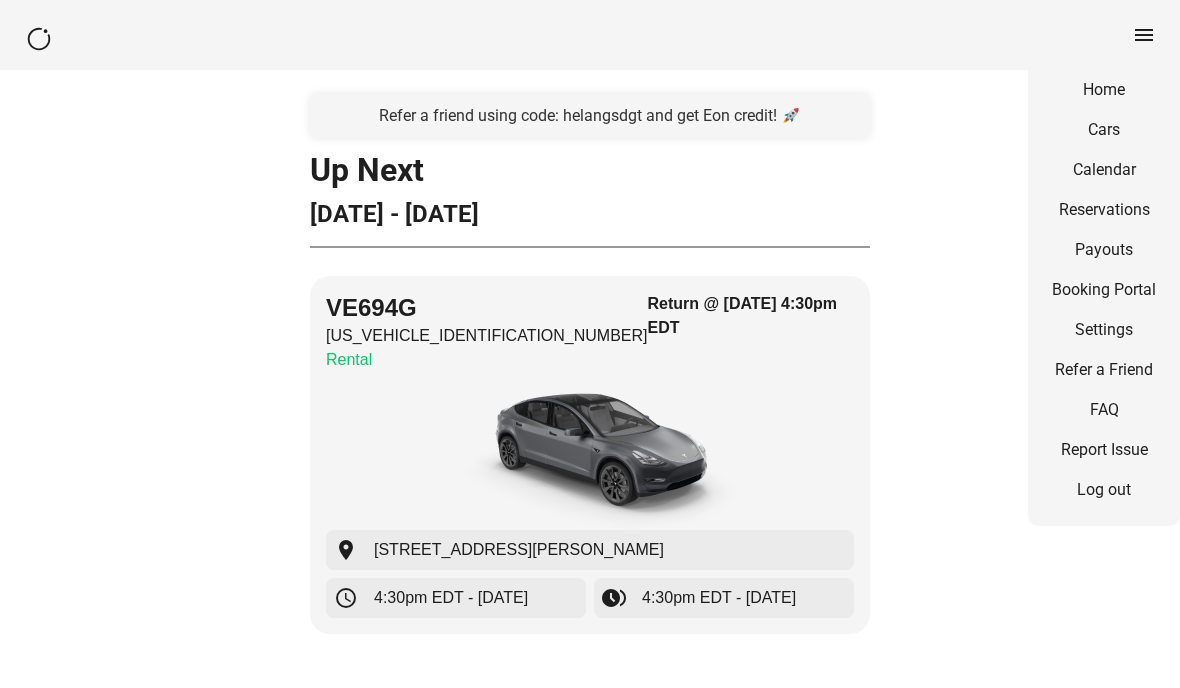click on "Calendar" at bounding box center [1104, 171] 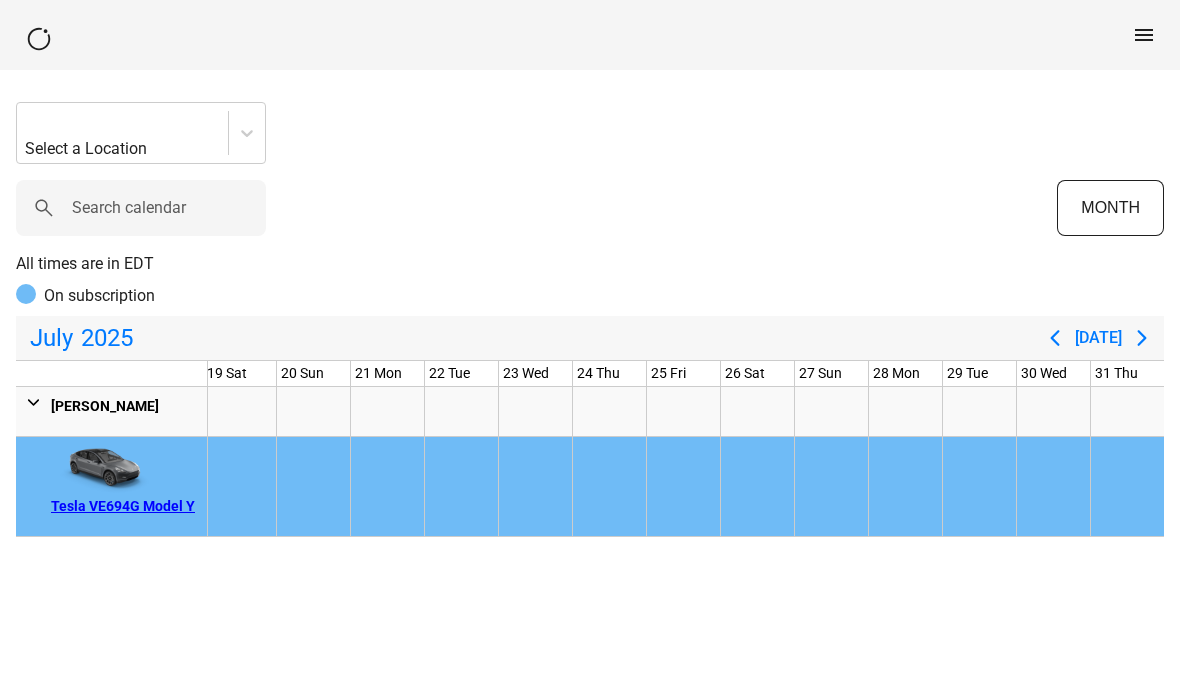scroll, scrollTop: 0, scrollLeft: 1337, axis: horizontal 